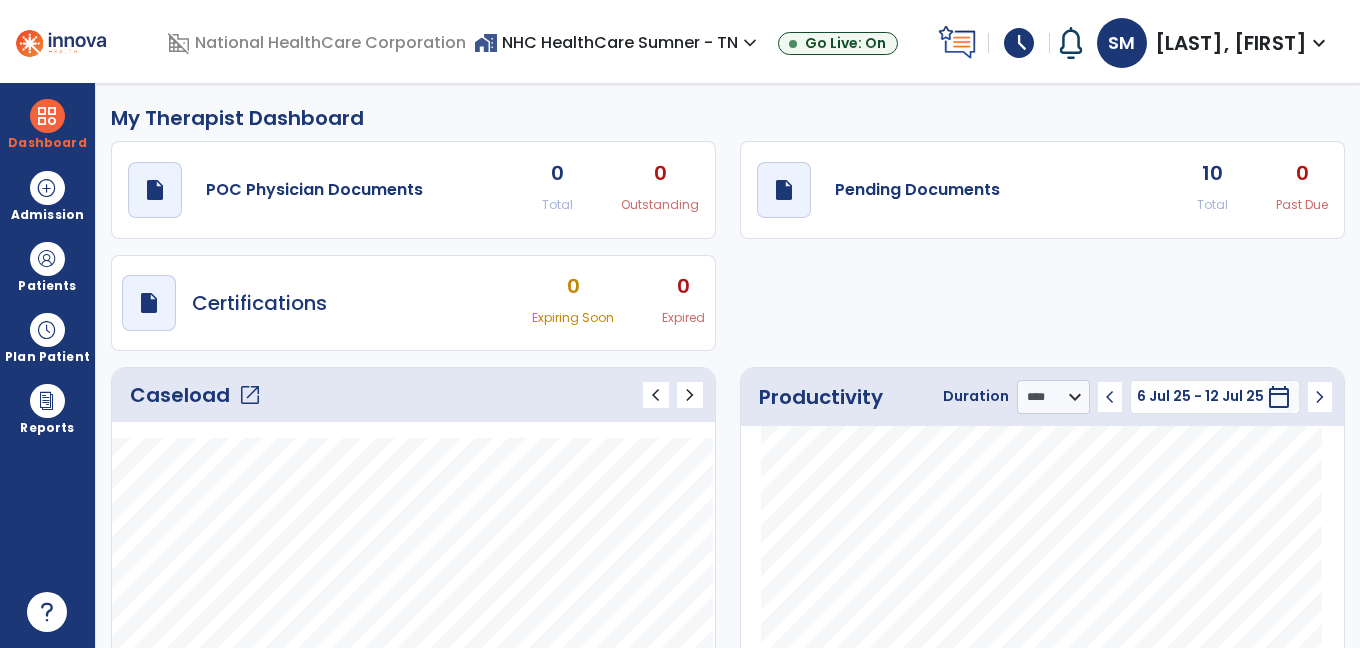 select on "****" 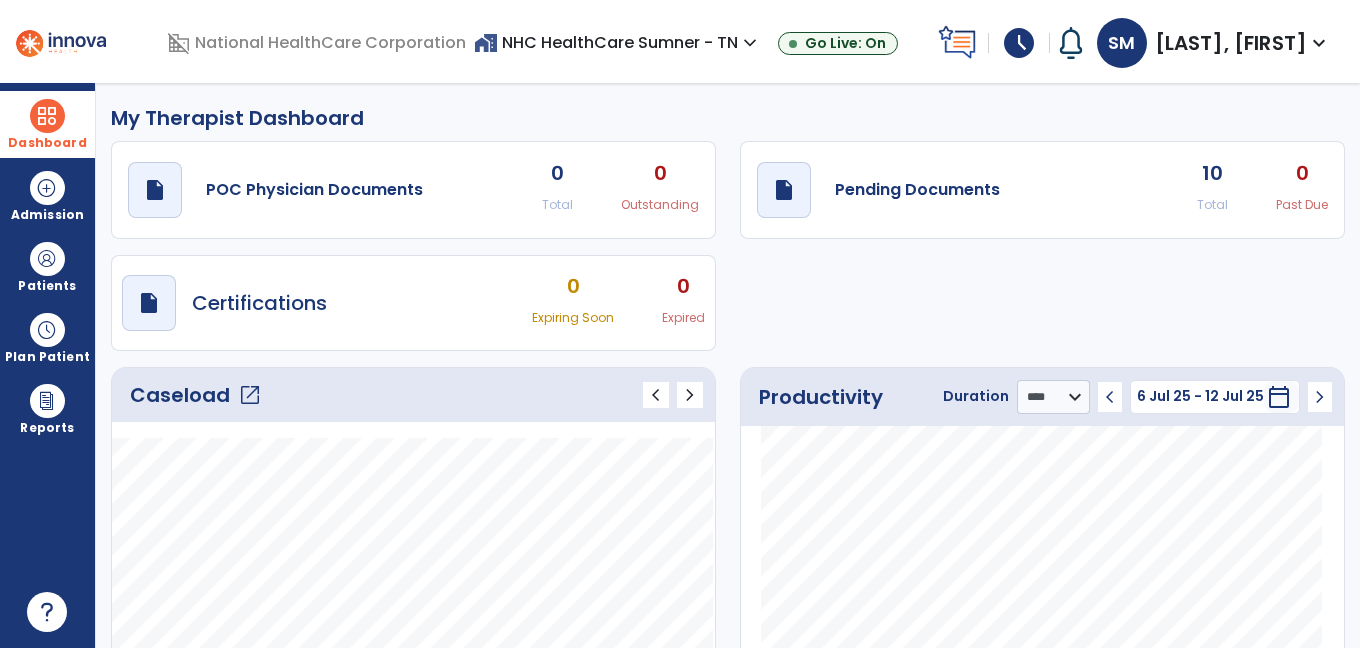 scroll, scrollTop: 0, scrollLeft: 0, axis: both 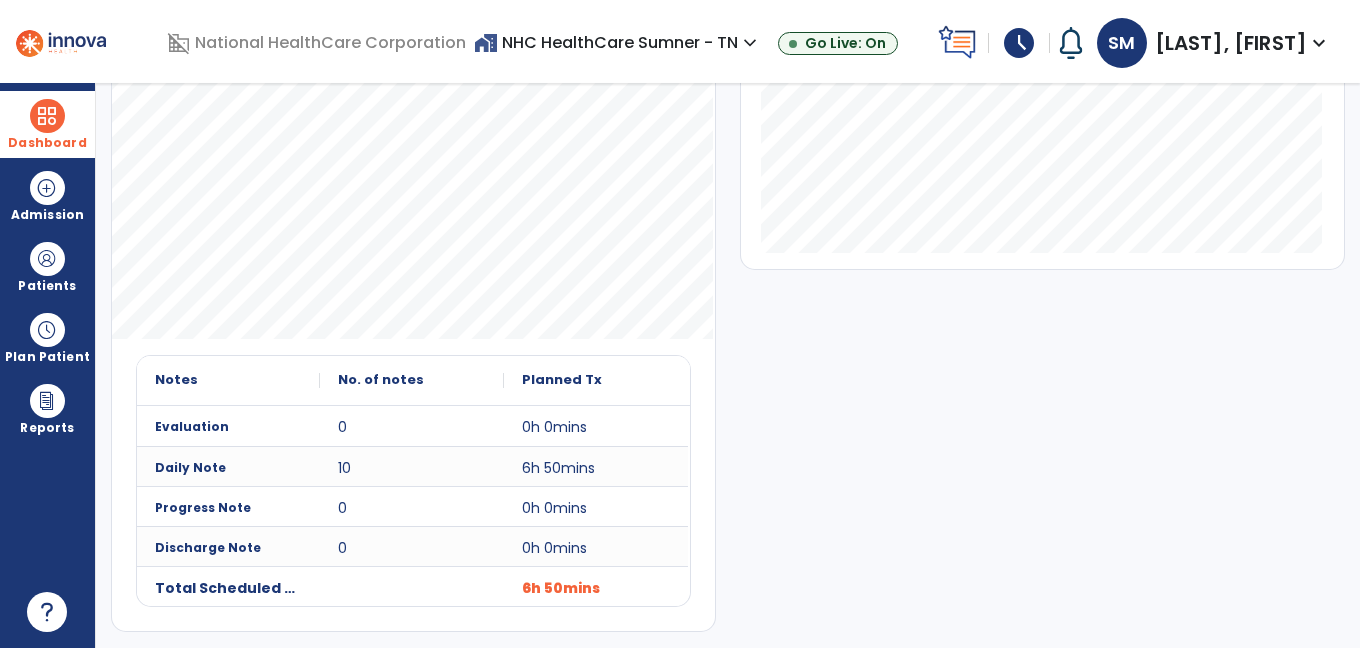 click at bounding box center (47, 116) 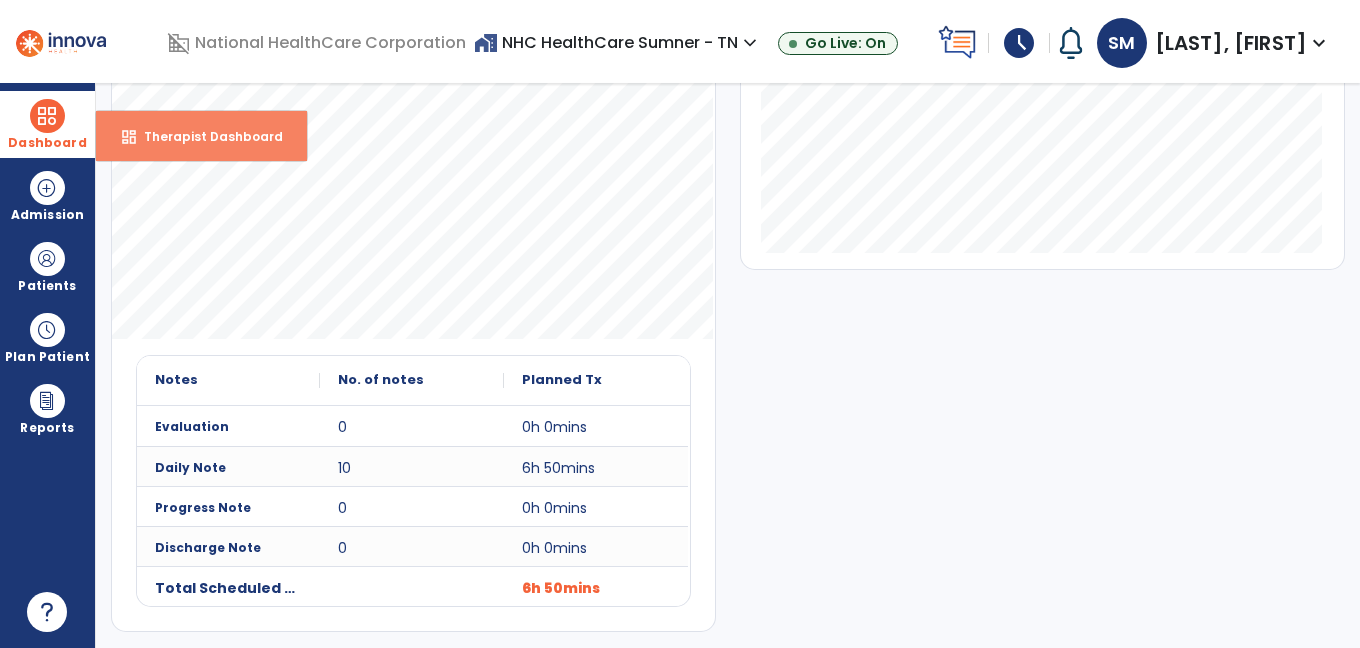click on "dashboard" at bounding box center (129, 137) 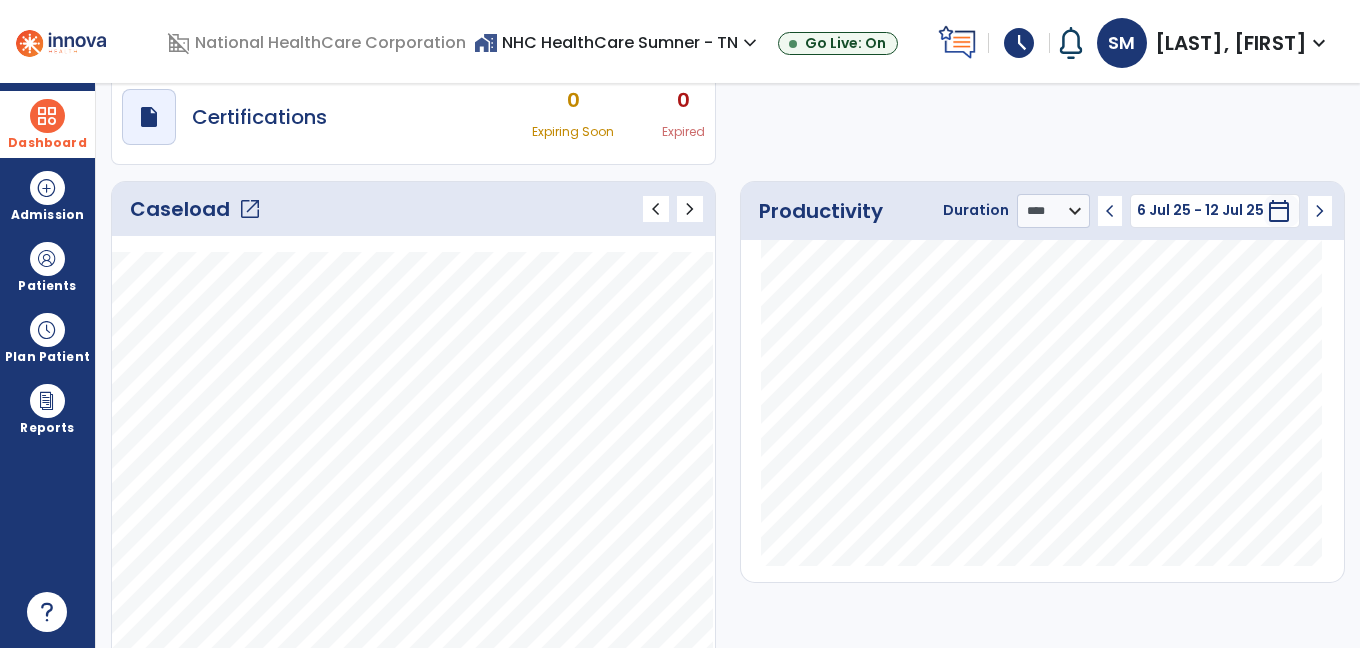 scroll, scrollTop: 0, scrollLeft: 0, axis: both 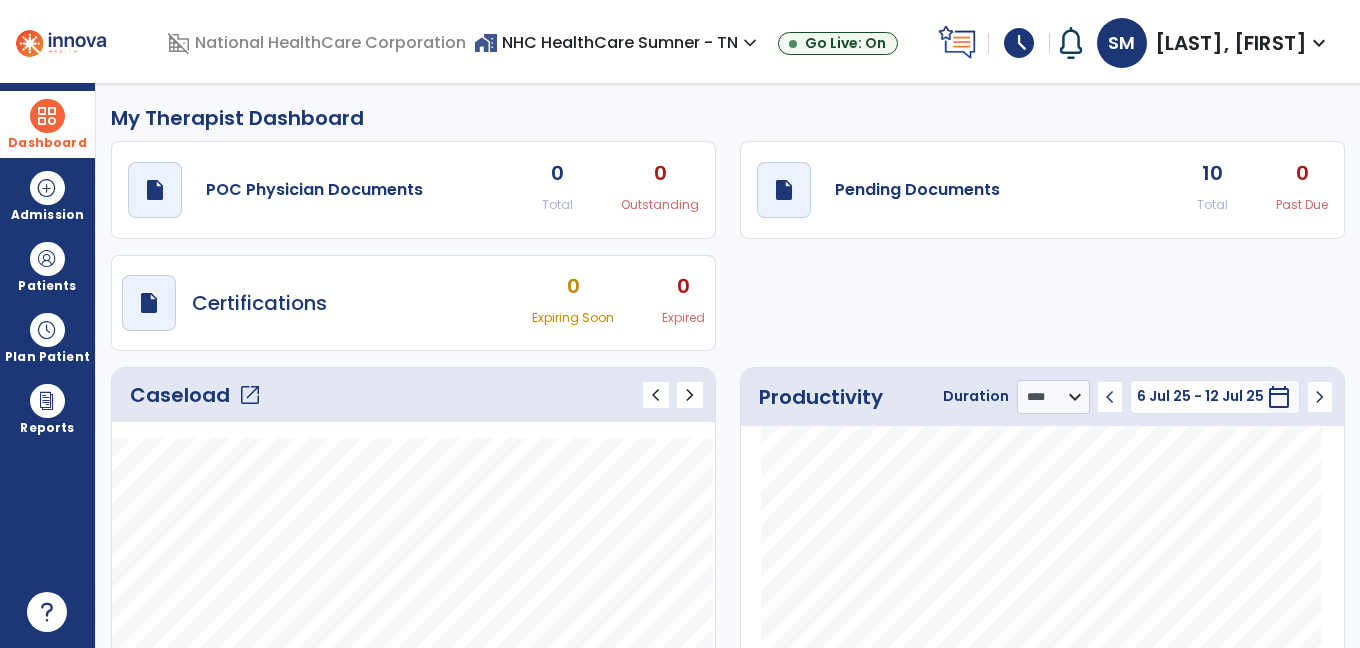 click at bounding box center (47, 116) 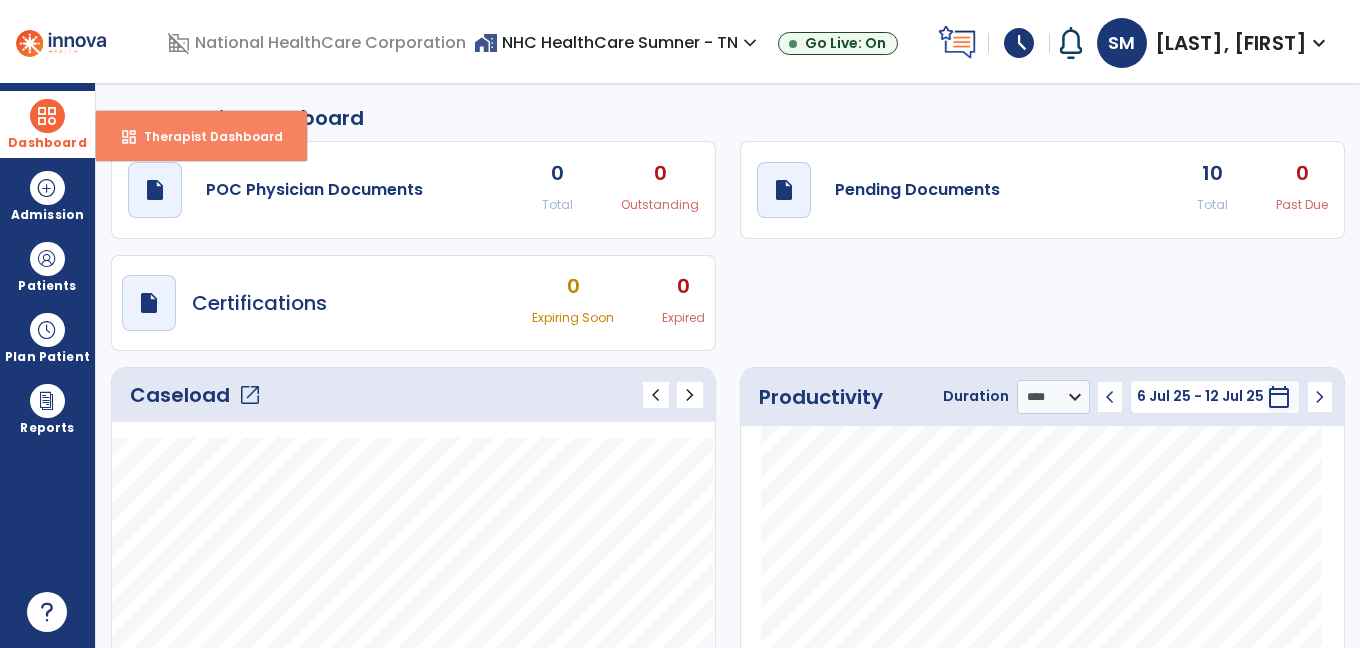 click on "Therapist Dashboard" at bounding box center (205, 136) 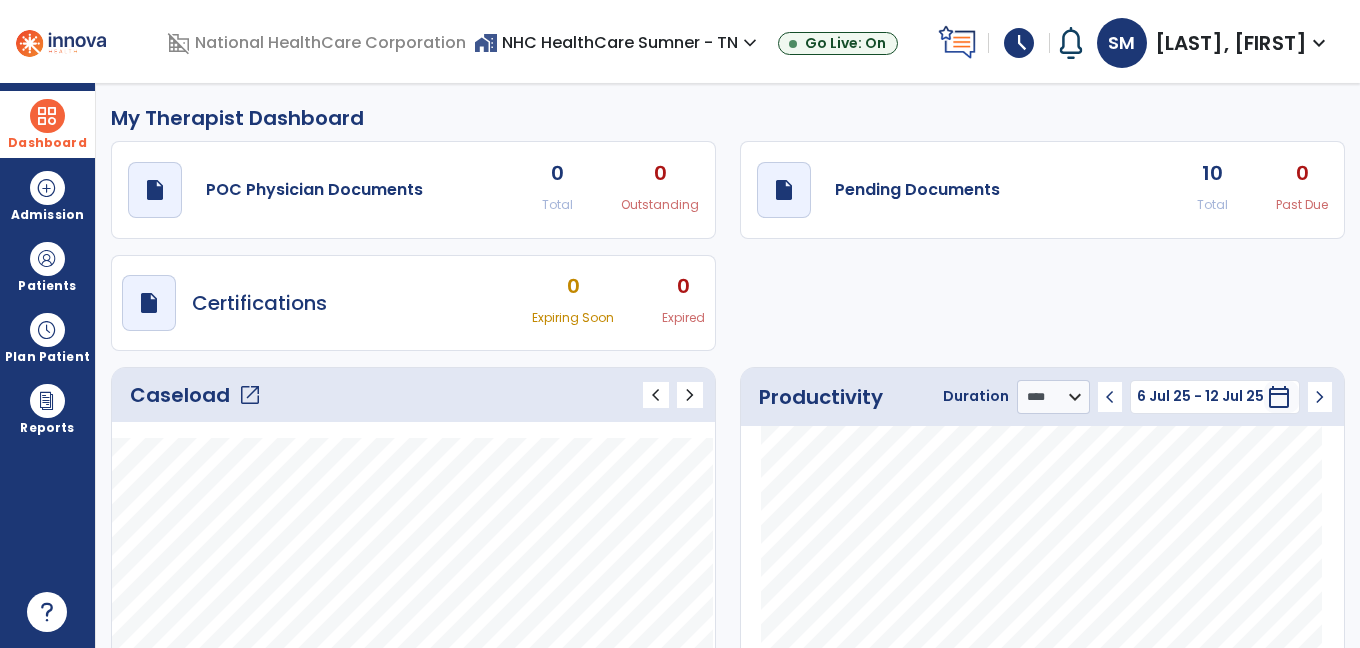 click on "open_in_new" 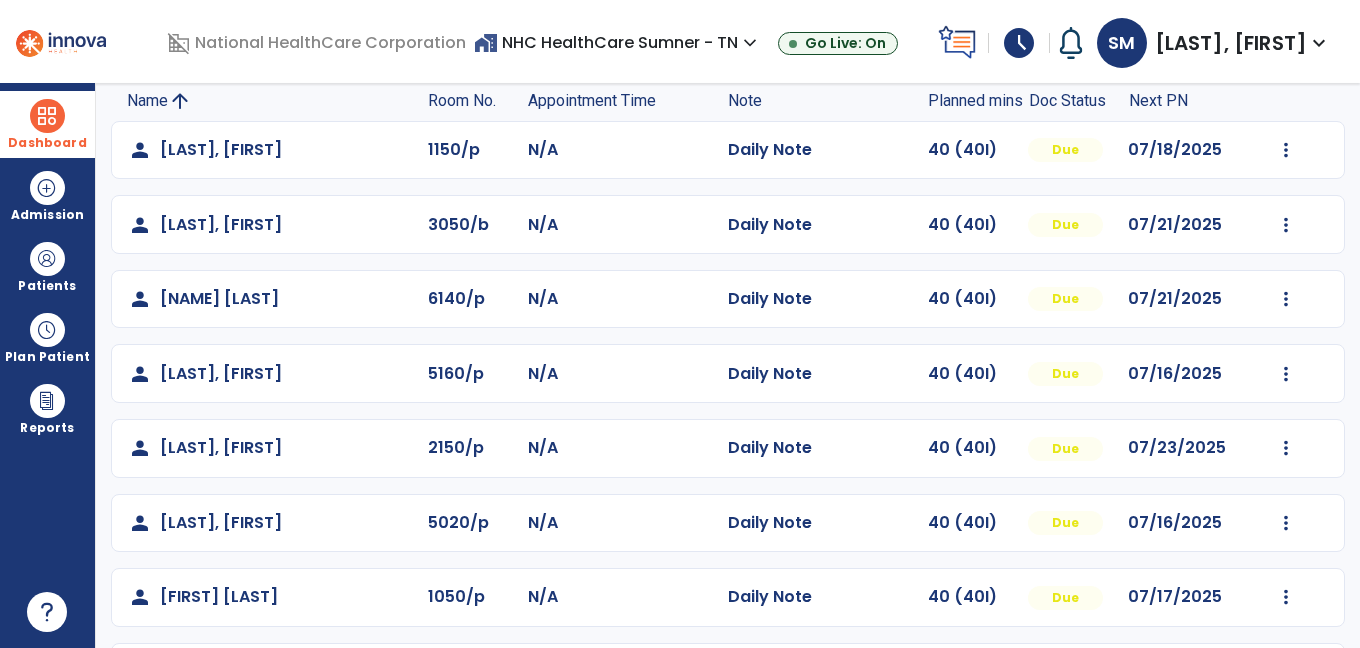scroll, scrollTop: 137, scrollLeft: 0, axis: vertical 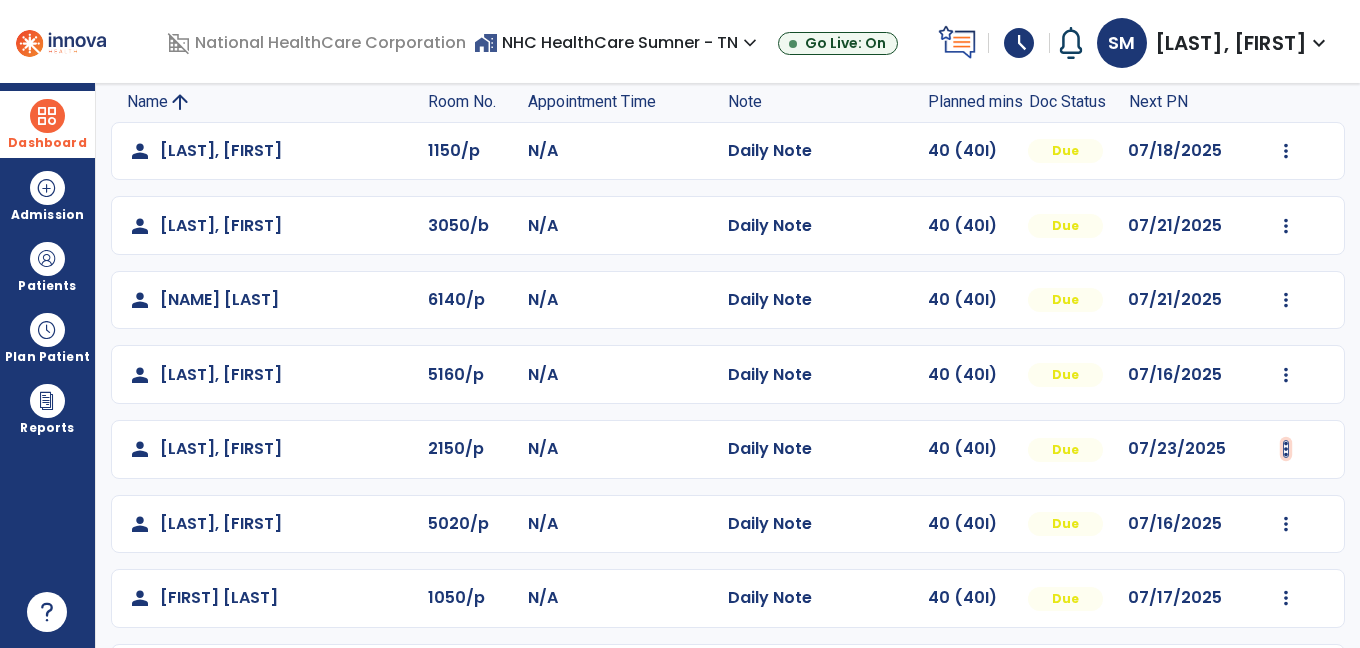 click at bounding box center (1286, 151) 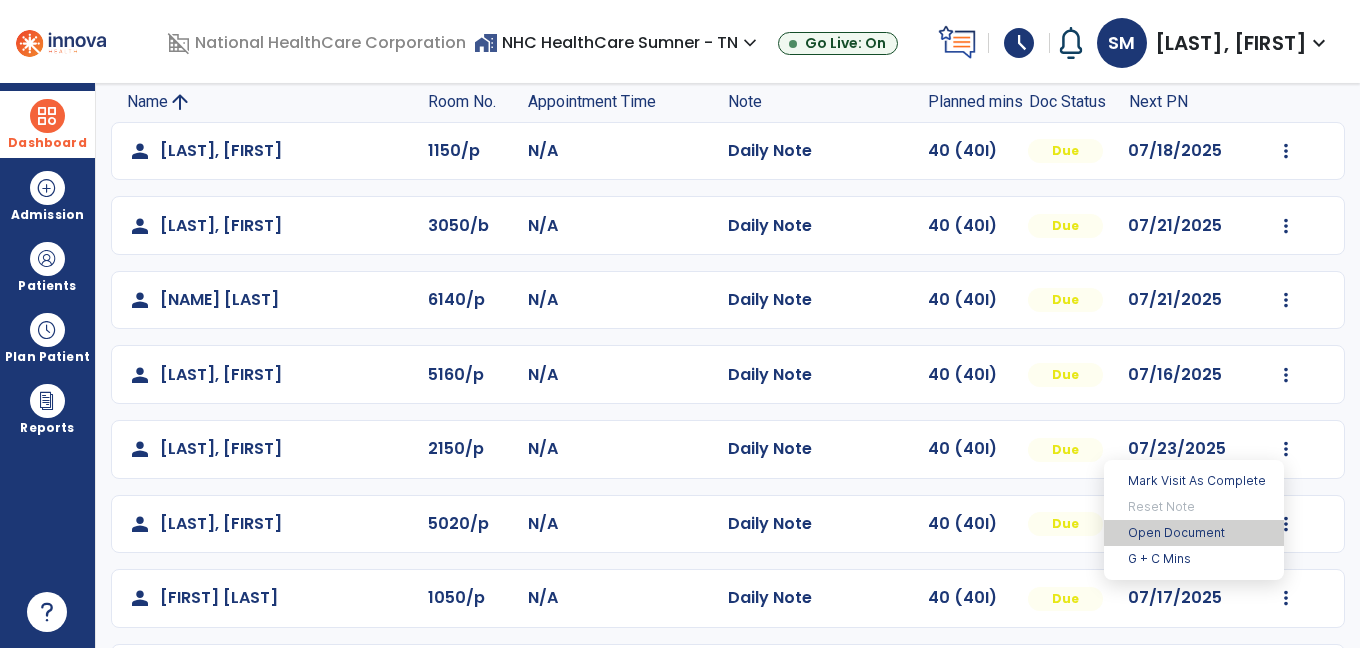 click on "Open Document" at bounding box center (1194, 533) 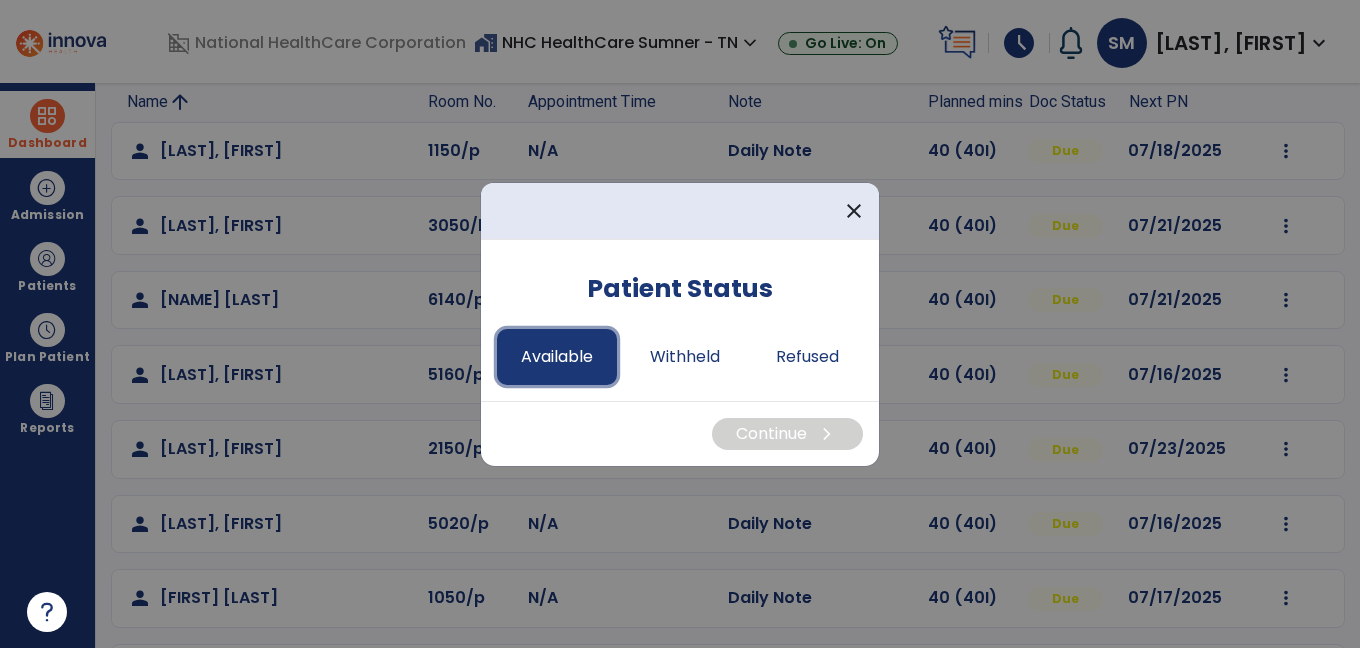 click on "Available" at bounding box center [557, 357] 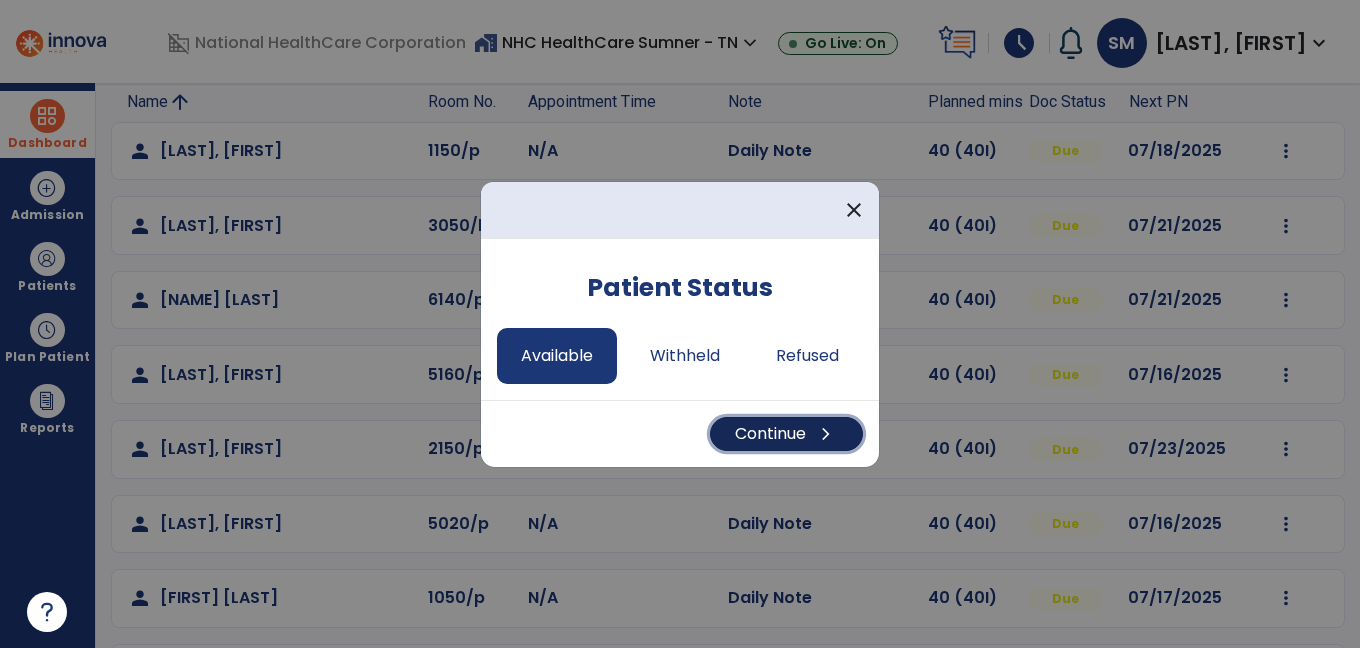 click on "Continue   chevron_right" at bounding box center (786, 434) 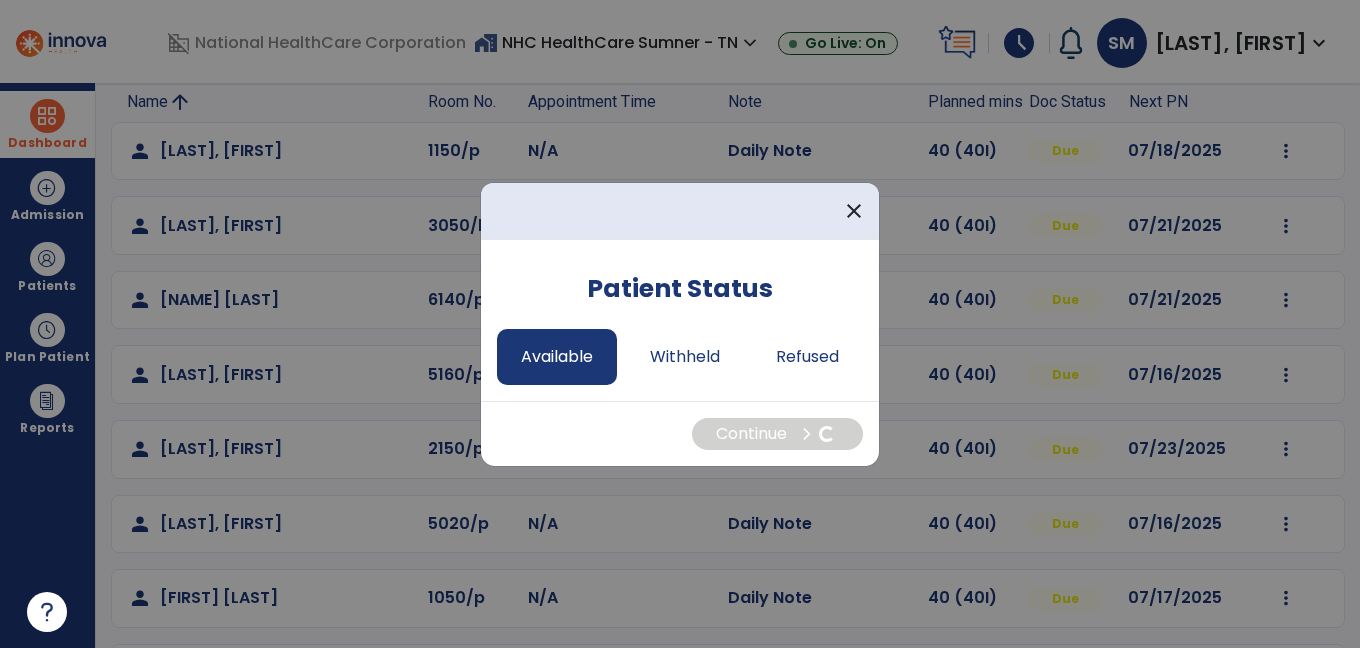 select on "*" 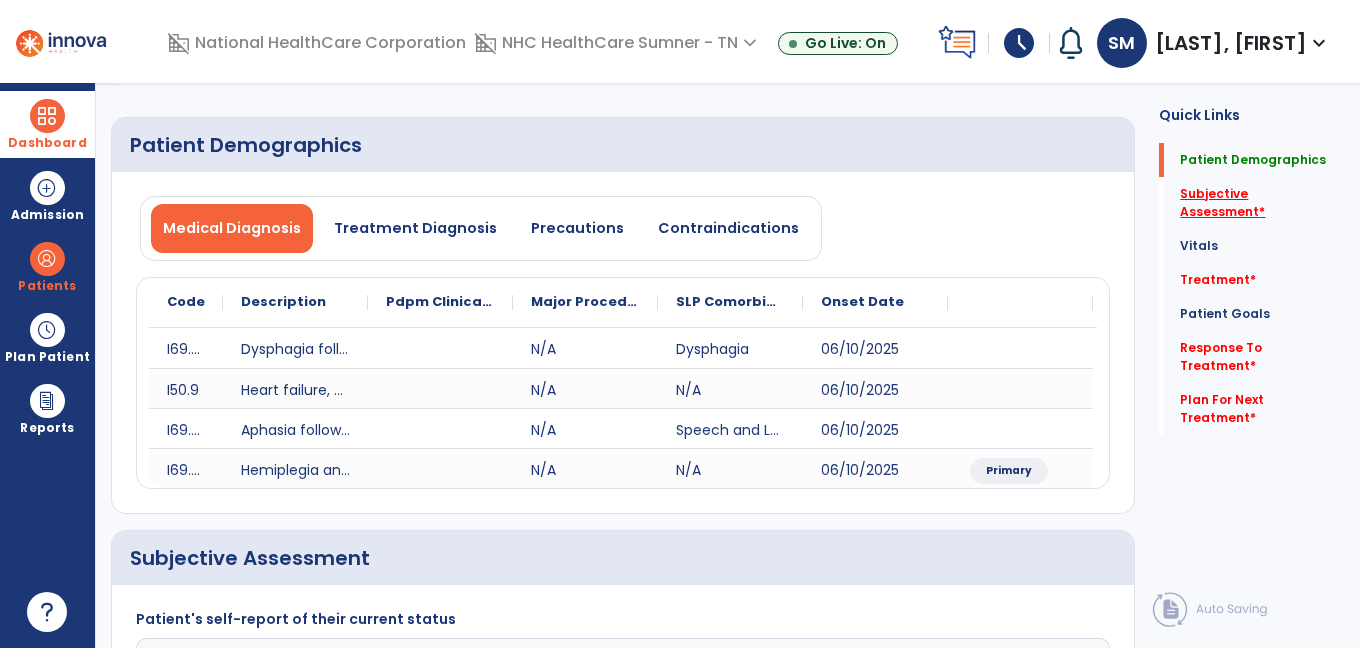 click on "Subjective Assessment   *" 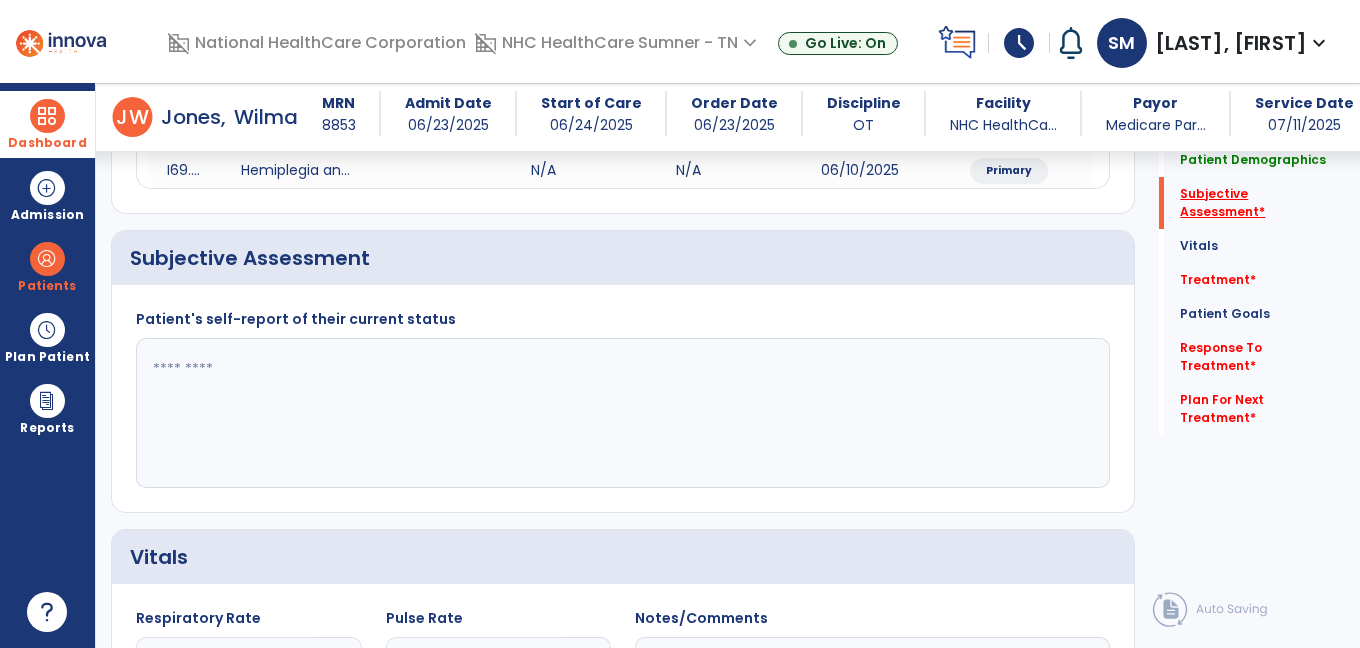 scroll, scrollTop: 443, scrollLeft: 0, axis: vertical 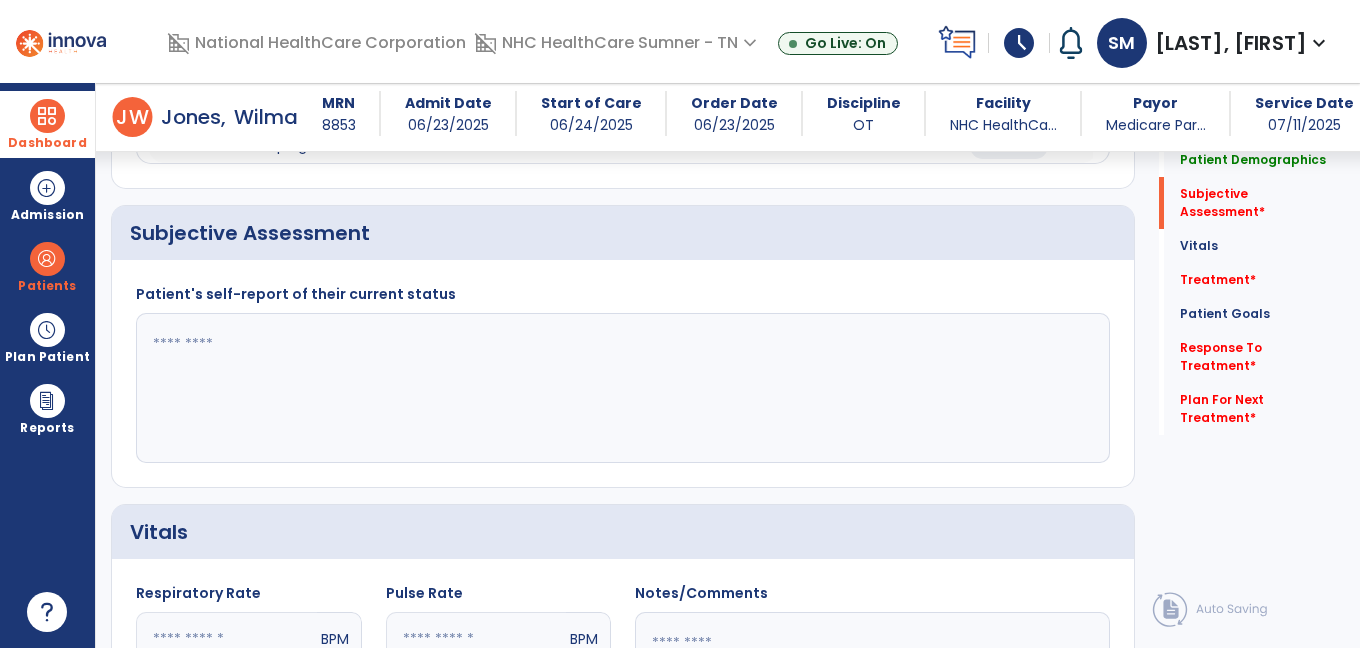 click on "Patient's self-report of their current status" 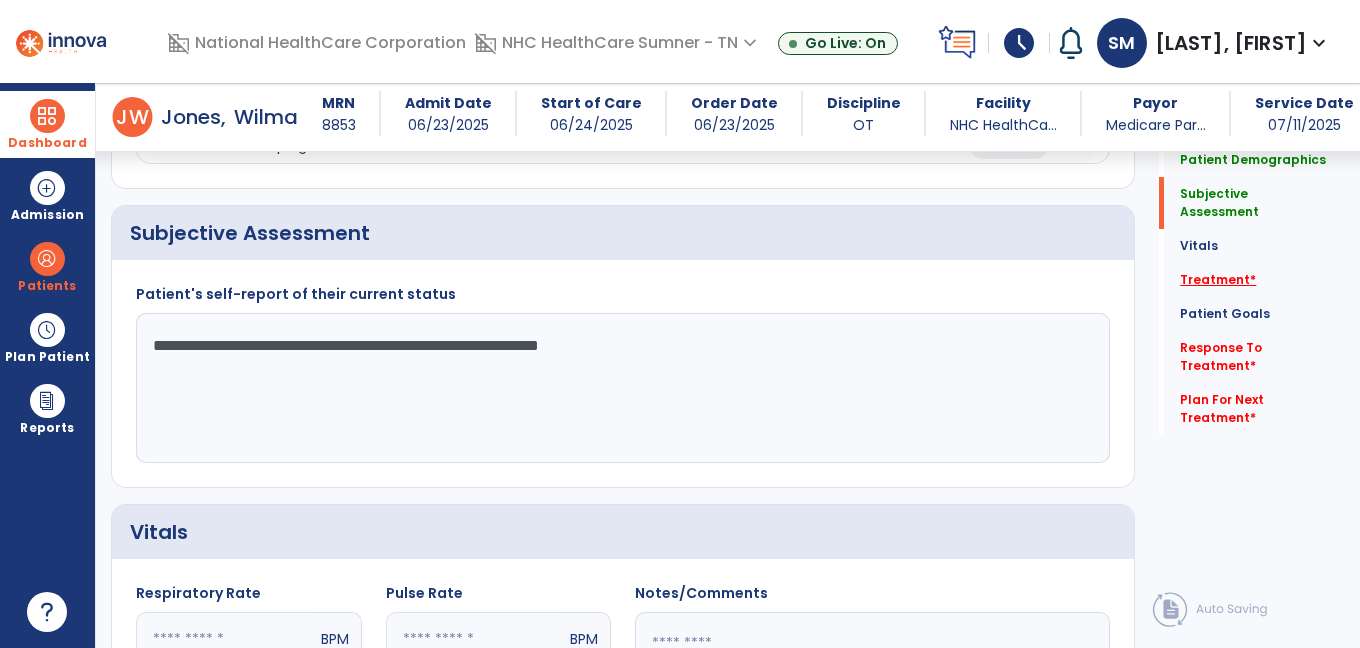 type on "**********" 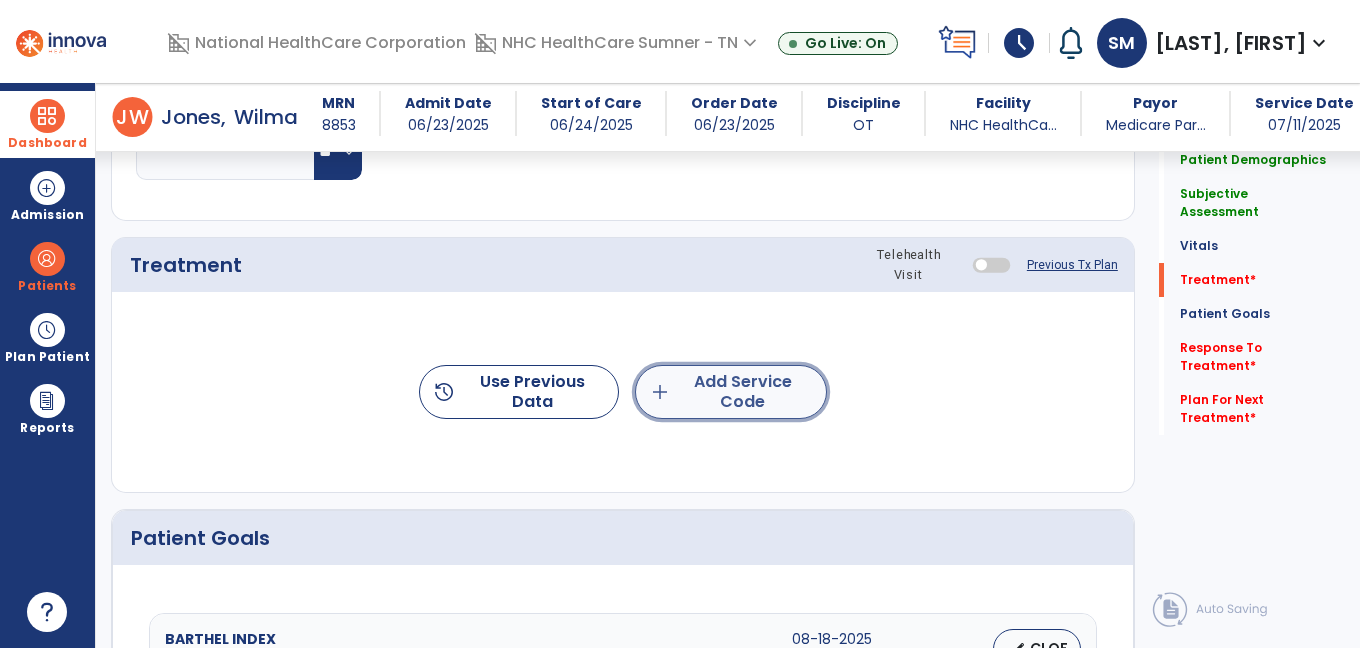 click on "add  Add Service Code" 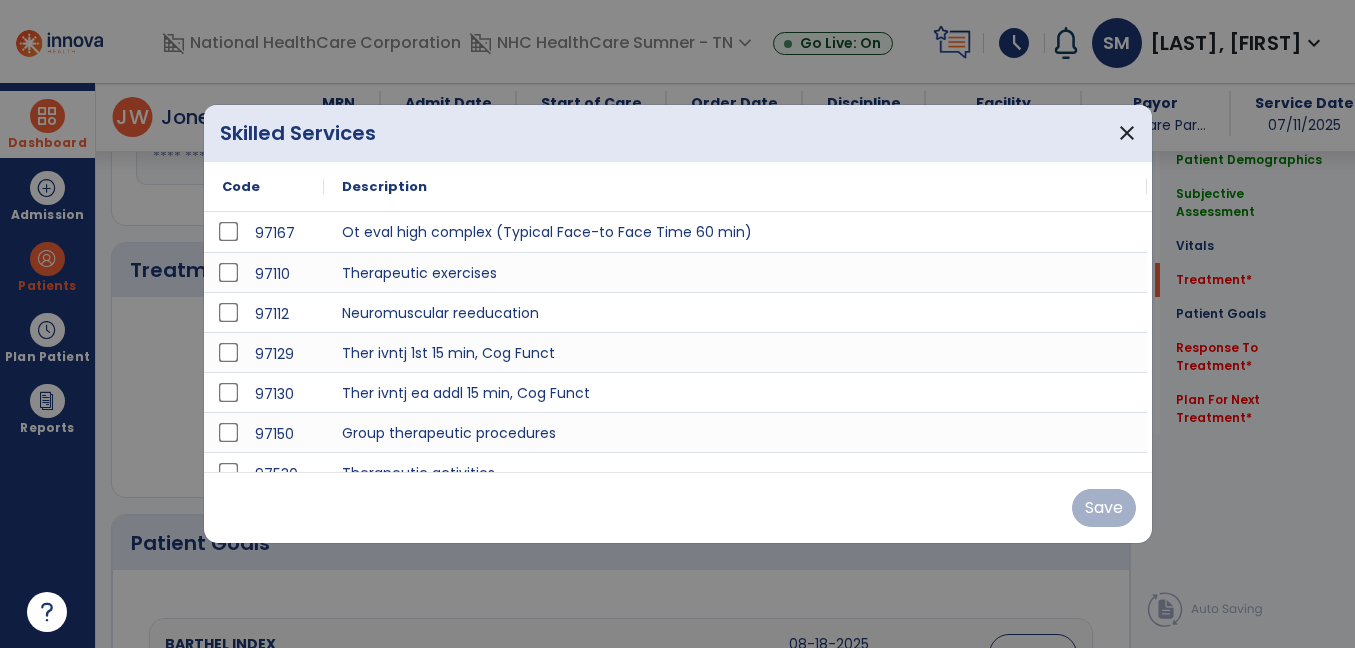 scroll, scrollTop: 1132, scrollLeft: 0, axis: vertical 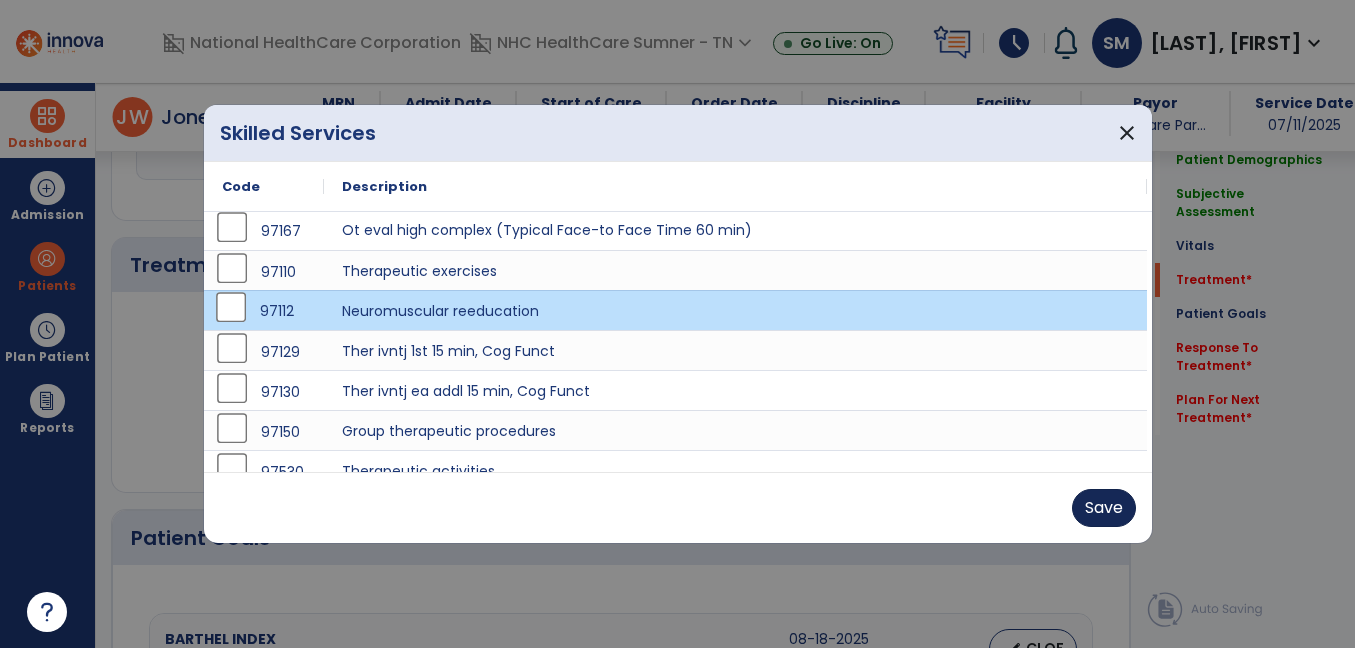 click on "Save" at bounding box center [1104, 508] 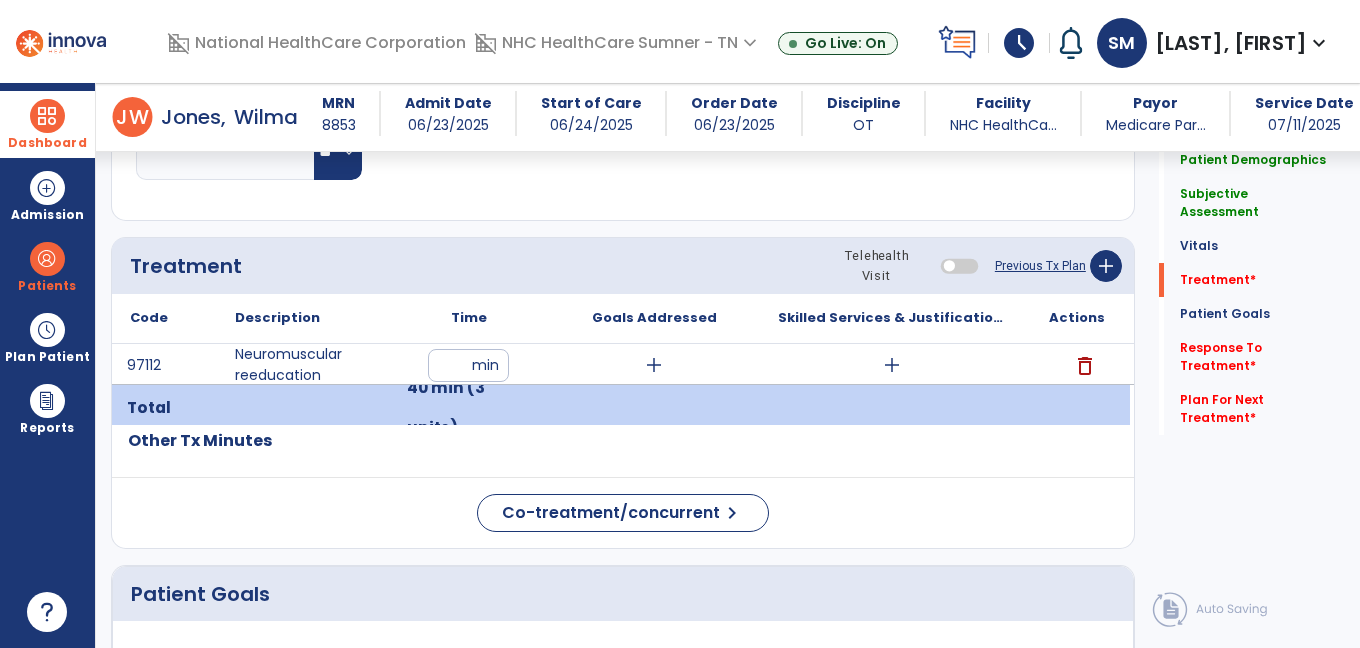 click on "add" at bounding box center (892, 365) 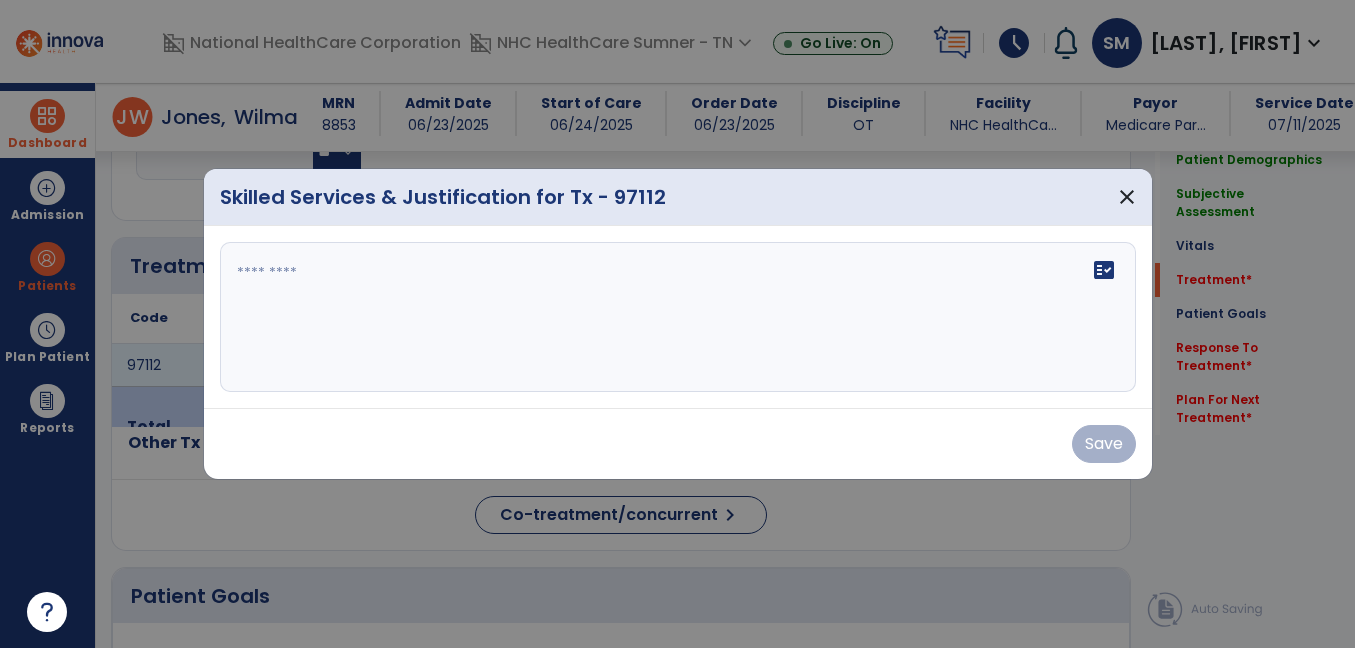 scroll, scrollTop: 1132, scrollLeft: 0, axis: vertical 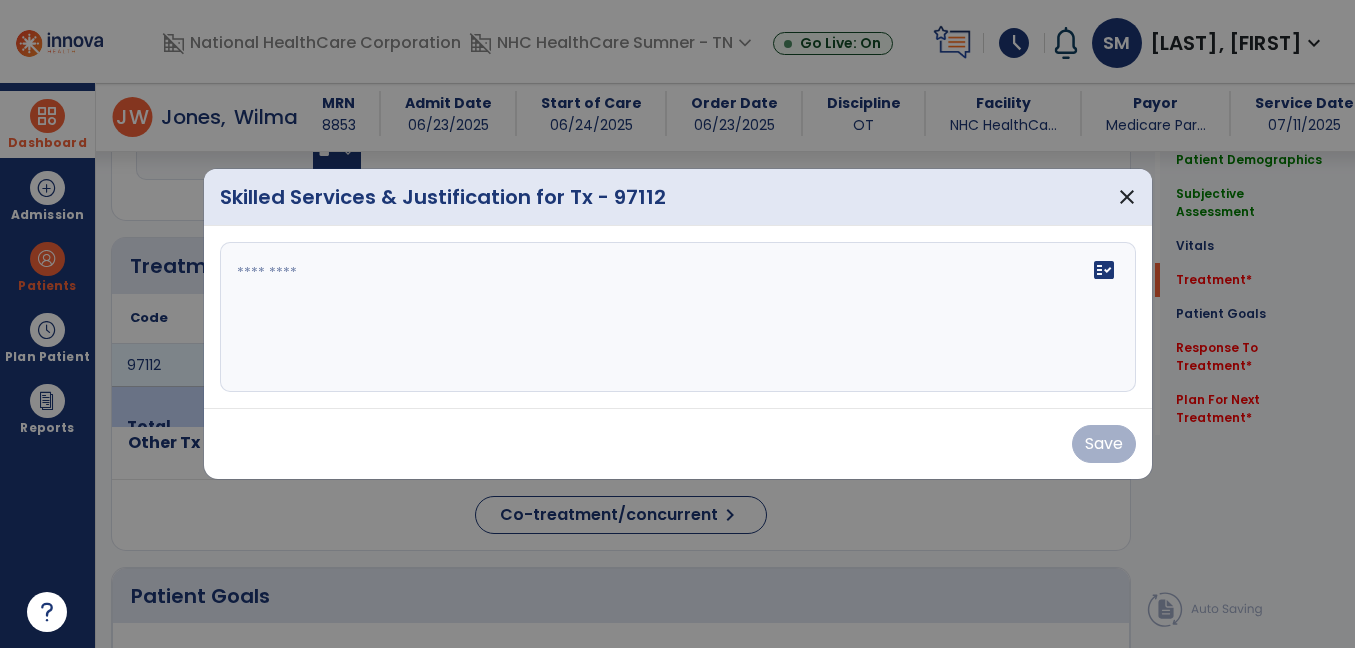 click on "fact_check" at bounding box center [678, 317] 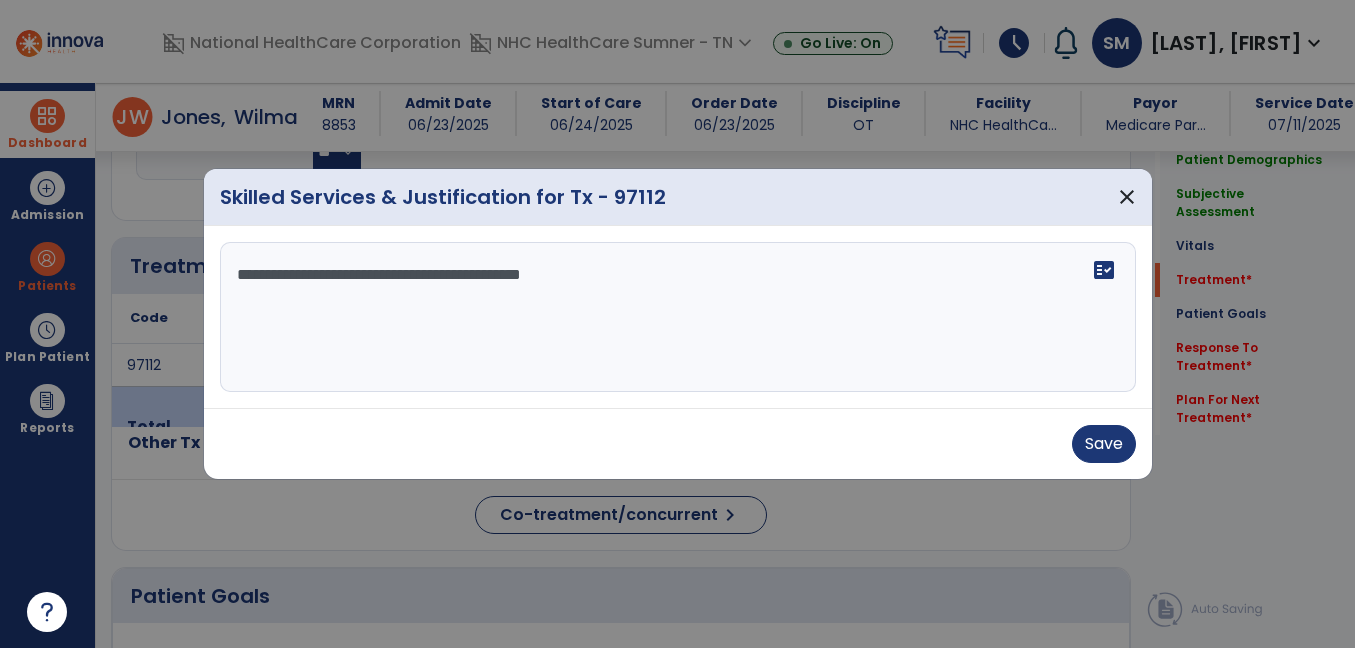 paste on "**********" 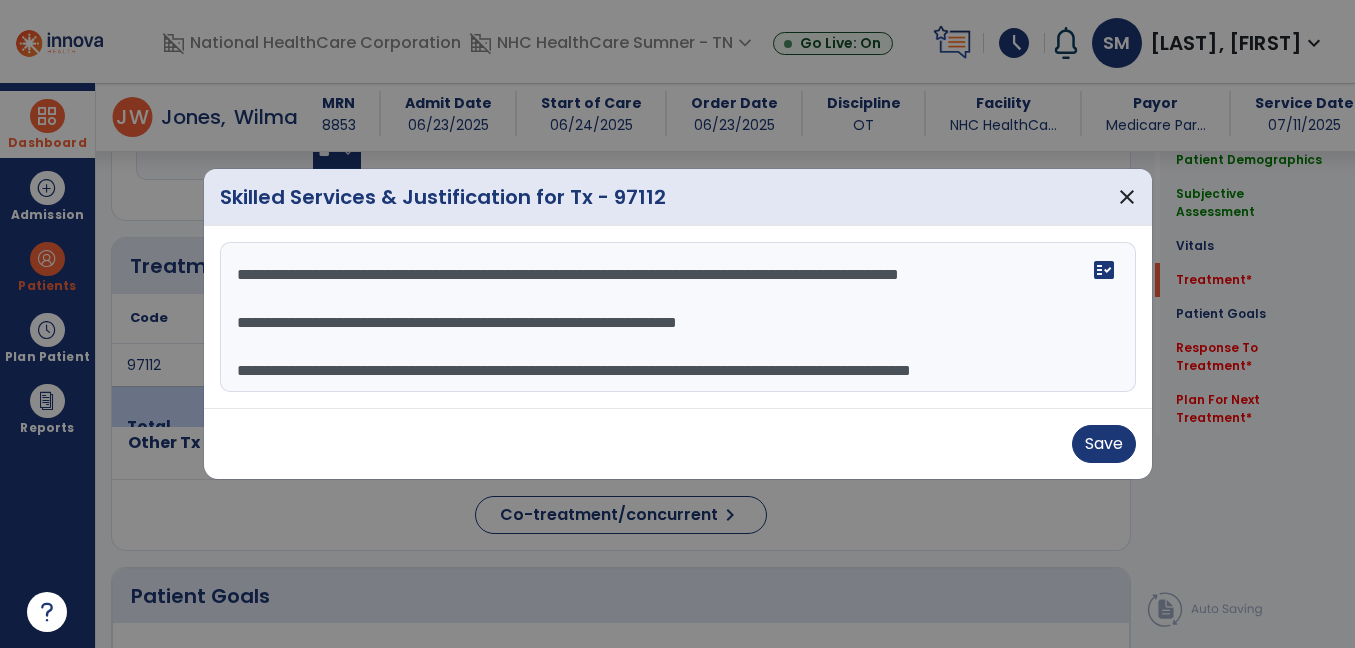 scroll, scrollTop: 39, scrollLeft: 0, axis: vertical 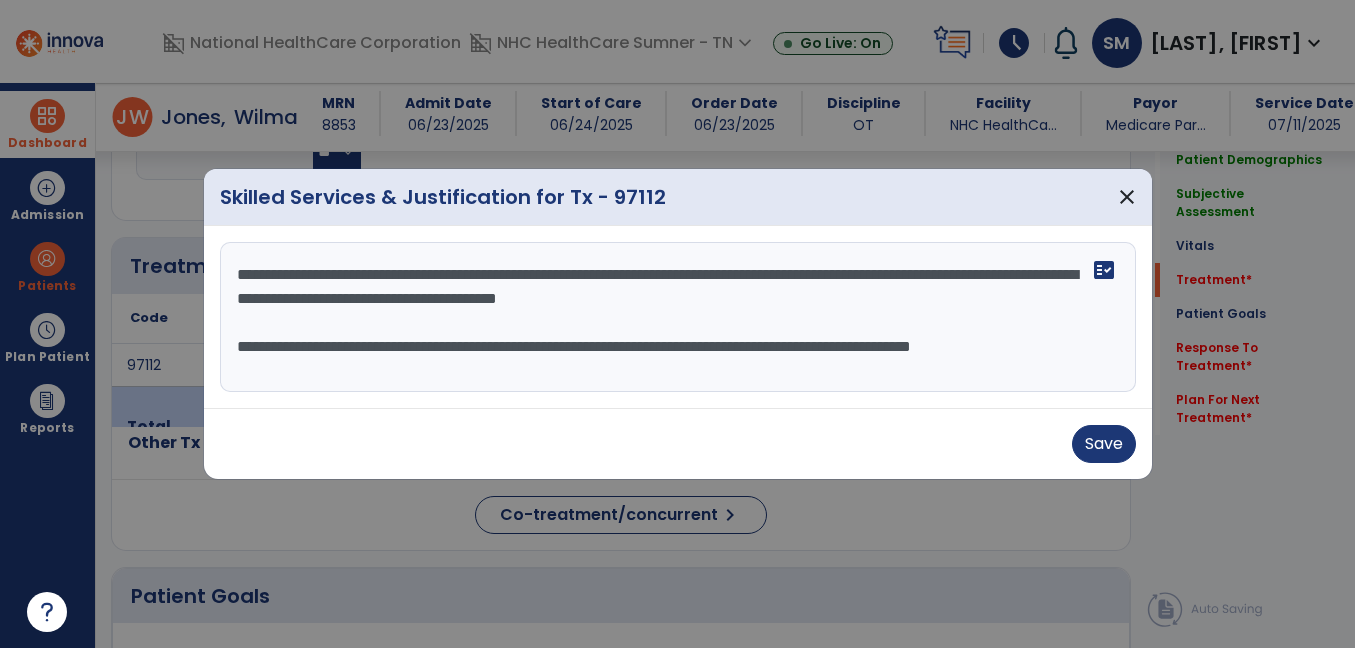 click on "**********" at bounding box center [678, 317] 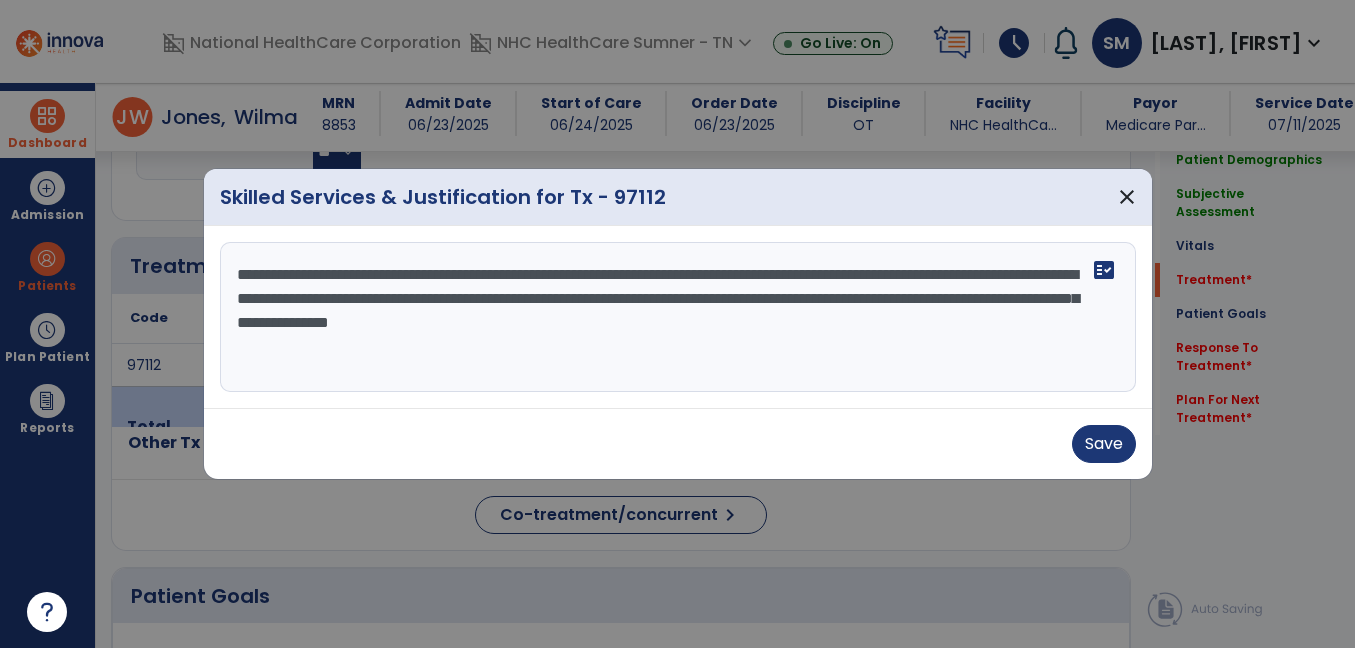 click on "**********" at bounding box center (678, 317) 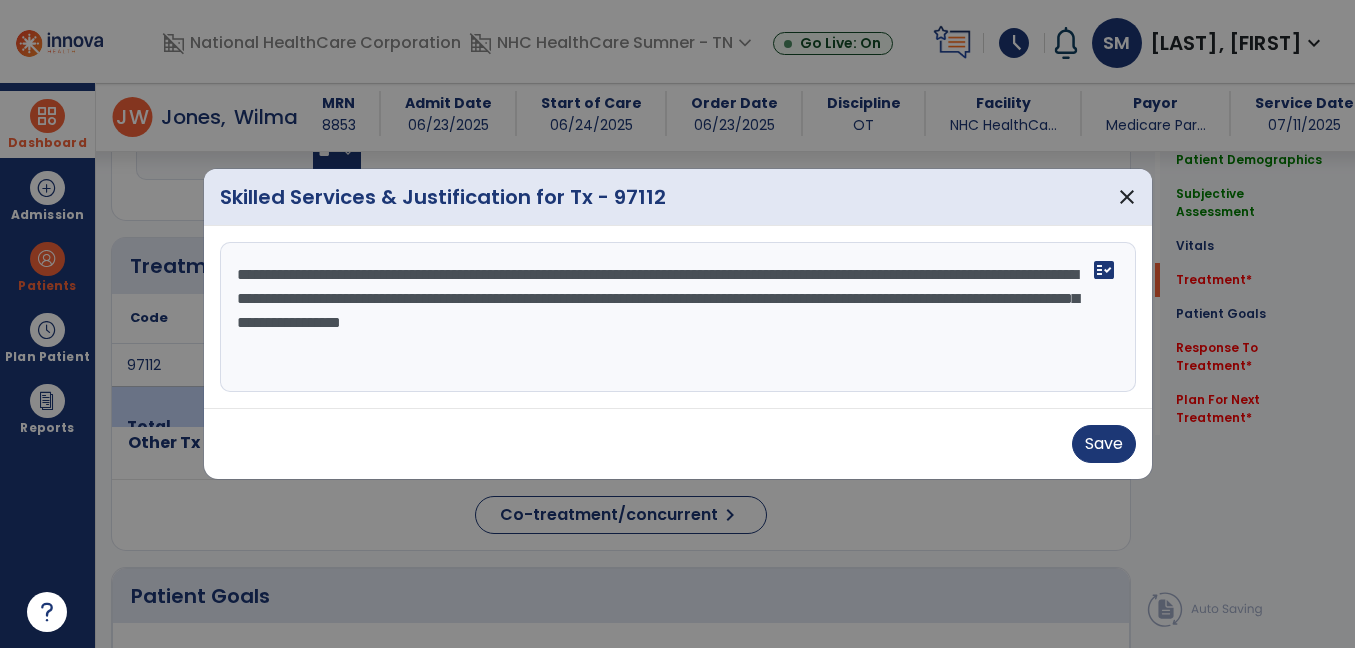 click on "**********" at bounding box center (678, 317) 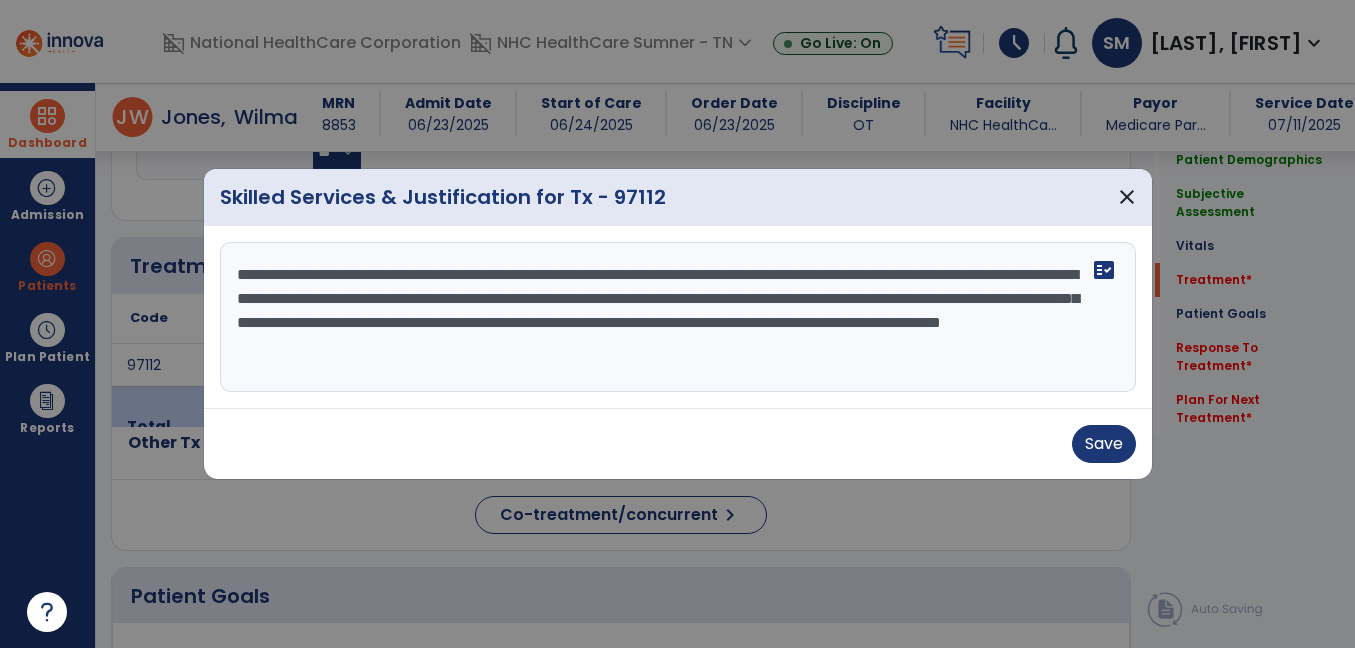 click on "**********" at bounding box center (678, 317) 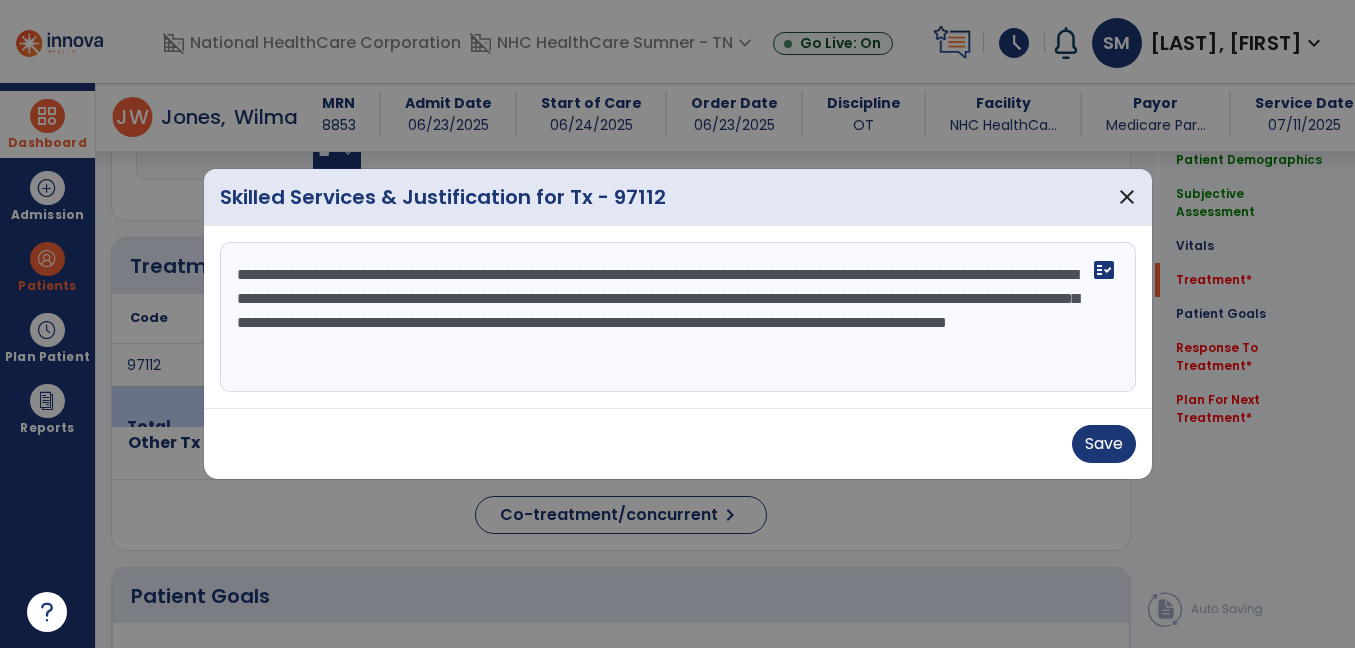 click on "**********" at bounding box center [678, 317] 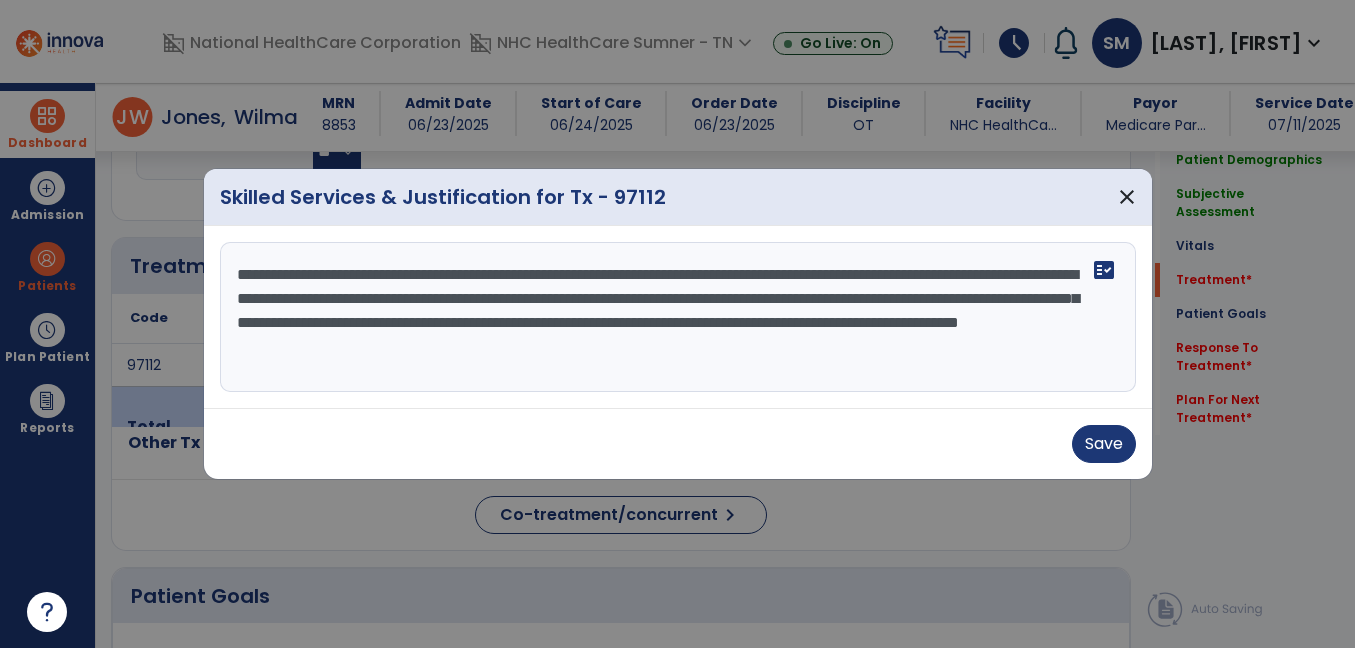 click on "**********" at bounding box center (678, 317) 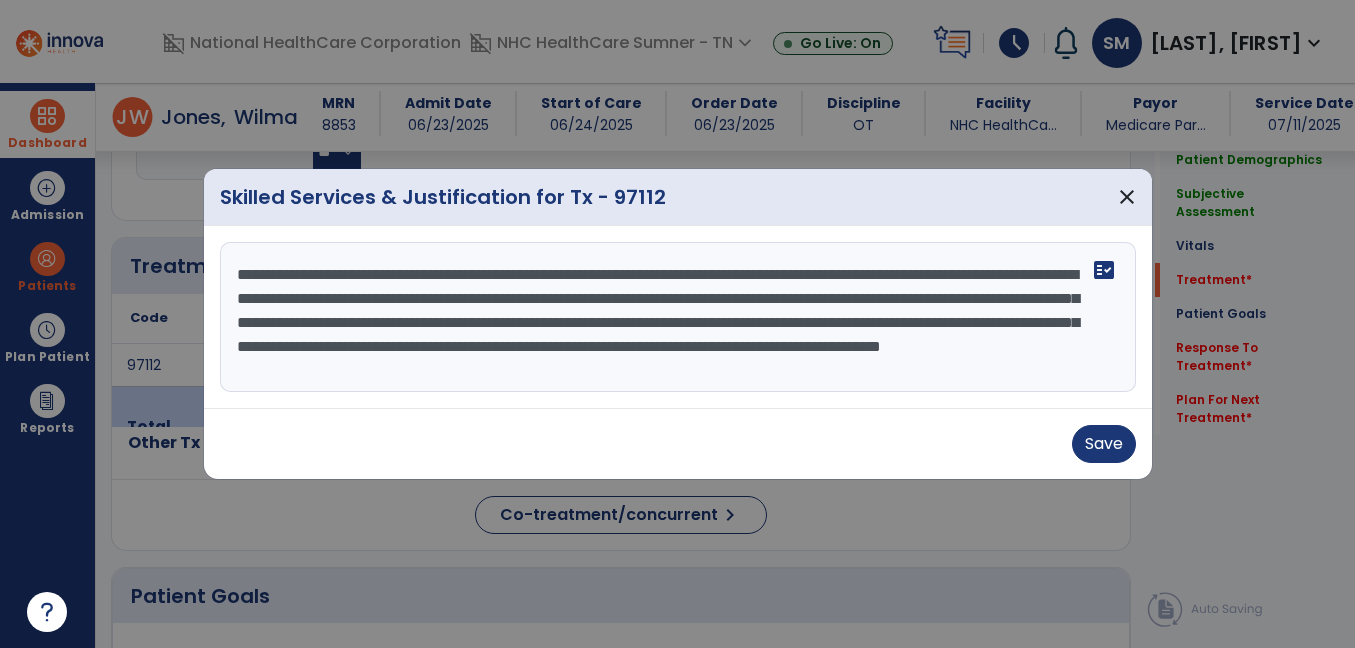 click on "**********" at bounding box center [678, 317] 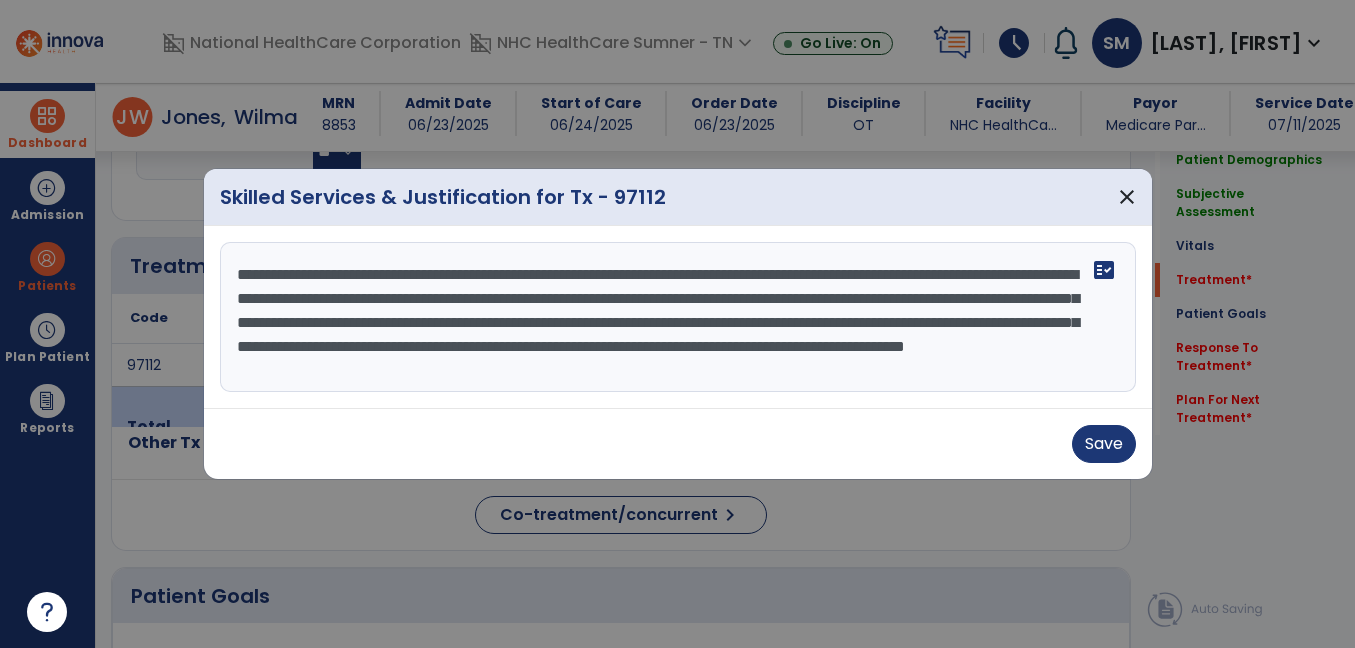 scroll, scrollTop: 15, scrollLeft: 0, axis: vertical 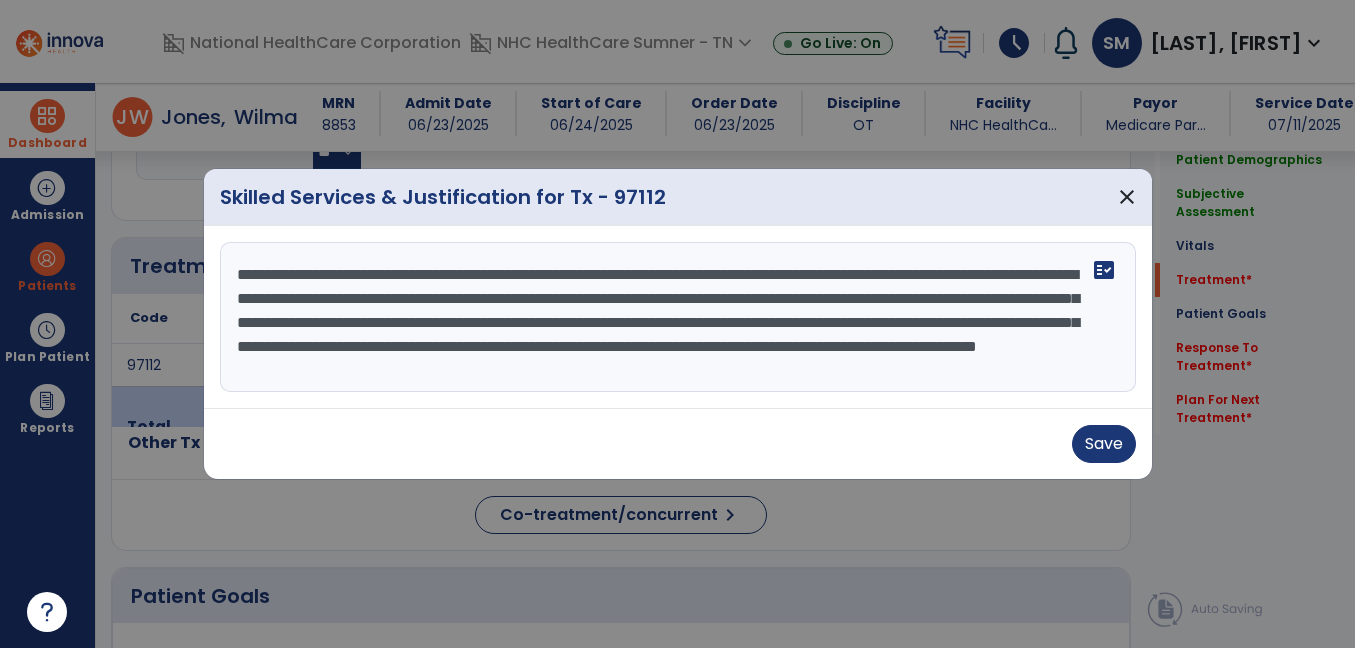 click on "**********" at bounding box center [678, 317] 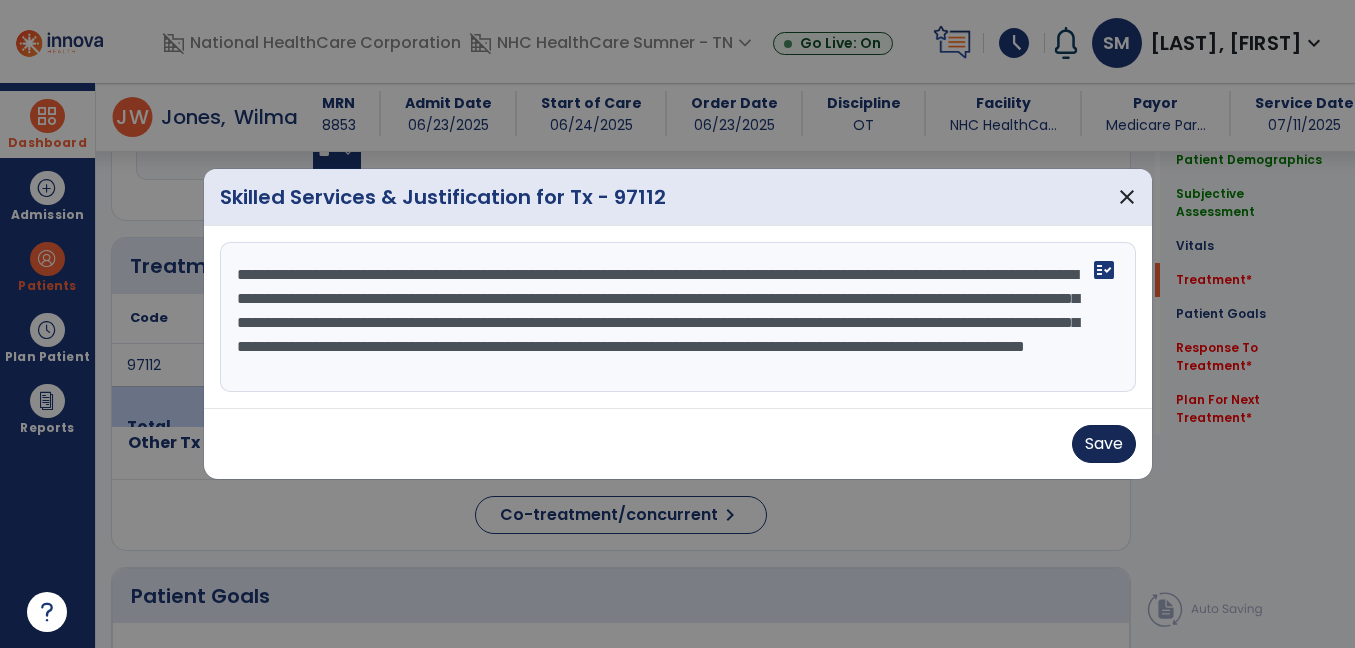 type on "**********" 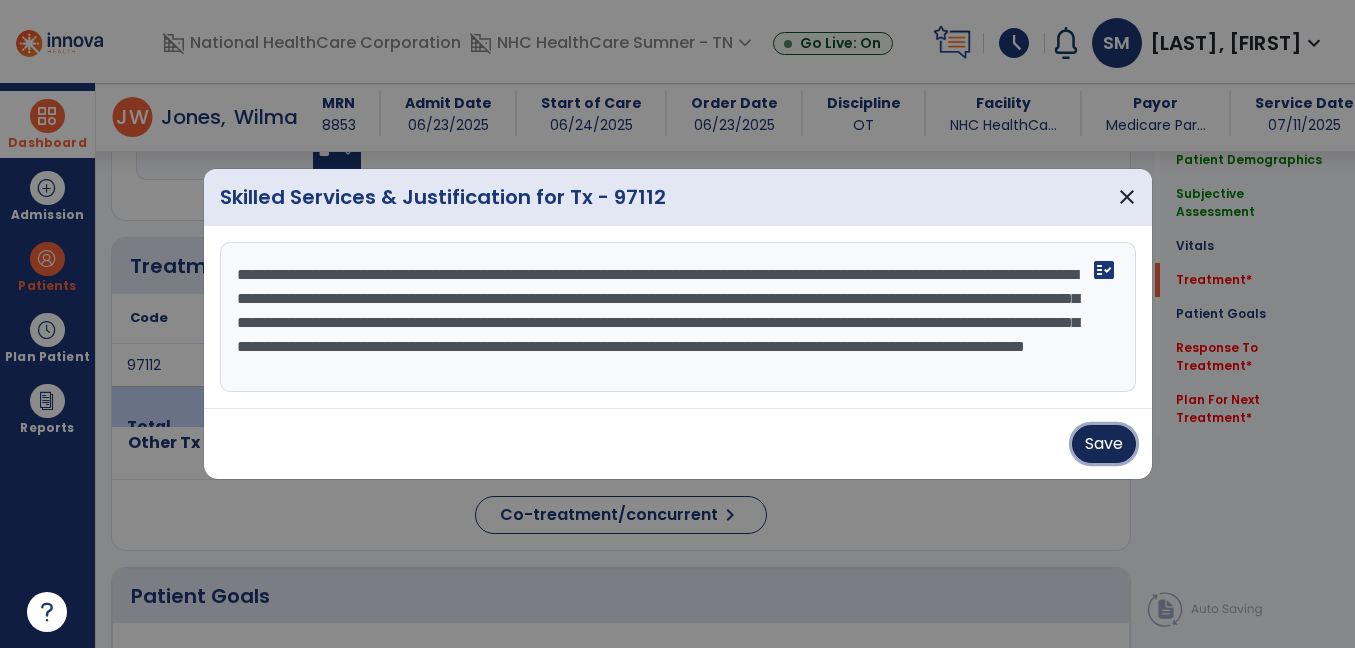 click on "Save" at bounding box center [1104, 444] 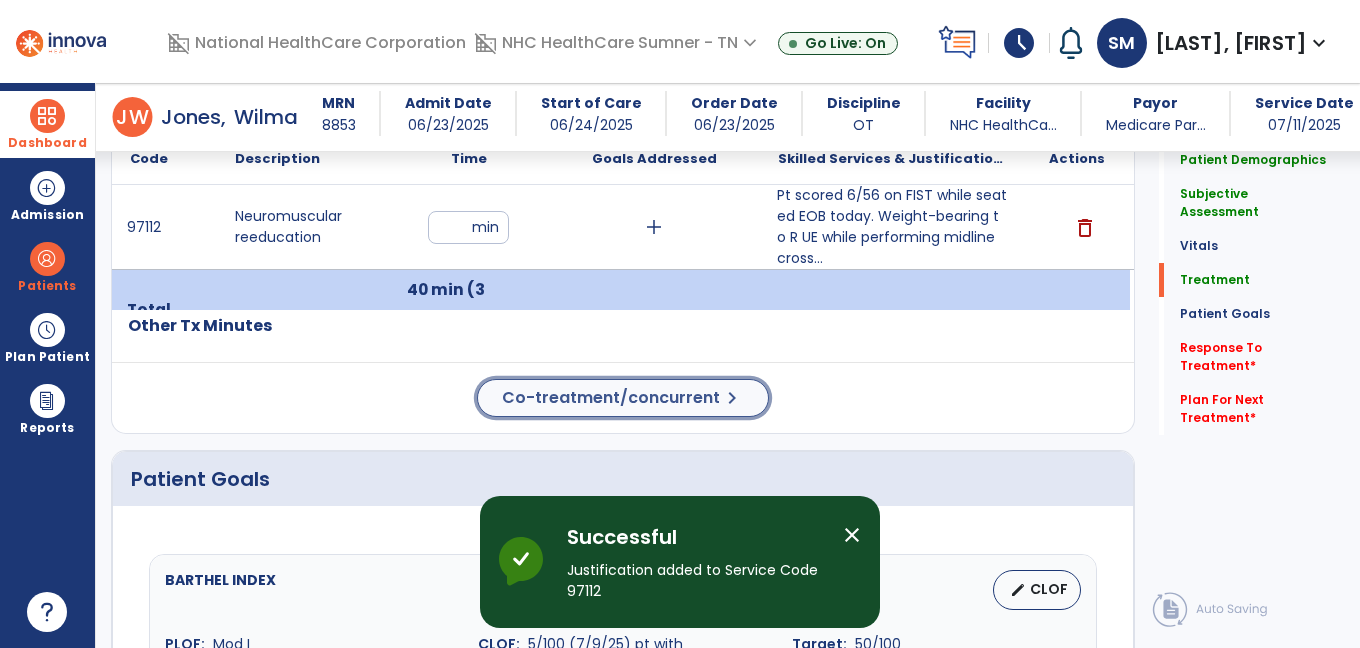 click on "Co-treatment/concurrent  chevron_right" 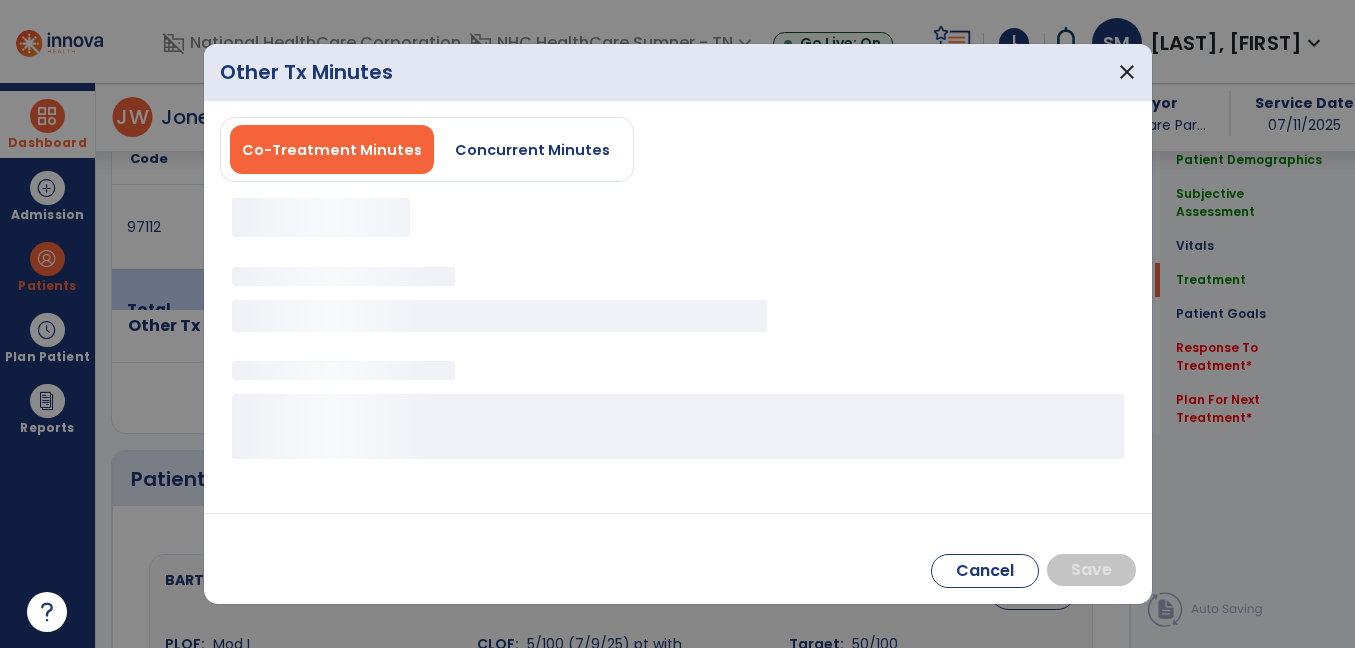 scroll, scrollTop: 1291, scrollLeft: 0, axis: vertical 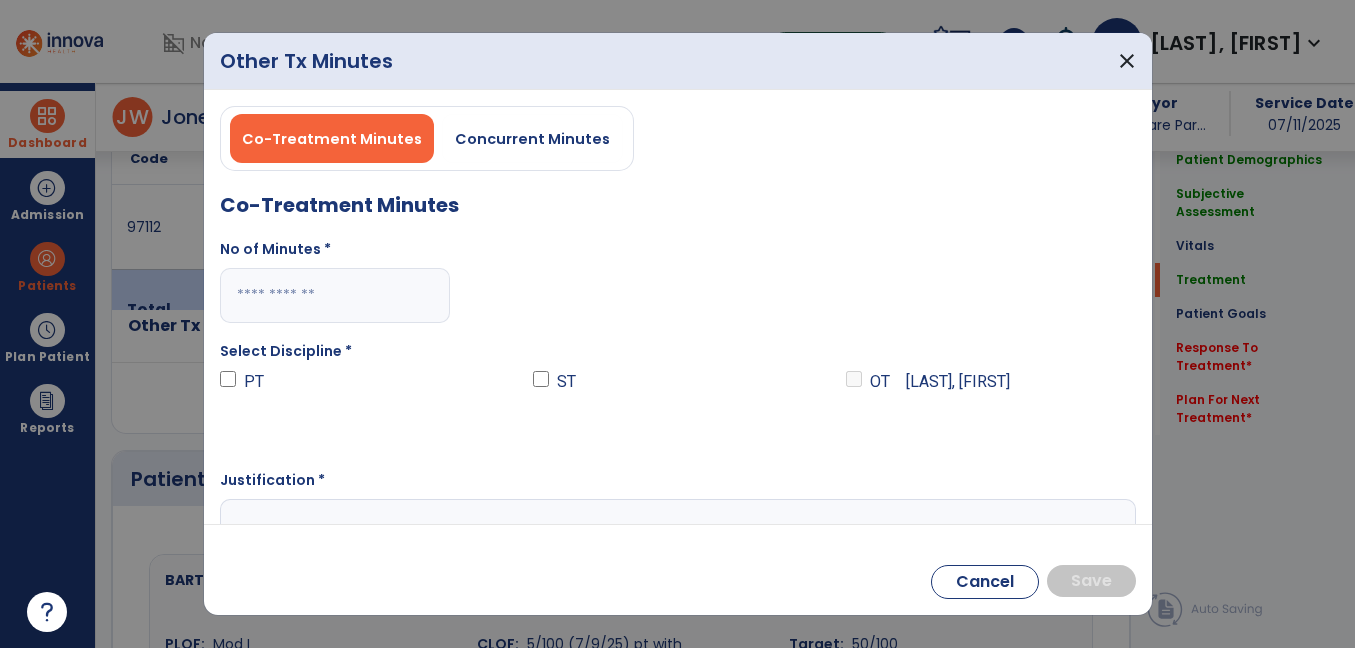 click at bounding box center (335, 295) 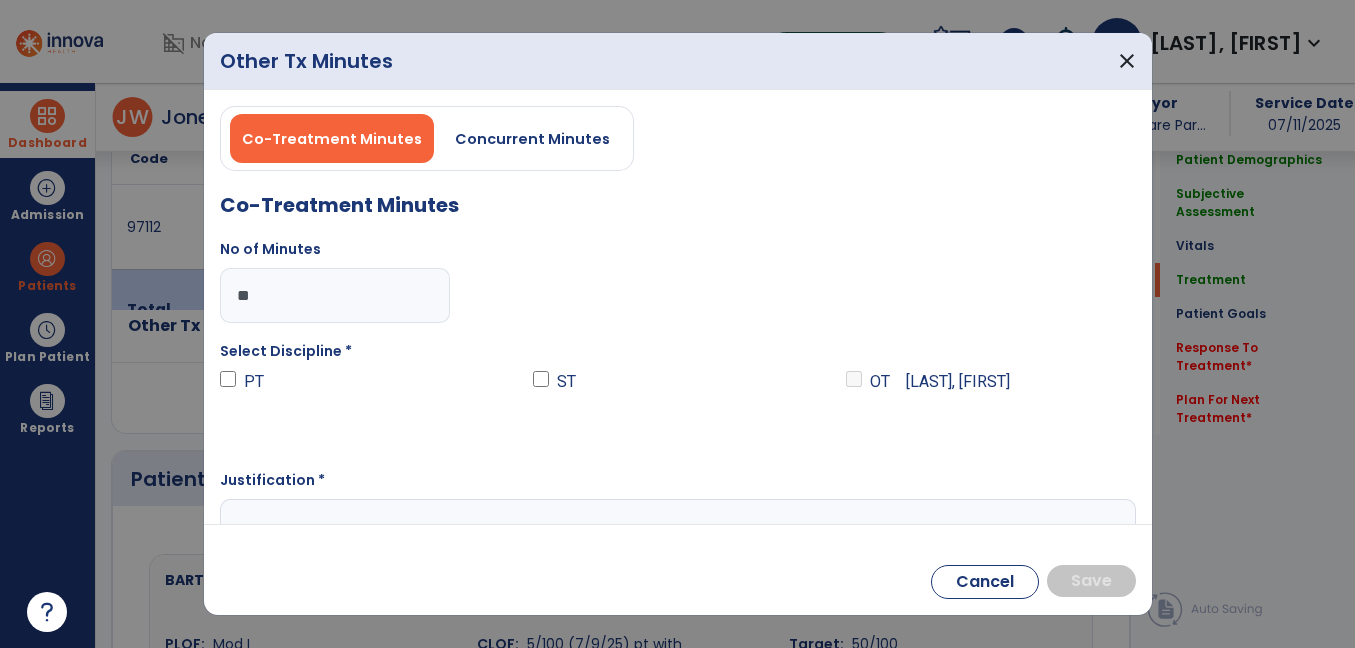 type on "**" 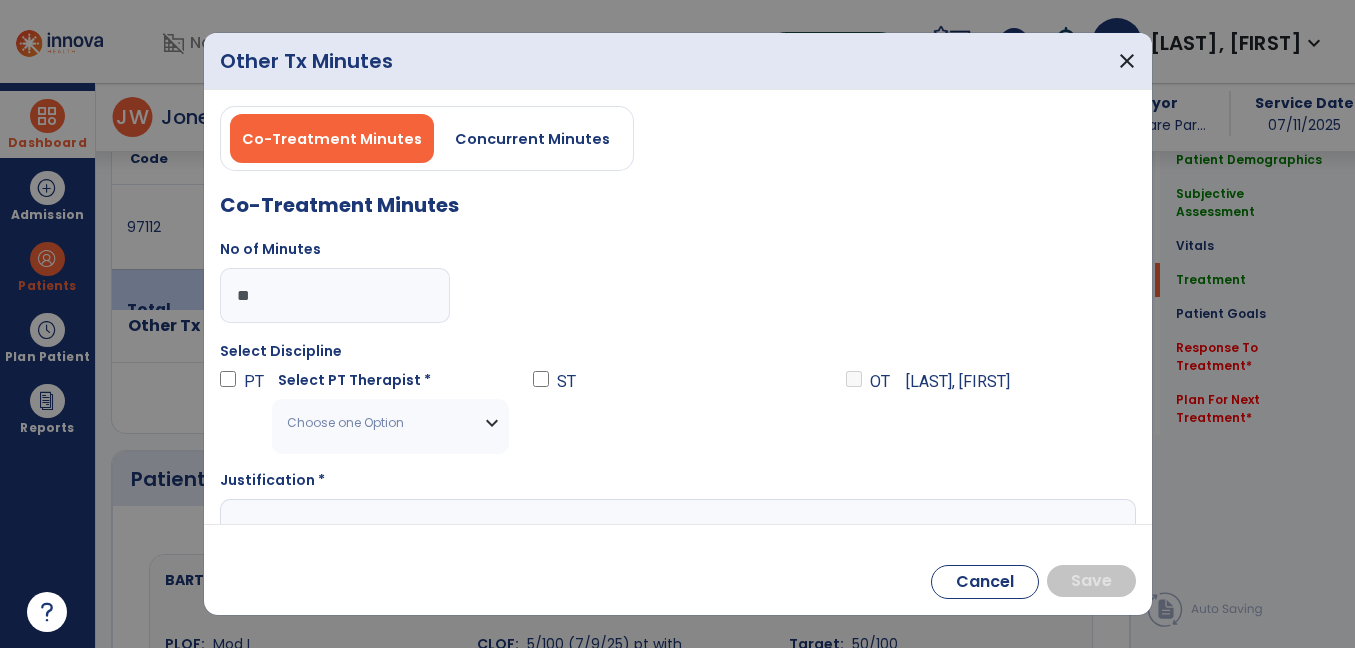 click on "Choose one Option" at bounding box center [378, 423] 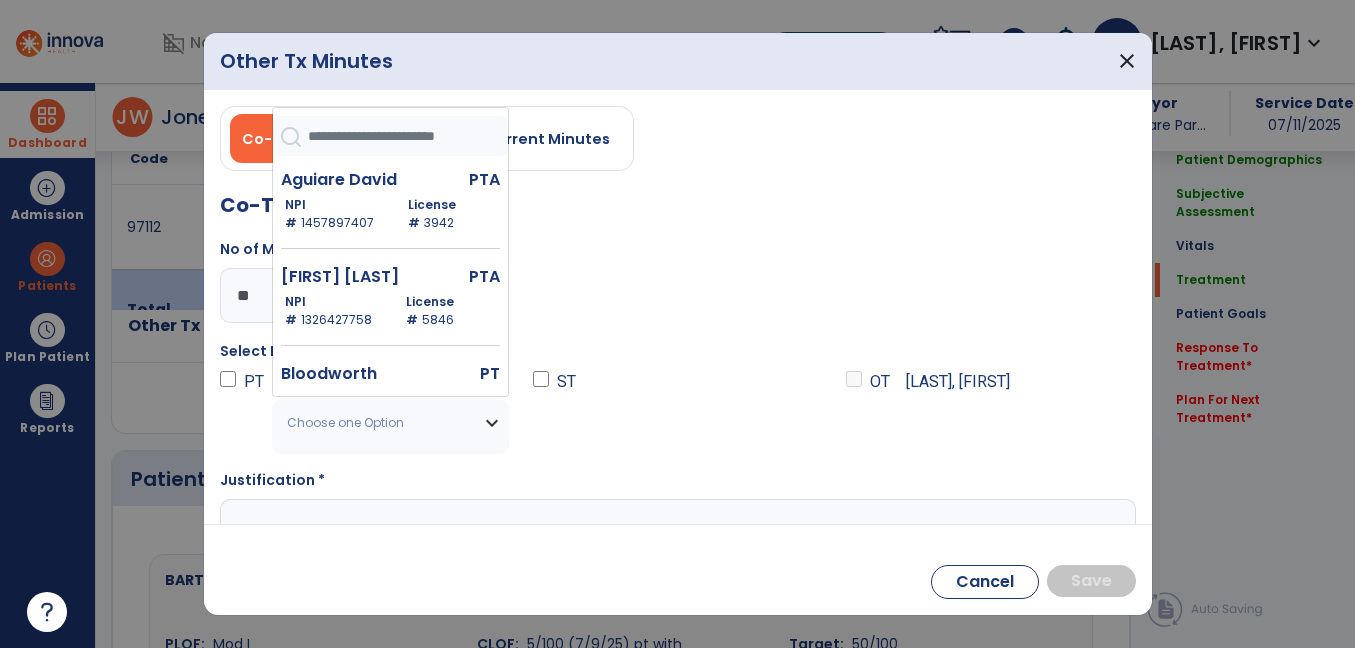 click at bounding box center [408, 136] 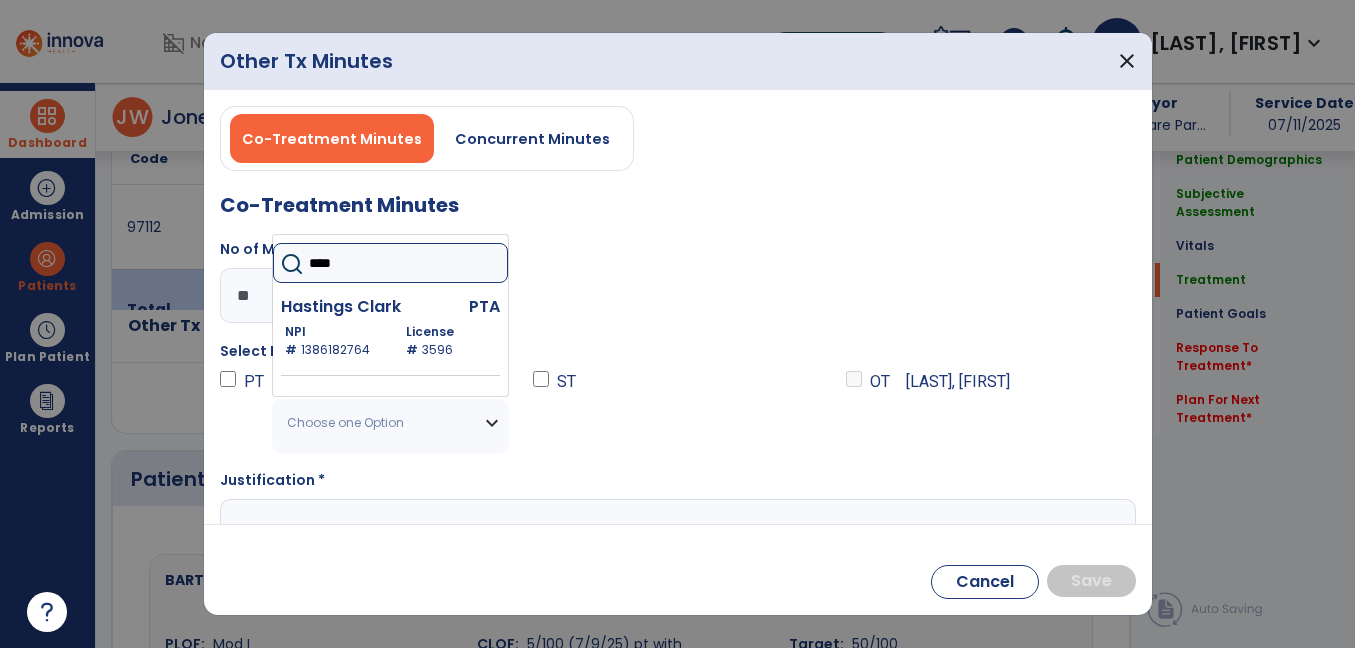 type on "*****" 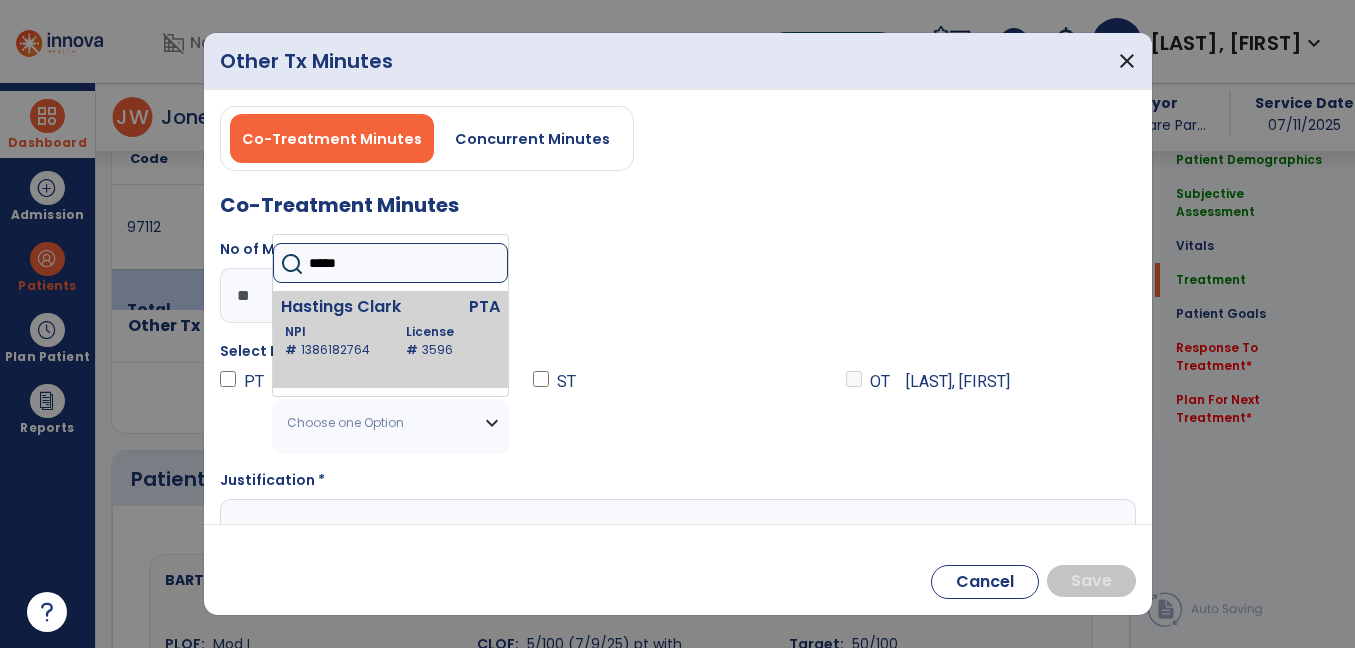 click on "NPI # [NPI]" at bounding box center (333, 341) 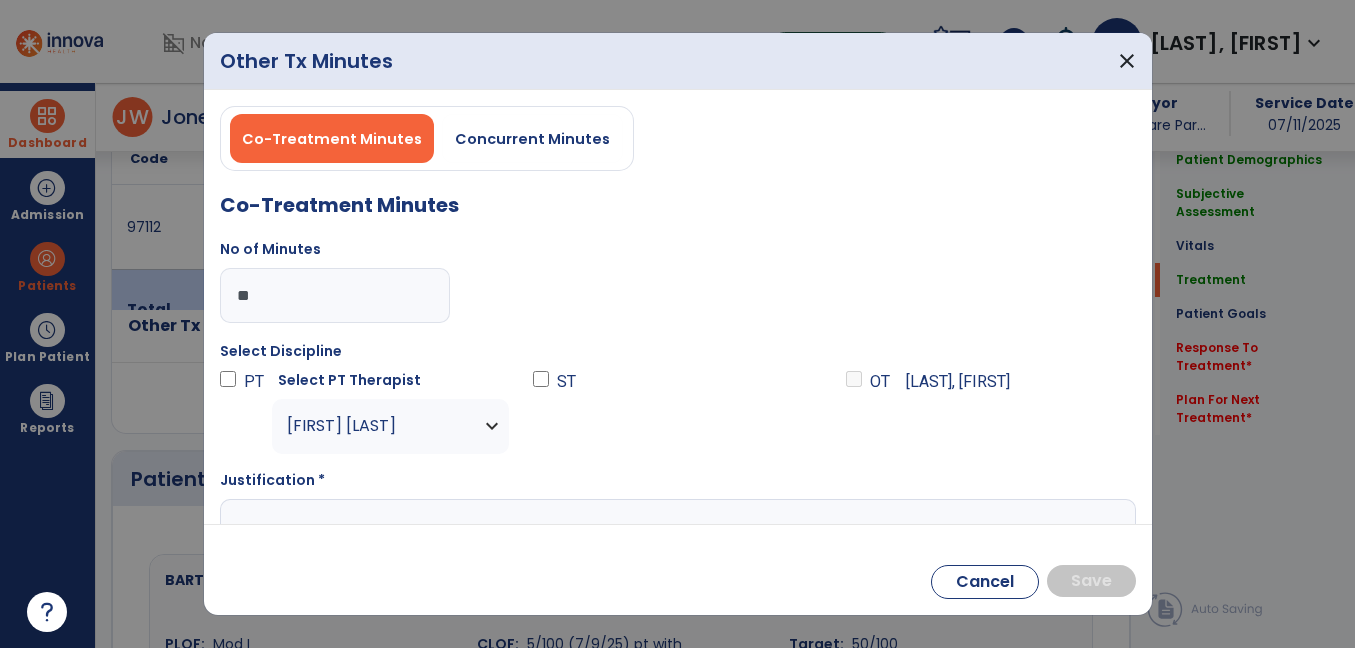 click on "Cancel Save" at bounding box center [678, 569] 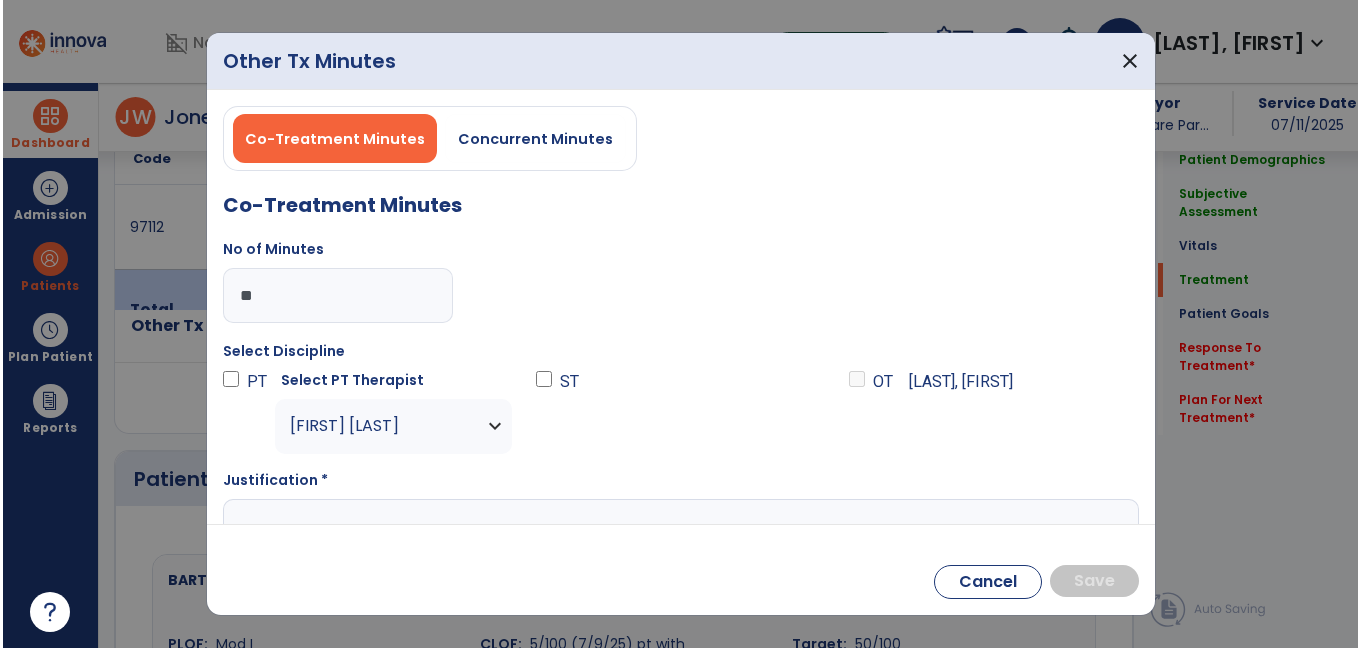 scroll, scrollTop: 70, scrollLeft: 0, axis: vertical 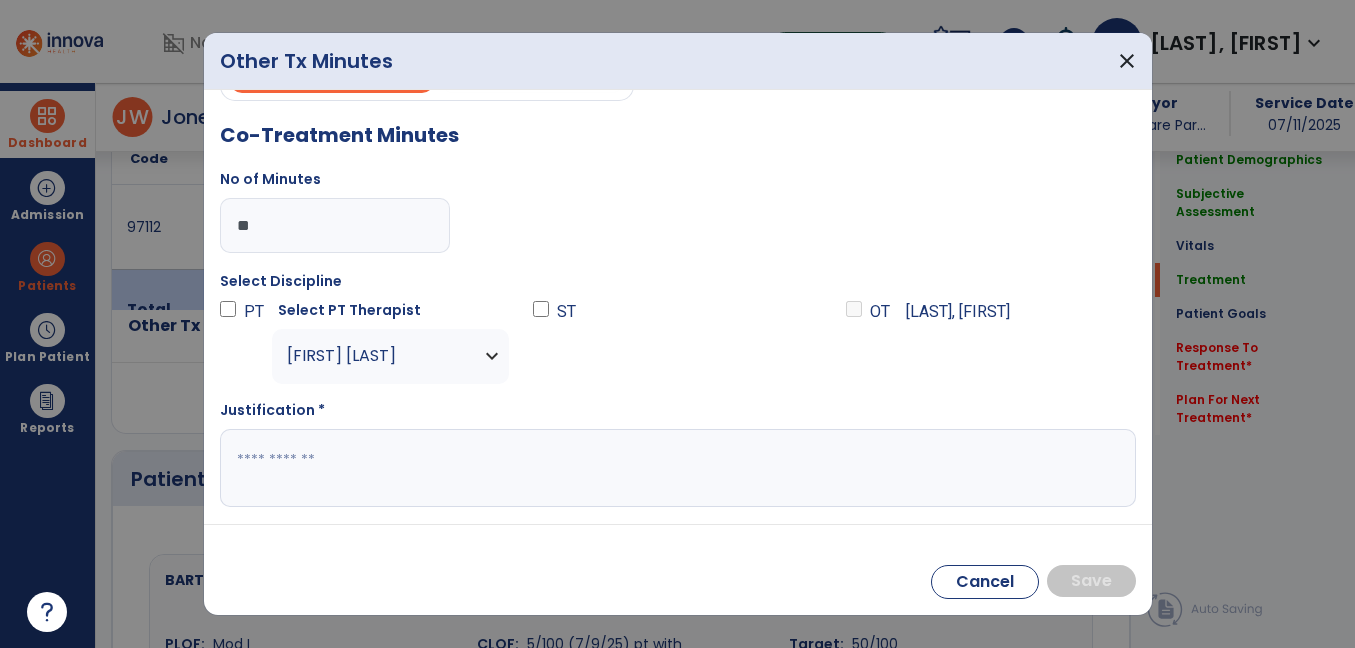 click at bounding box center (675, 468) 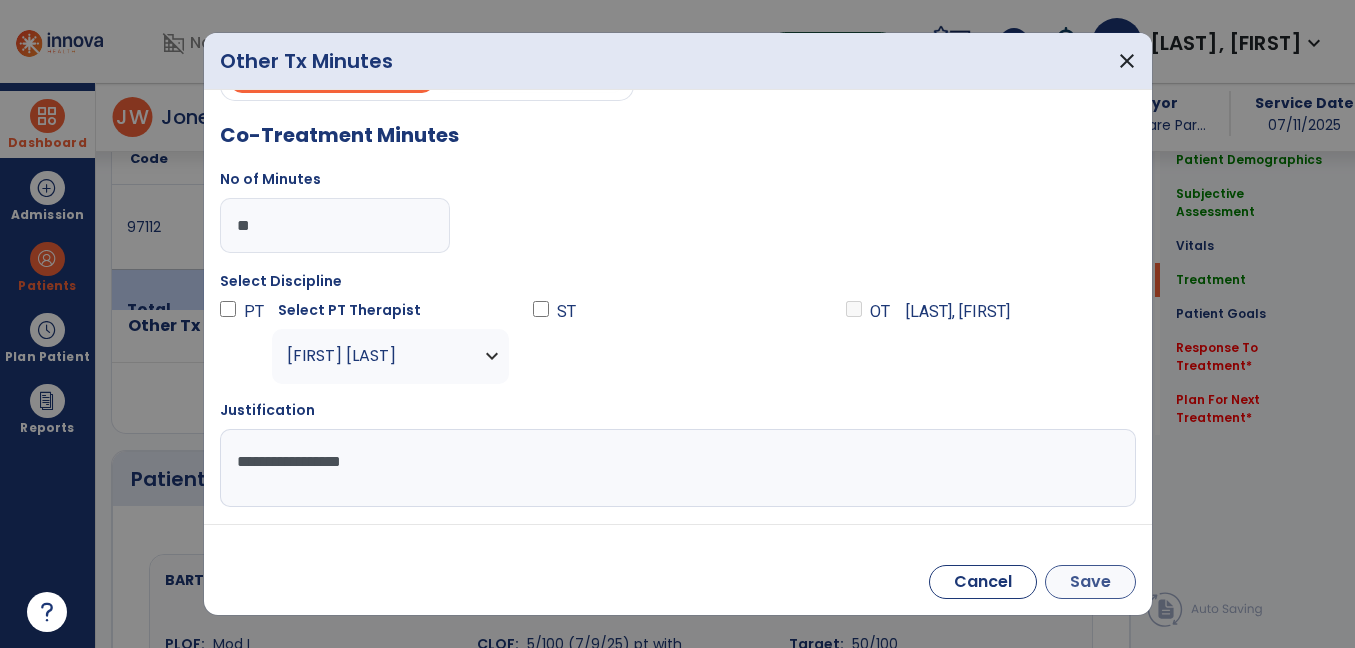 type on "**********" 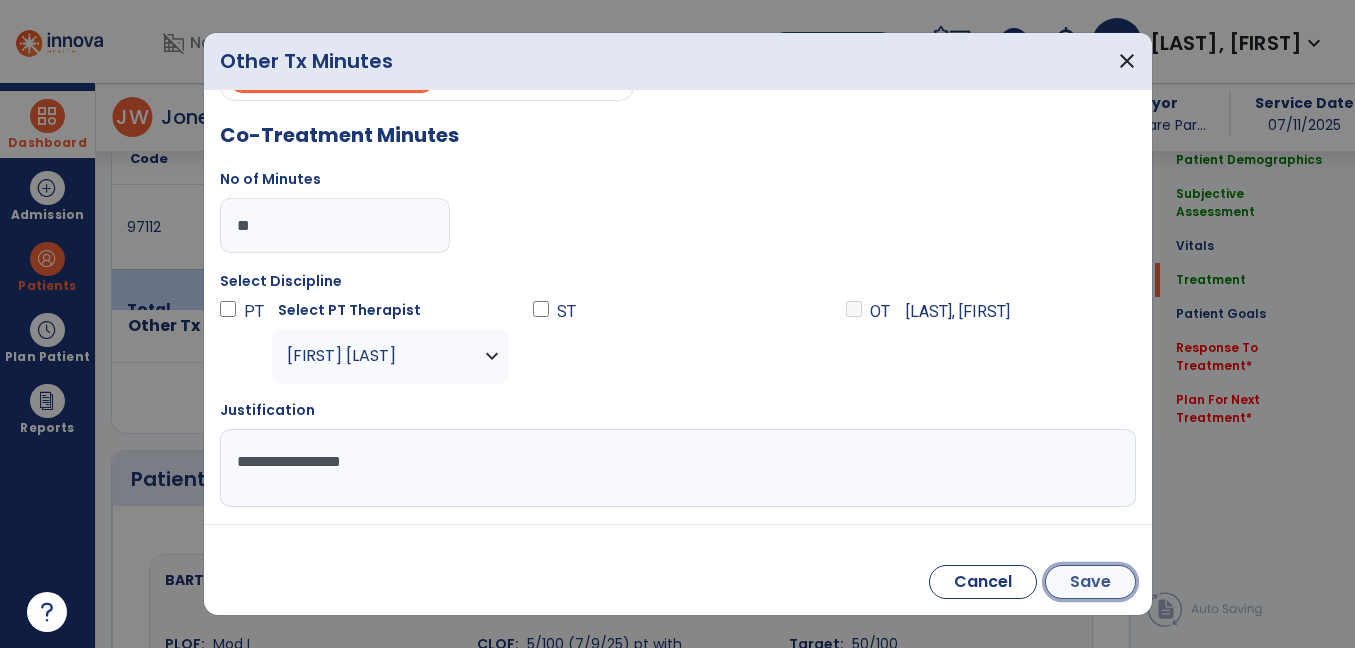 click on "Save" at bounding box center (1090, 582) 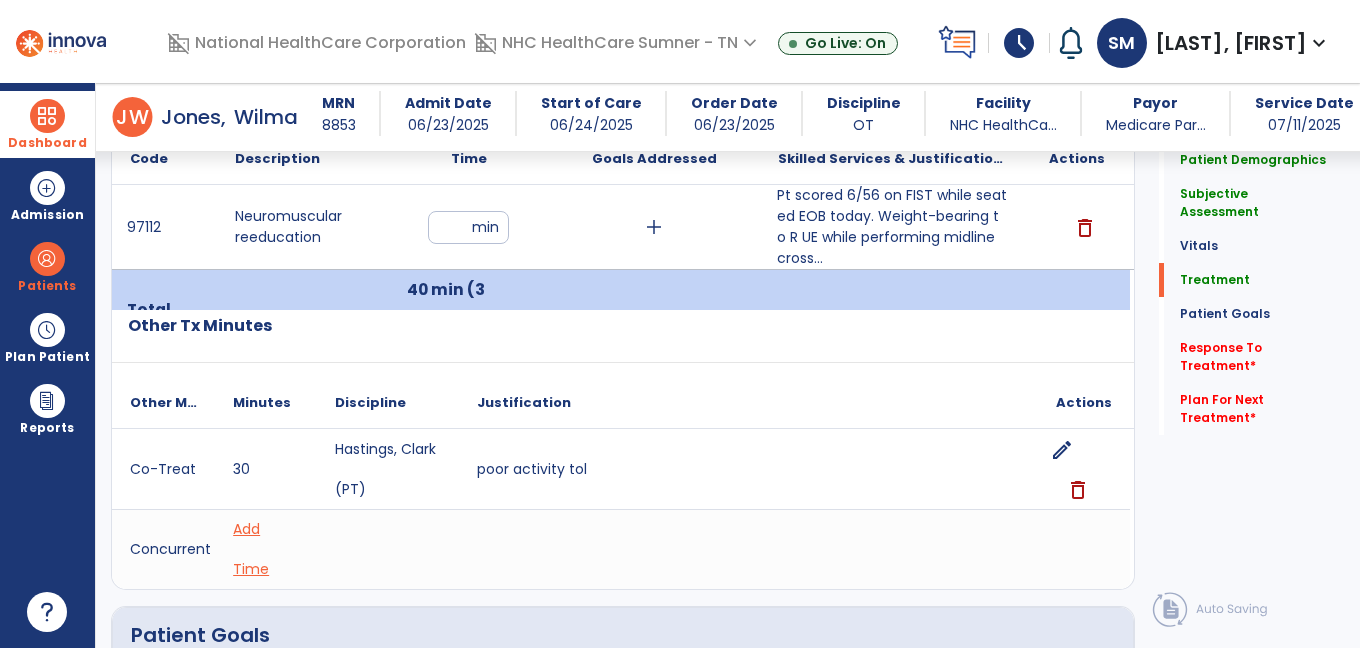 click on "Treatment   Treatment" 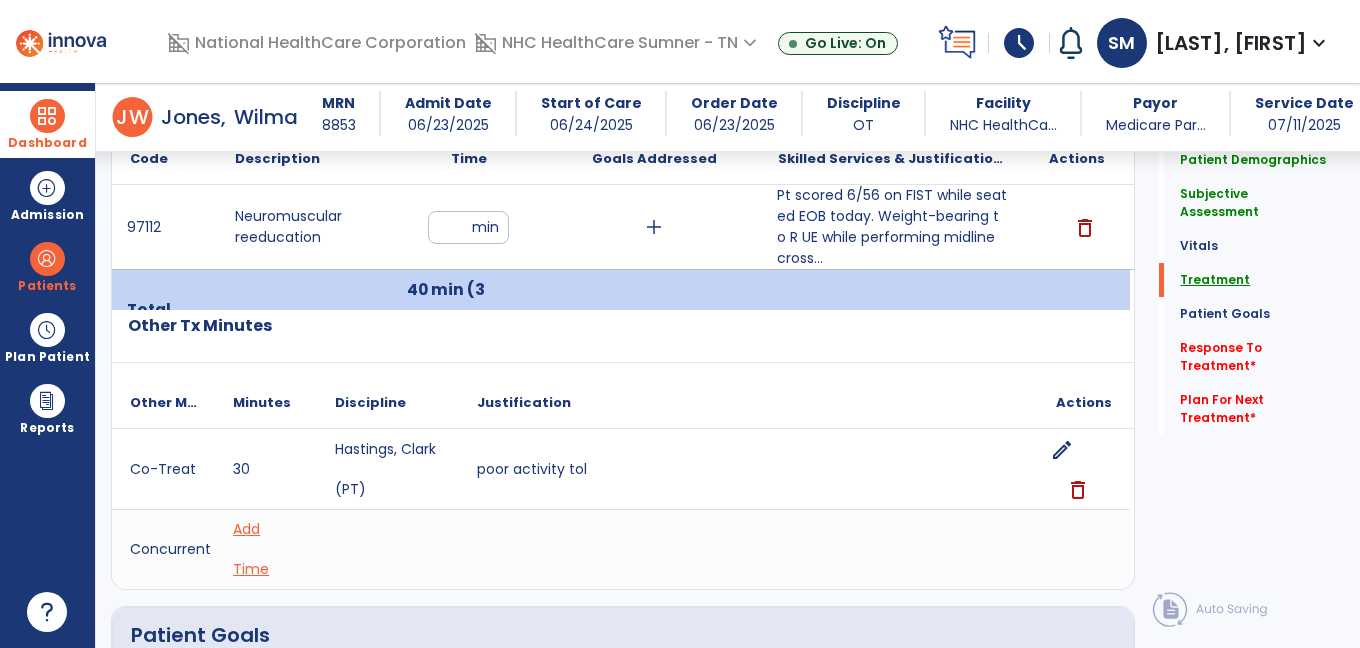 click on "Treatment" 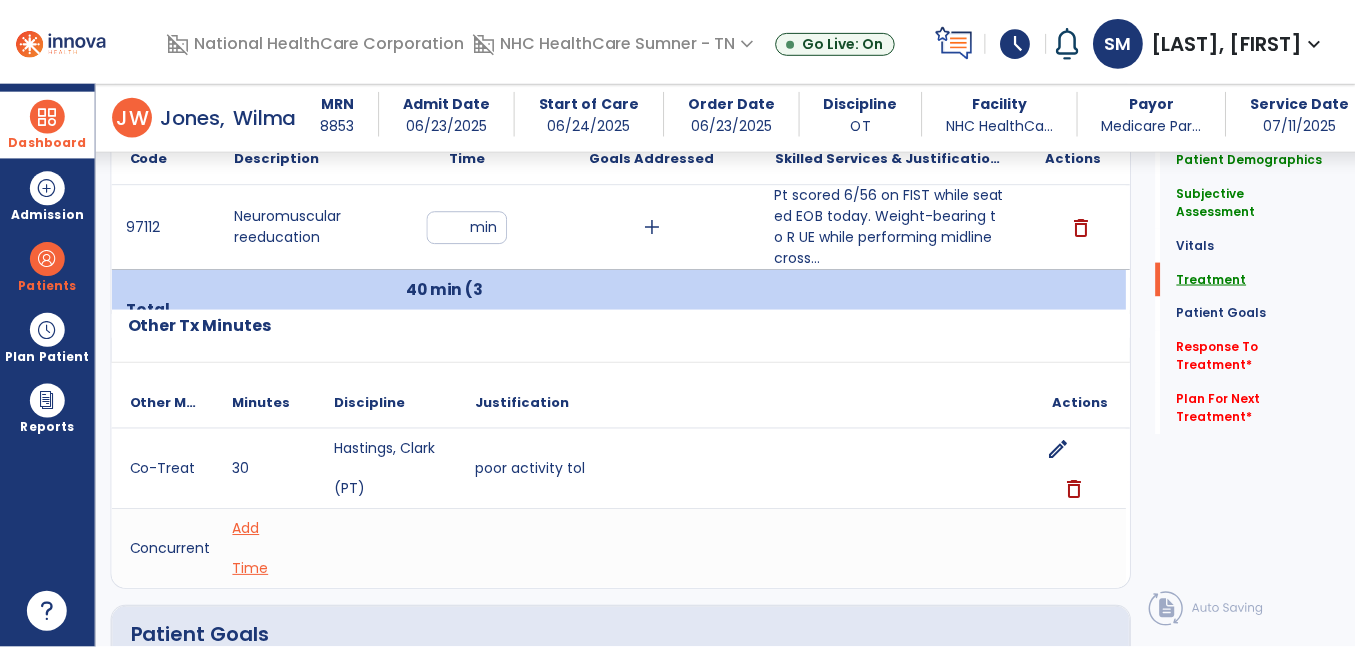 scroll, scrollTop: 1260, scrollLeft: 0, axis: vertical 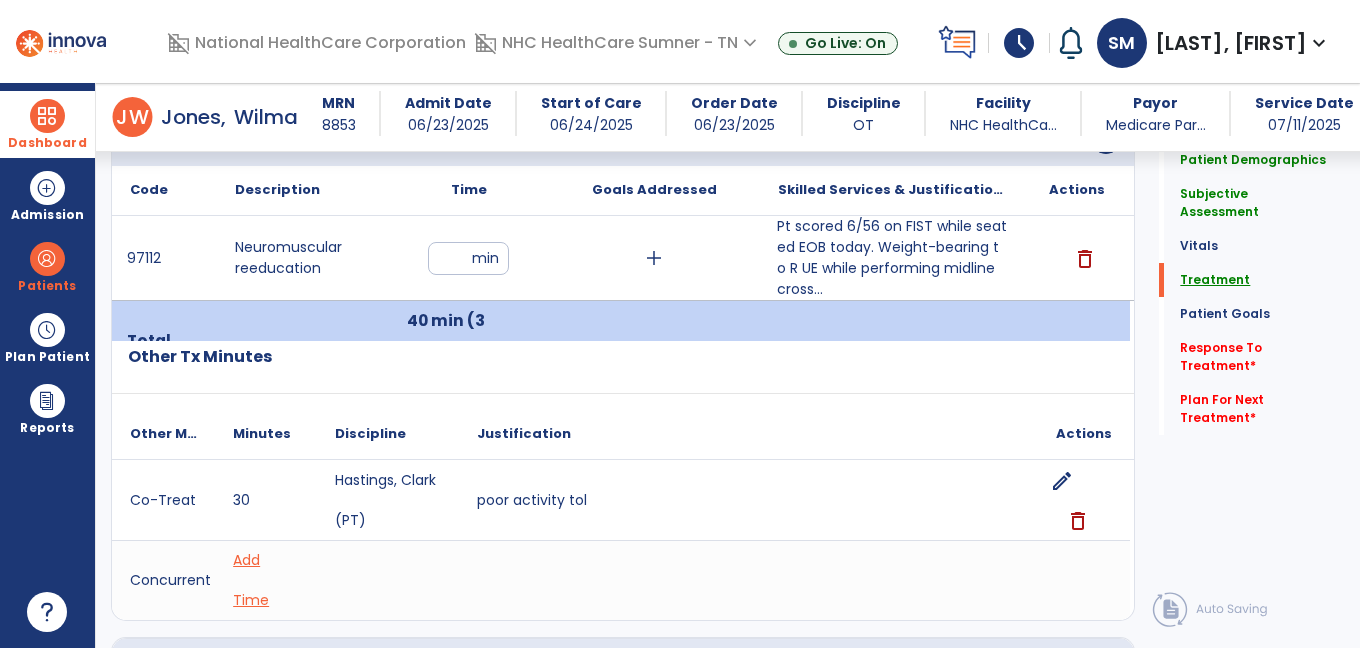 click on "Treatment" 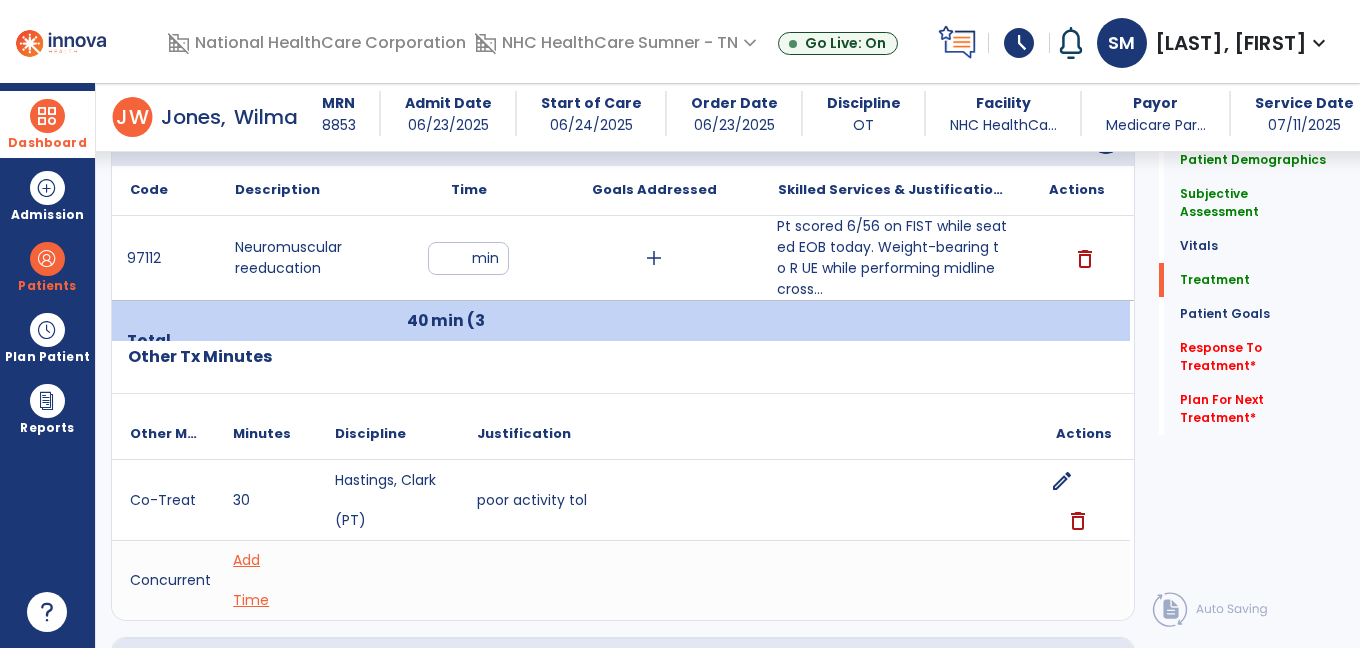 click on "Pt scored 6/56 on FIST while seated EOB today. Weight-bearing to R UE while performing midline cross..." at bounding box center (892, 258) 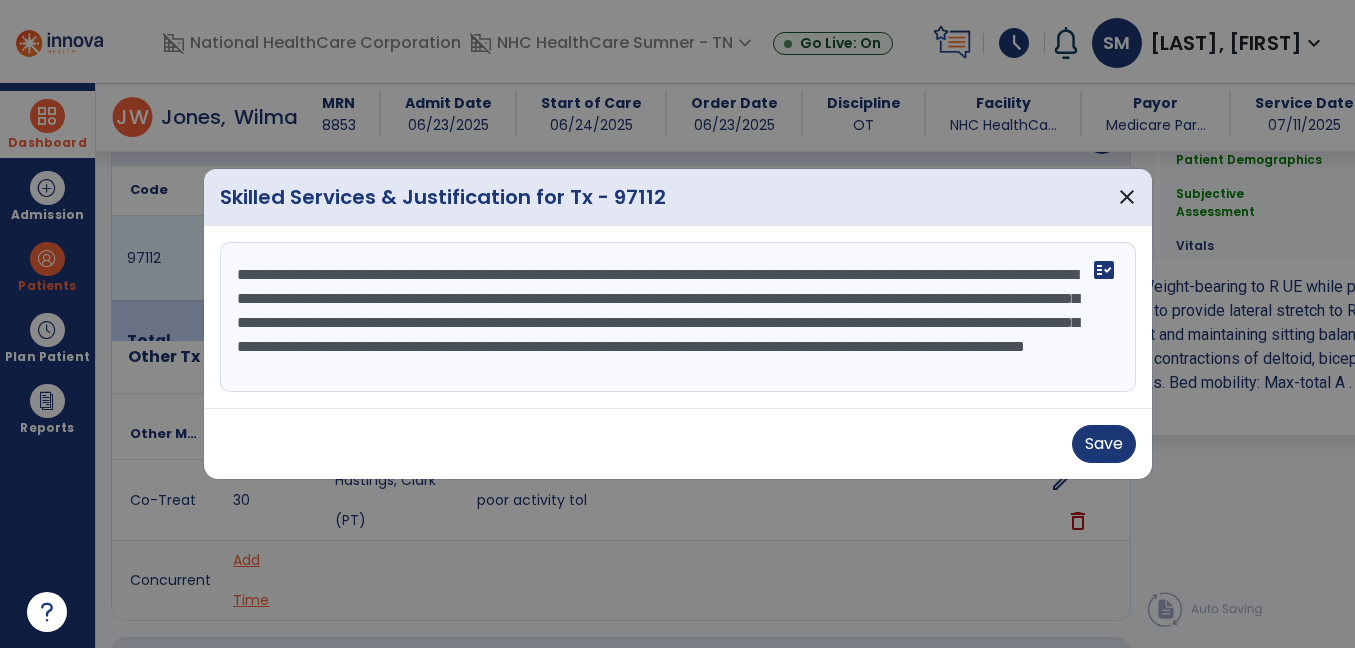 scroll, scrollTop: 1260, scrollLeft: 0, axis: vertical 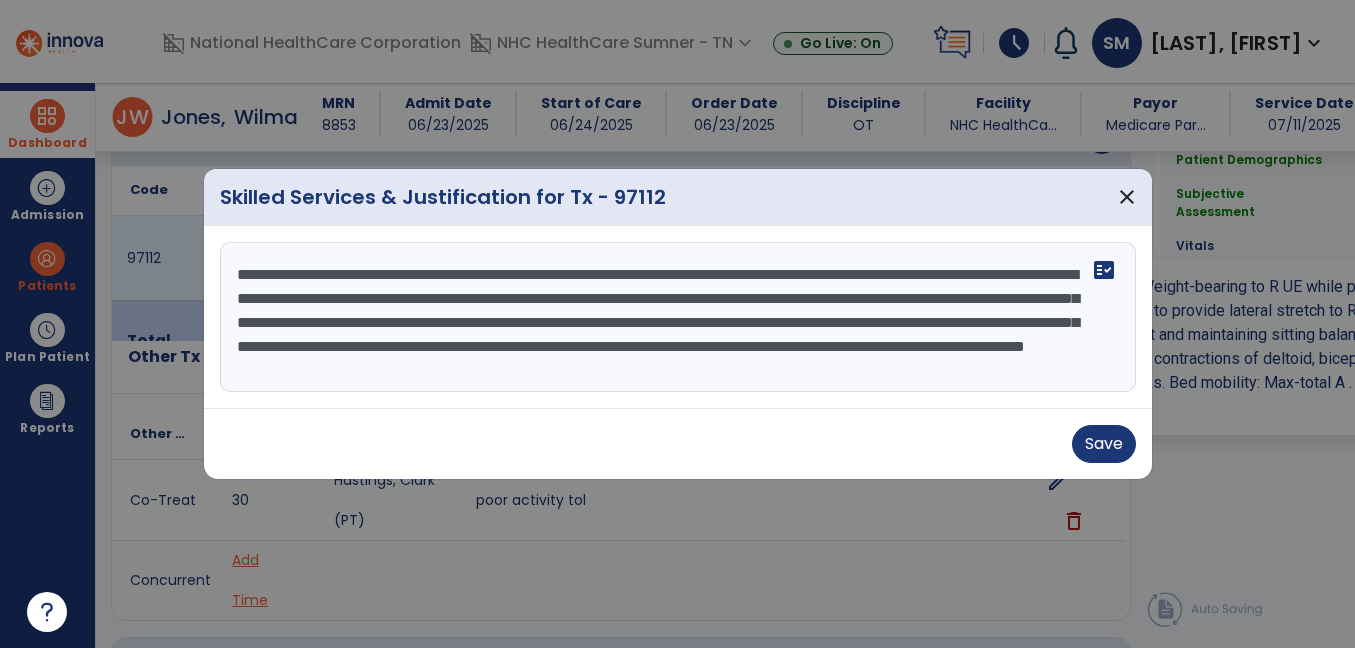 click on "**********" at bounding box center [678, 317] 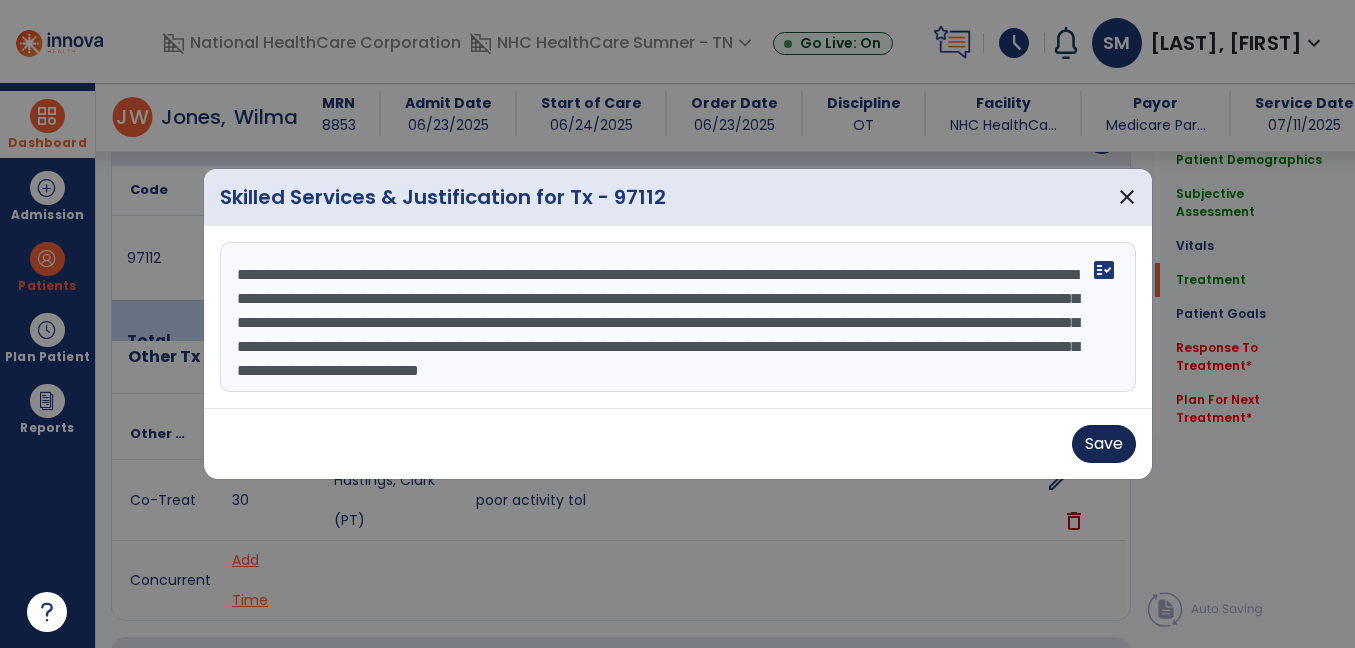 type on "**********" 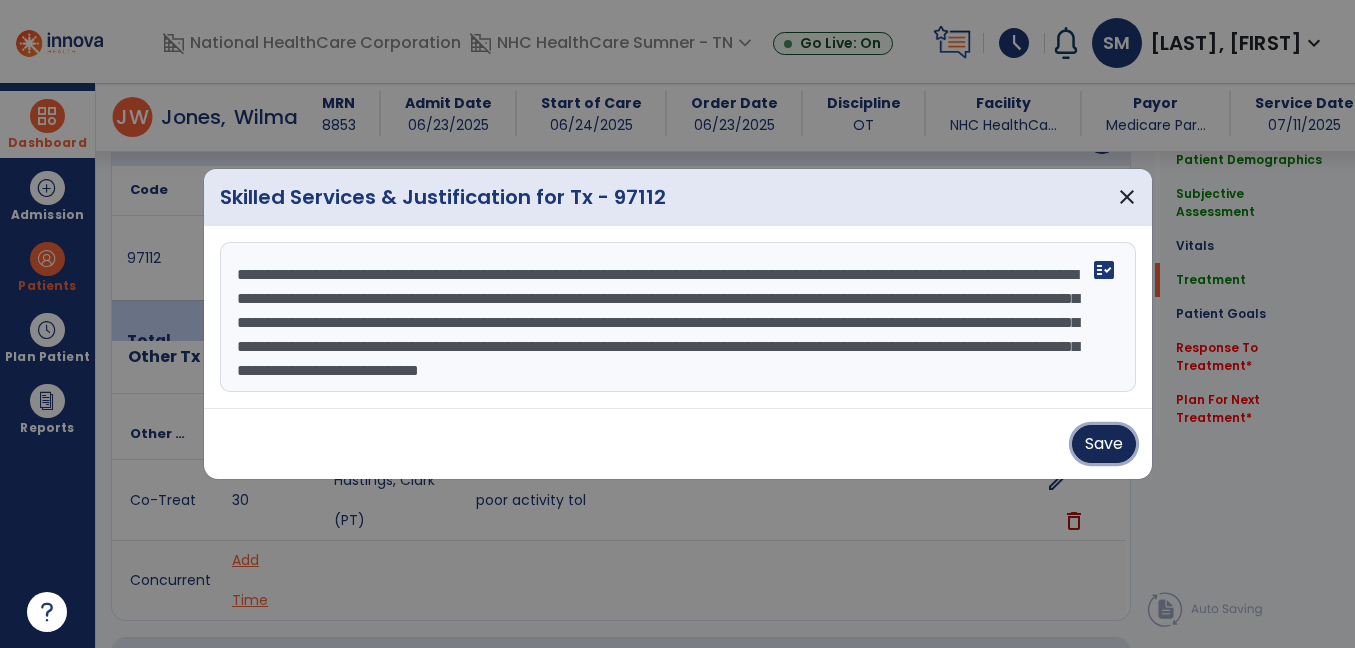 click on "Save" at bounding box center (1104, 444) 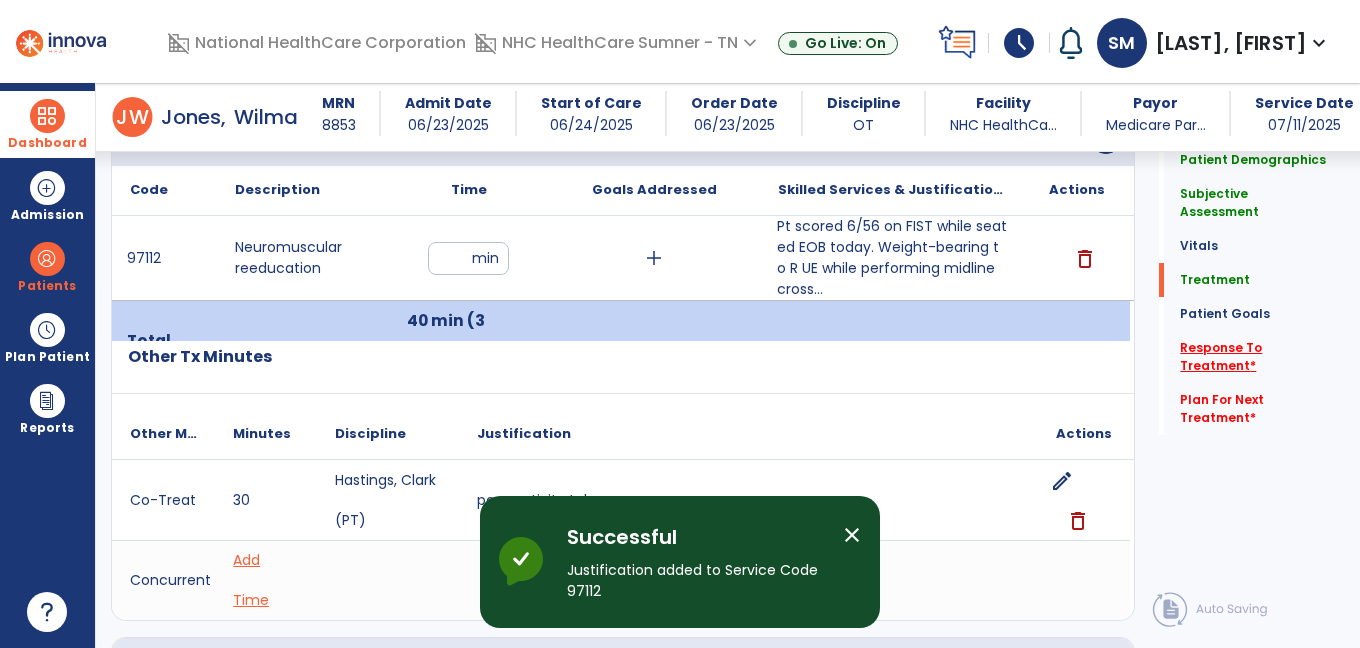 click on "Response To Treatment   *" 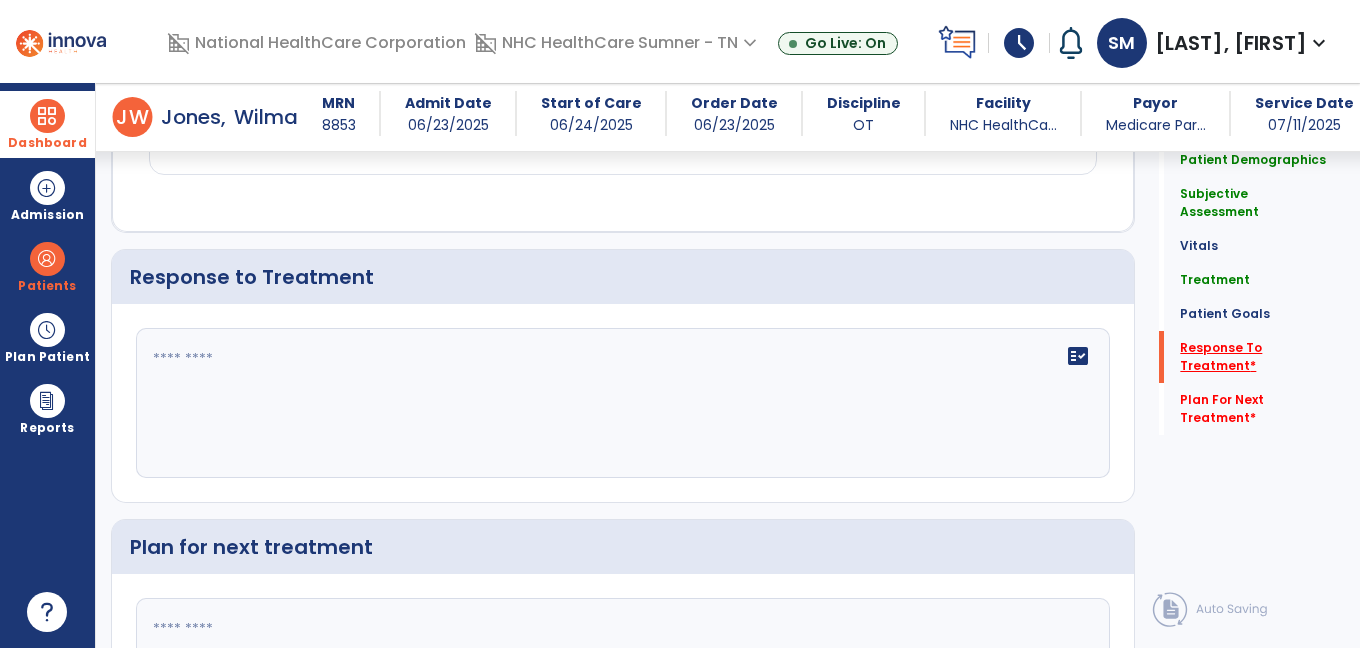 scroll, scrollTop: 3792, scrollLeft: 0, axis: vertical 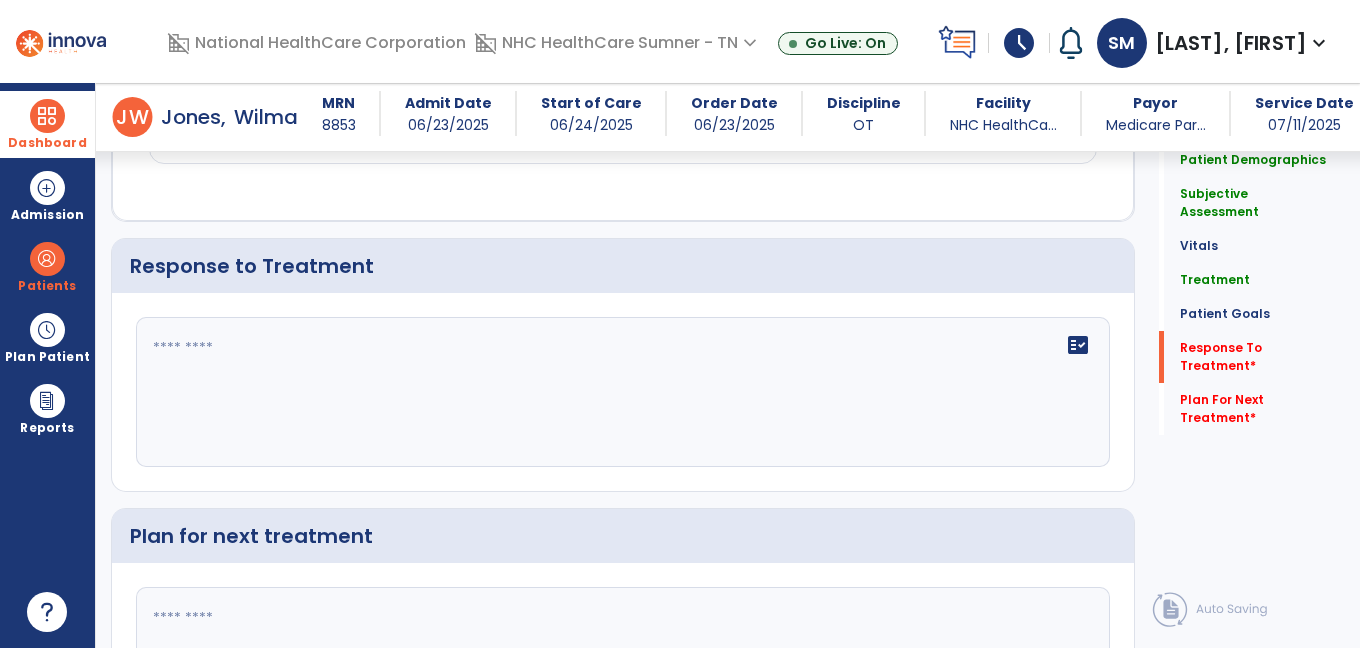 click 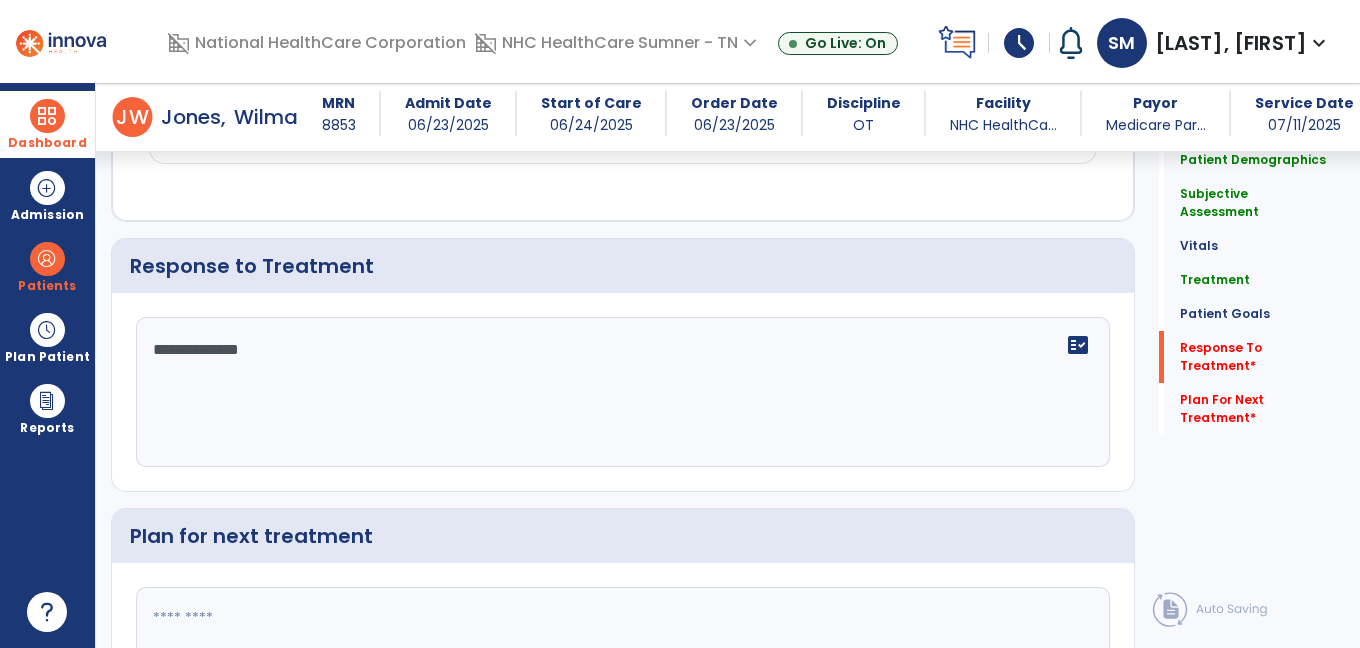 type on "**********" 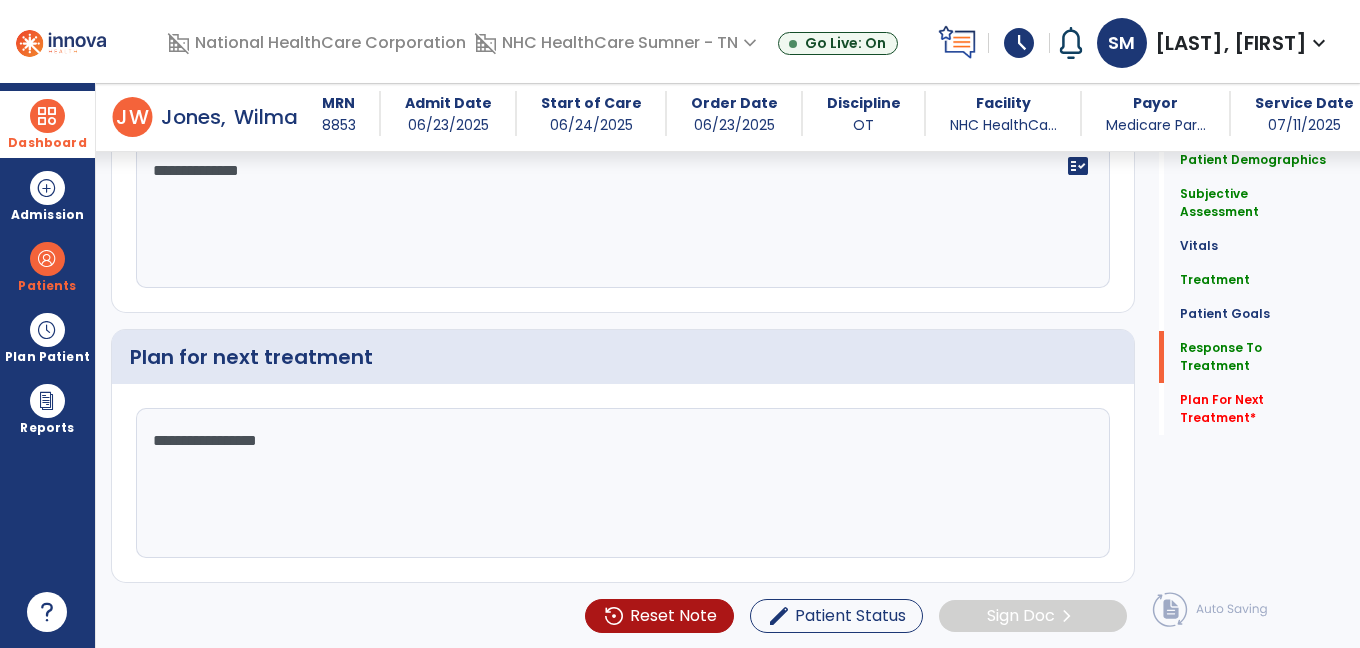 scroll, scrollTop: 3973, scrollLeft: 0, axis: vertical 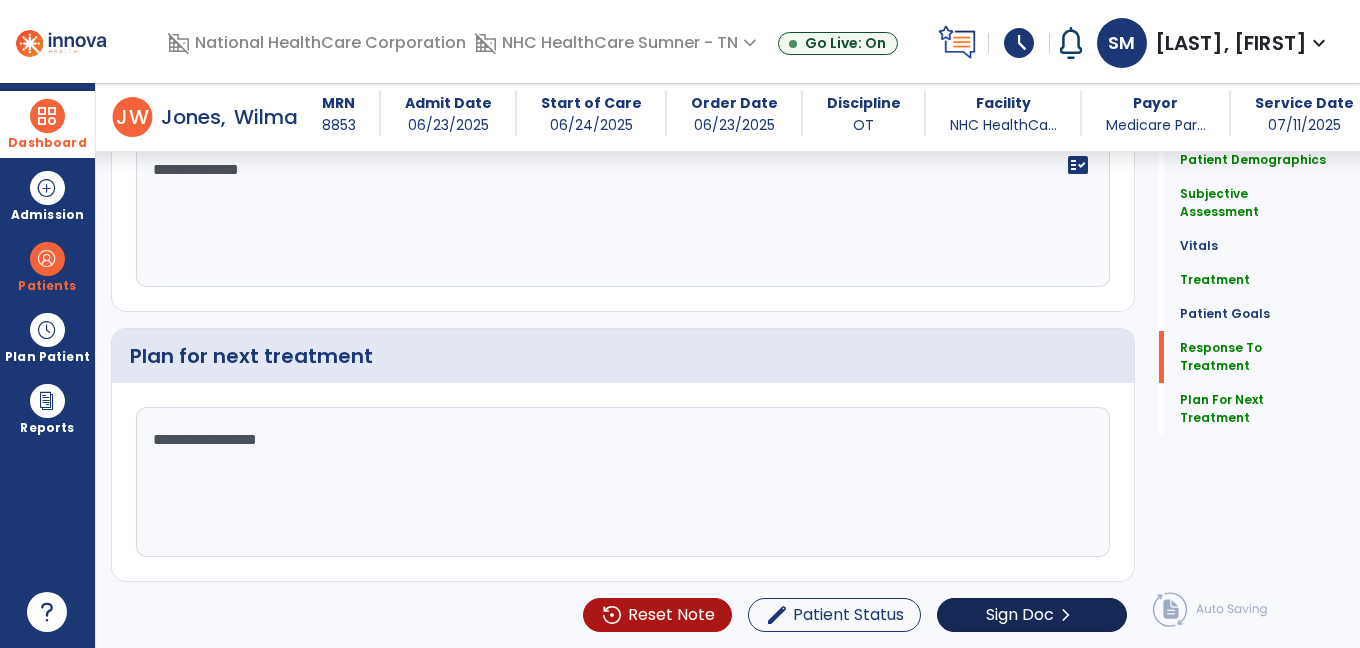 type on "**********" 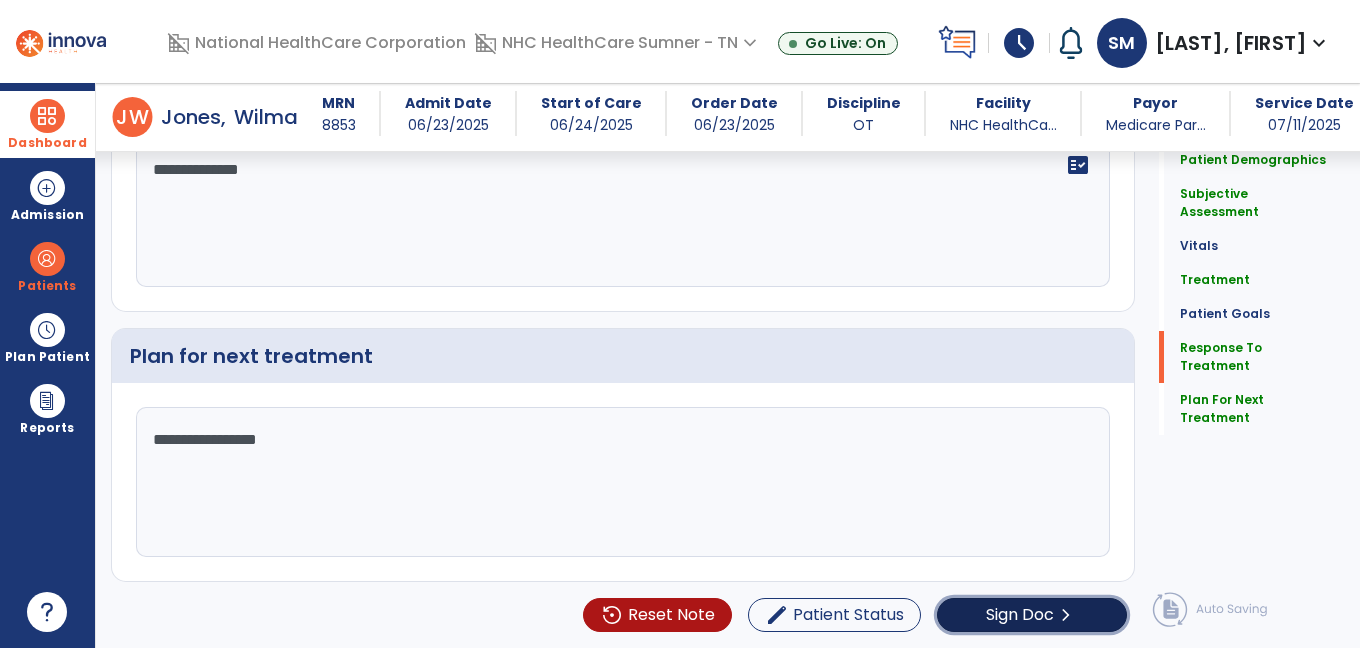 click on "Sign Doc" 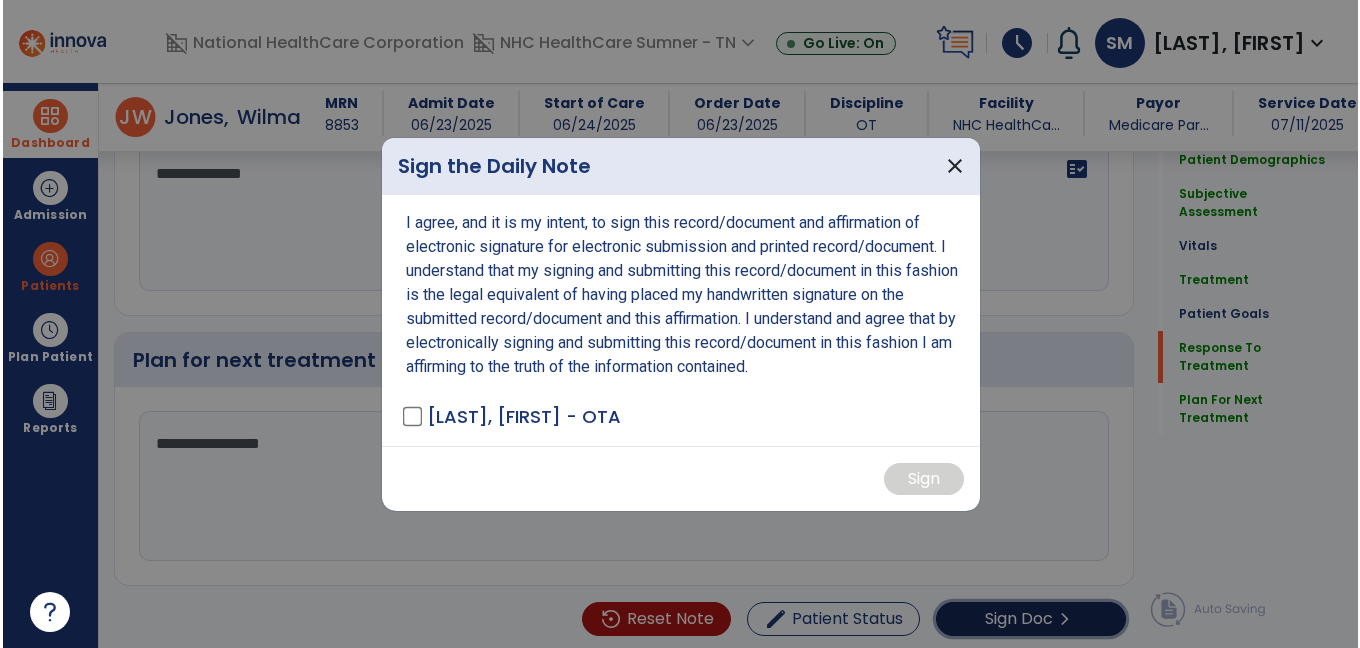 scroll, scrollTop: 3973, scrollLeft: 0, axis: vertical 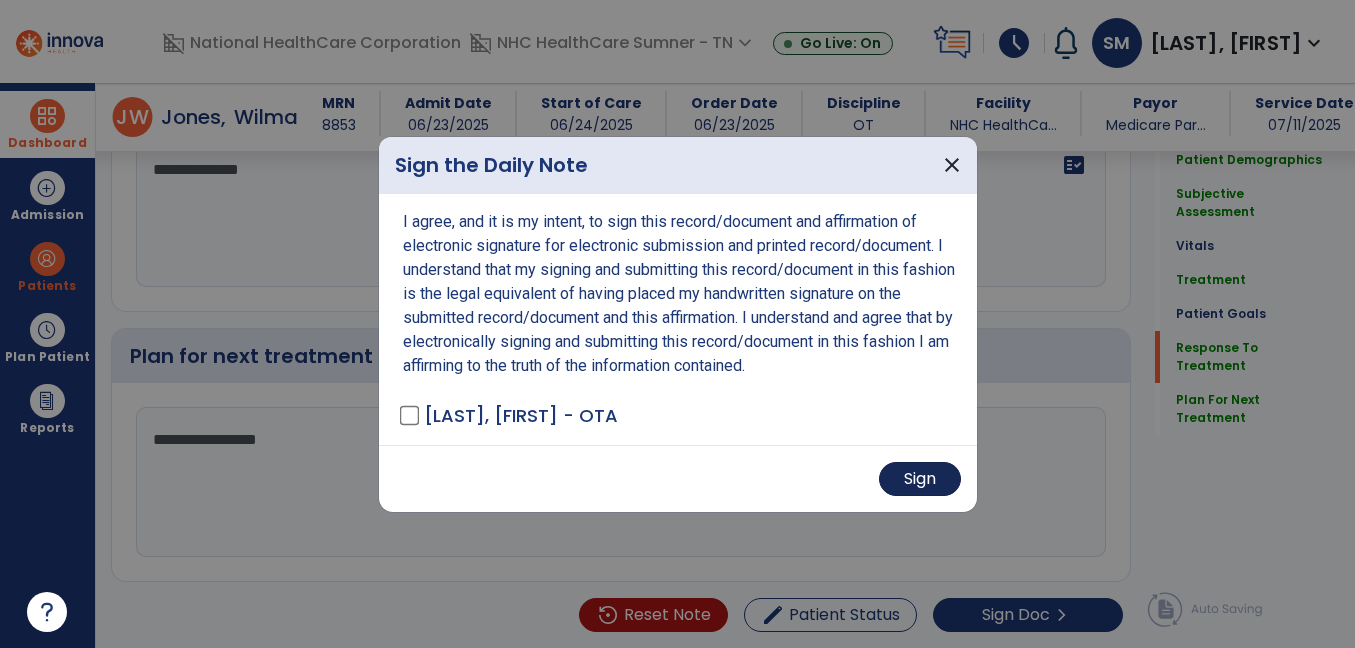 click on "Sign" at bounding box center (920, 479) 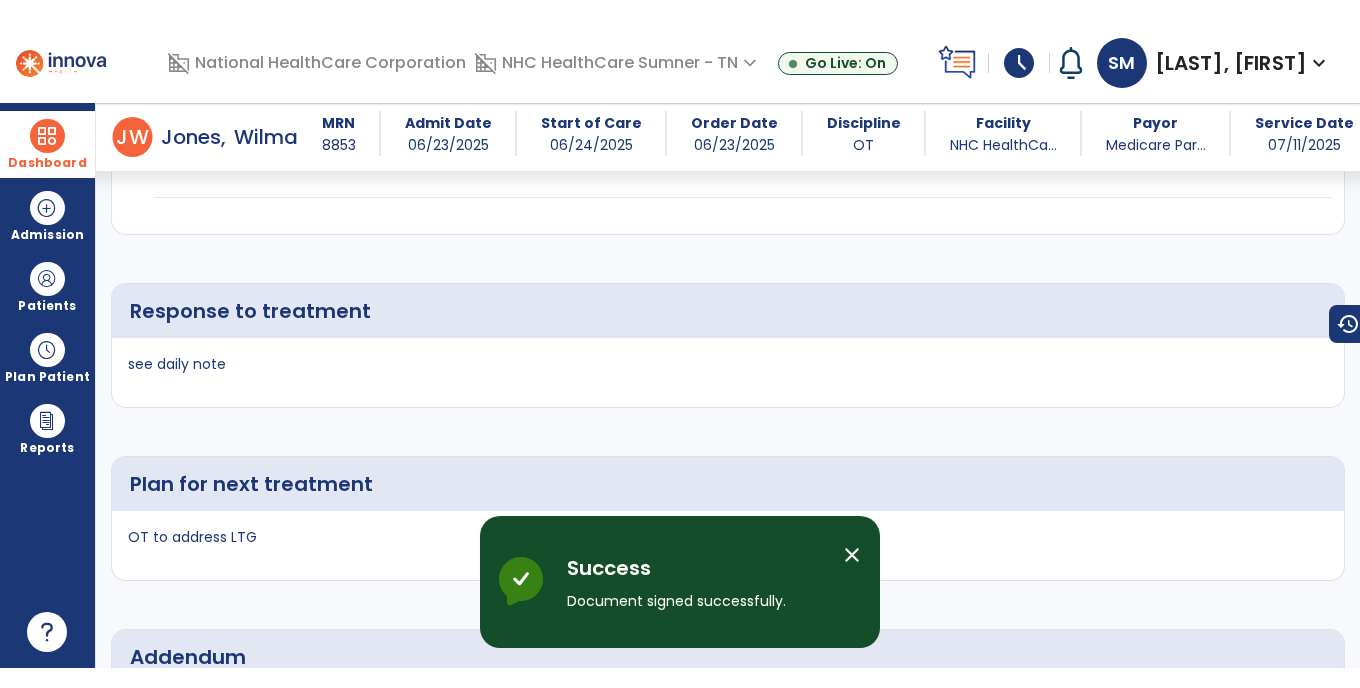 scroll, scrollTop: 5803, scrollLeft: 0, axis: vertical 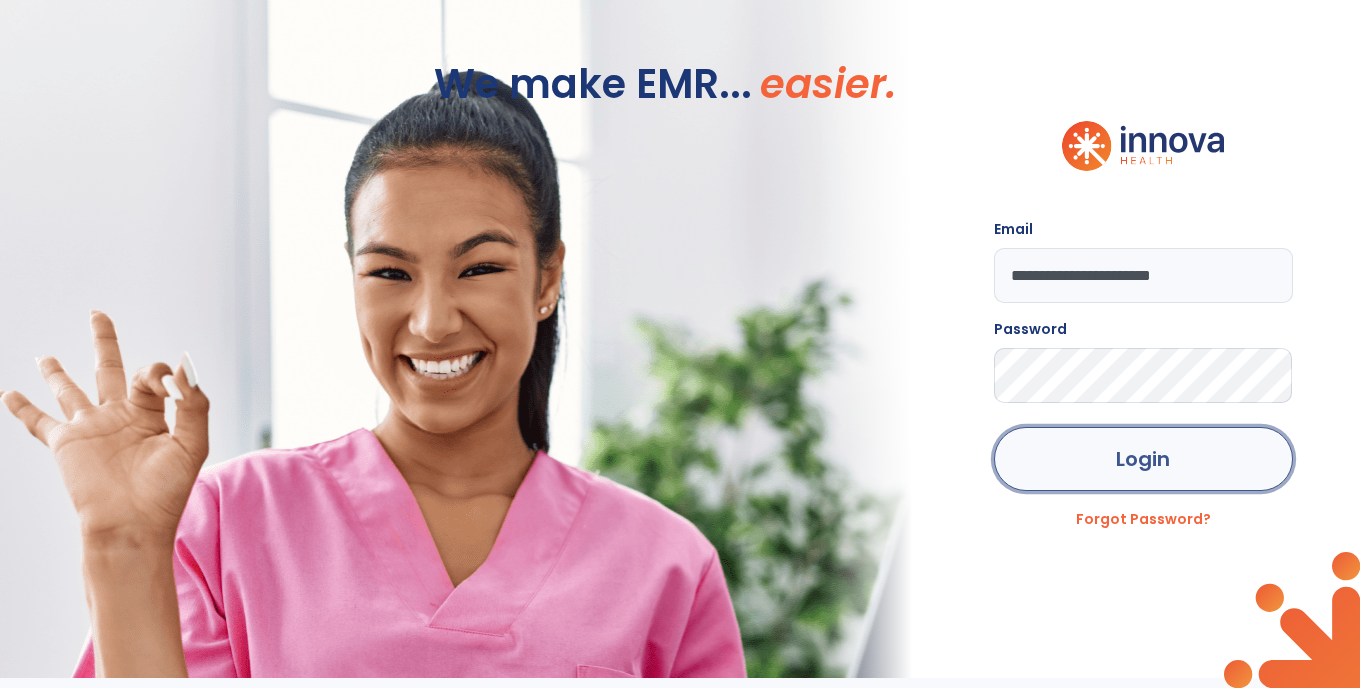 click on "Login" 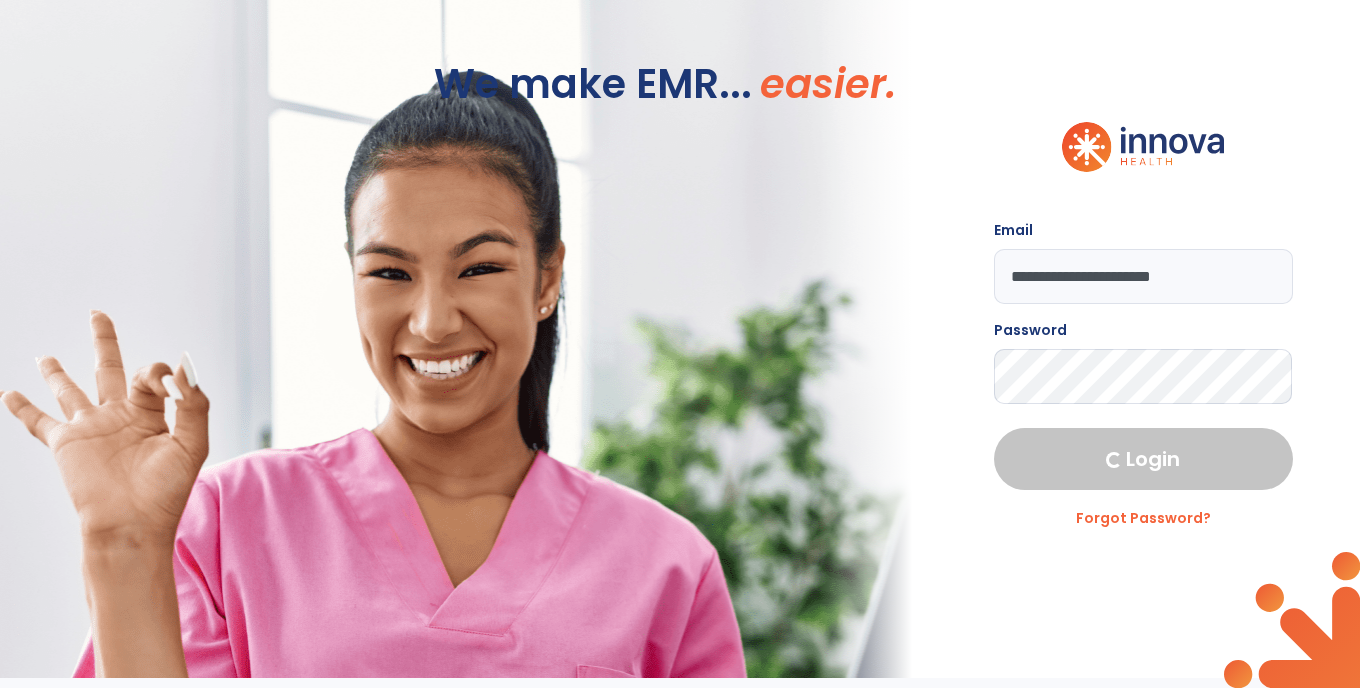 select on "****" 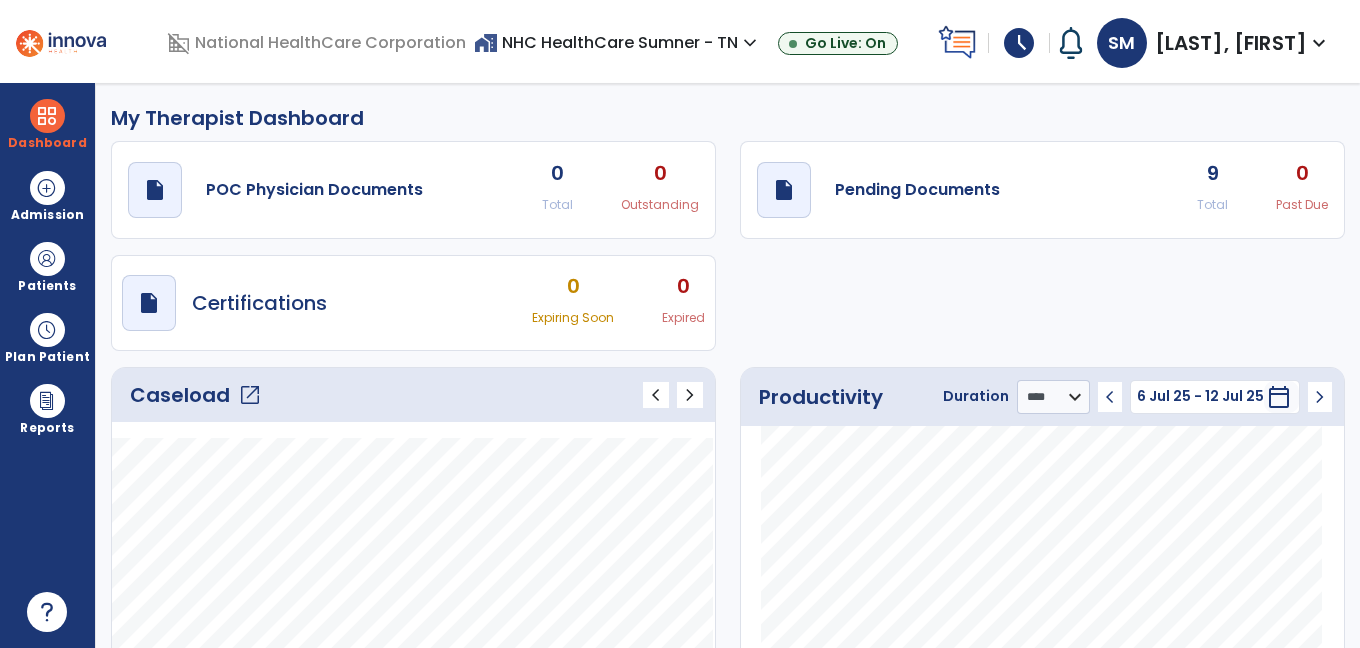 click on "open_in_new" 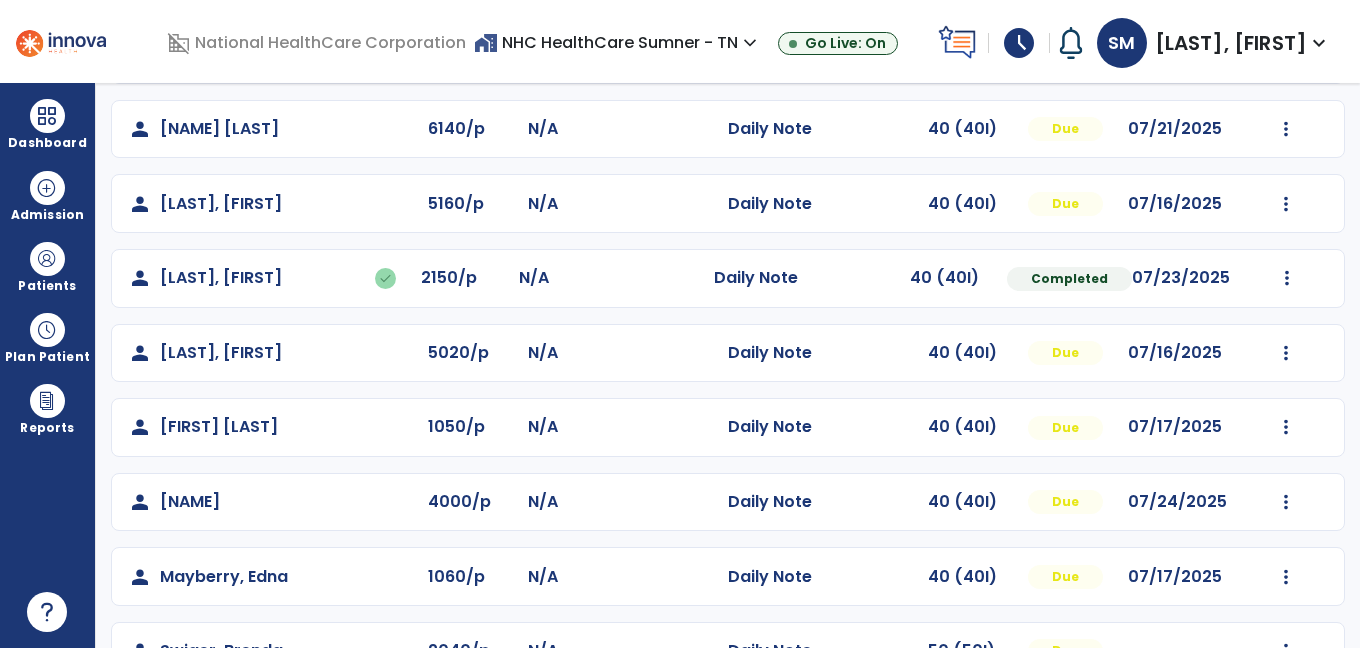 scroll, scrollTop: 364, scrollLeft: 0, axis: vertical 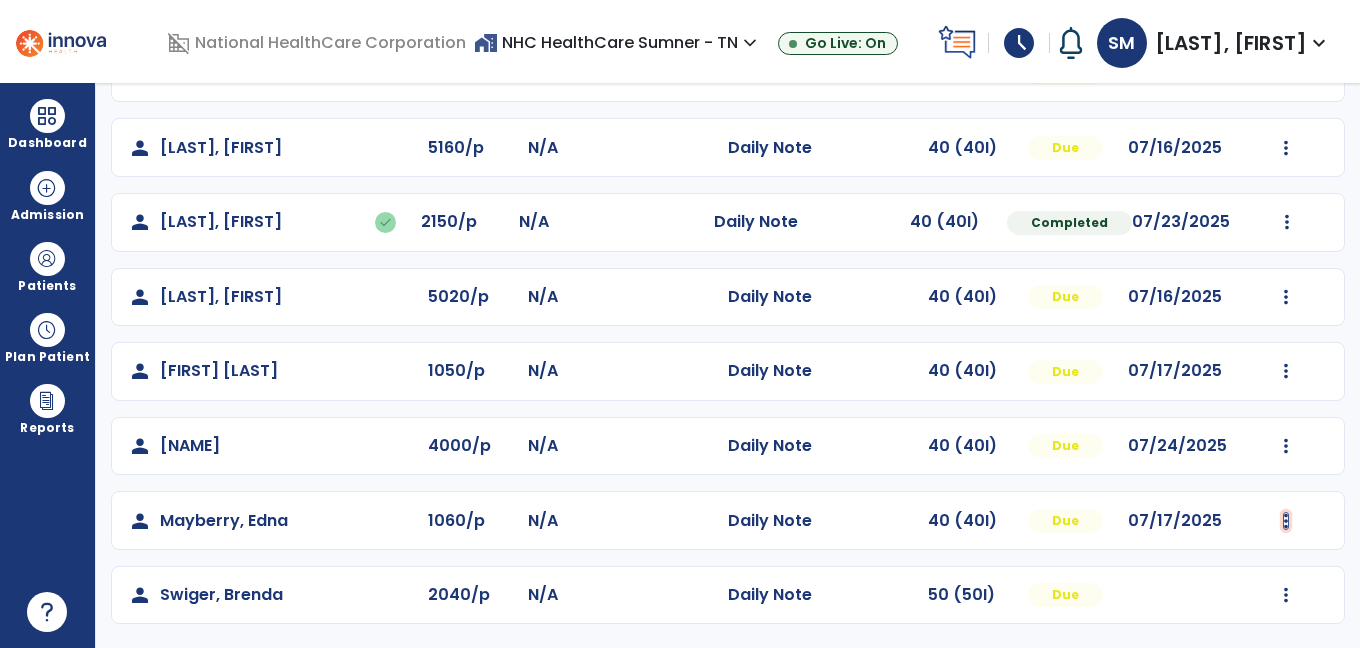 click at bounding box center (1286, -76) 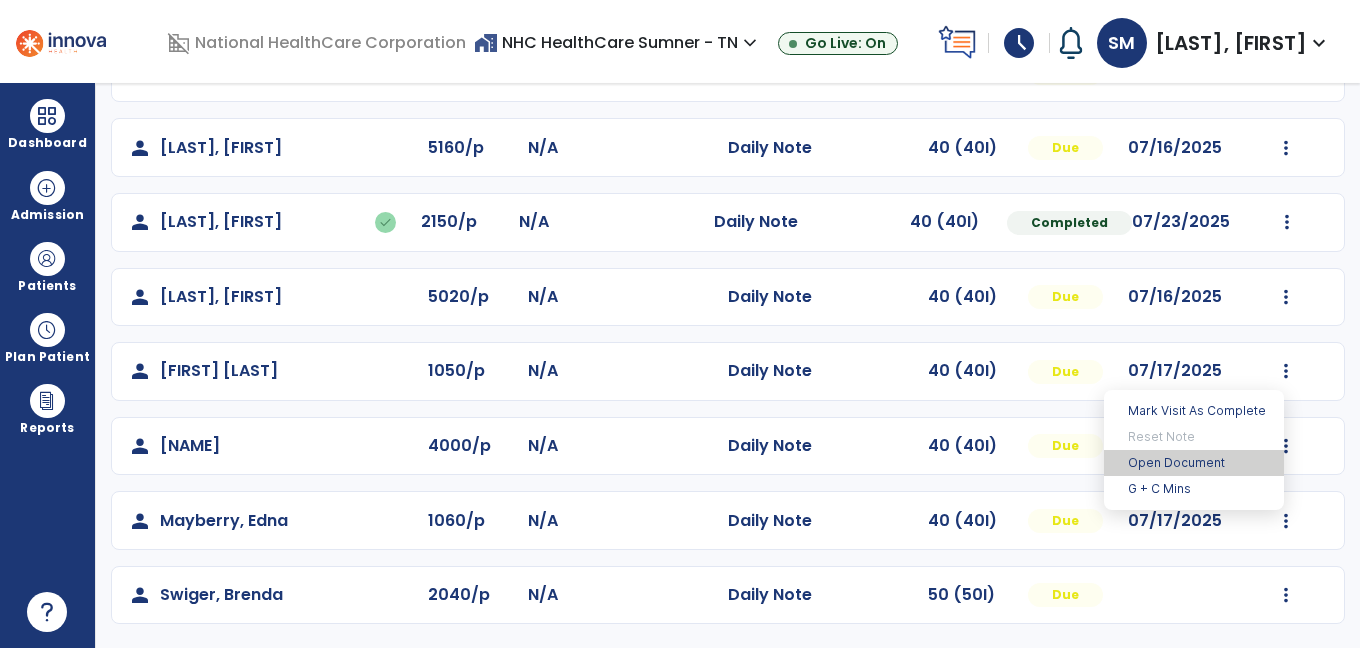 click on "Open Document" at bounding box center (1194, 463) 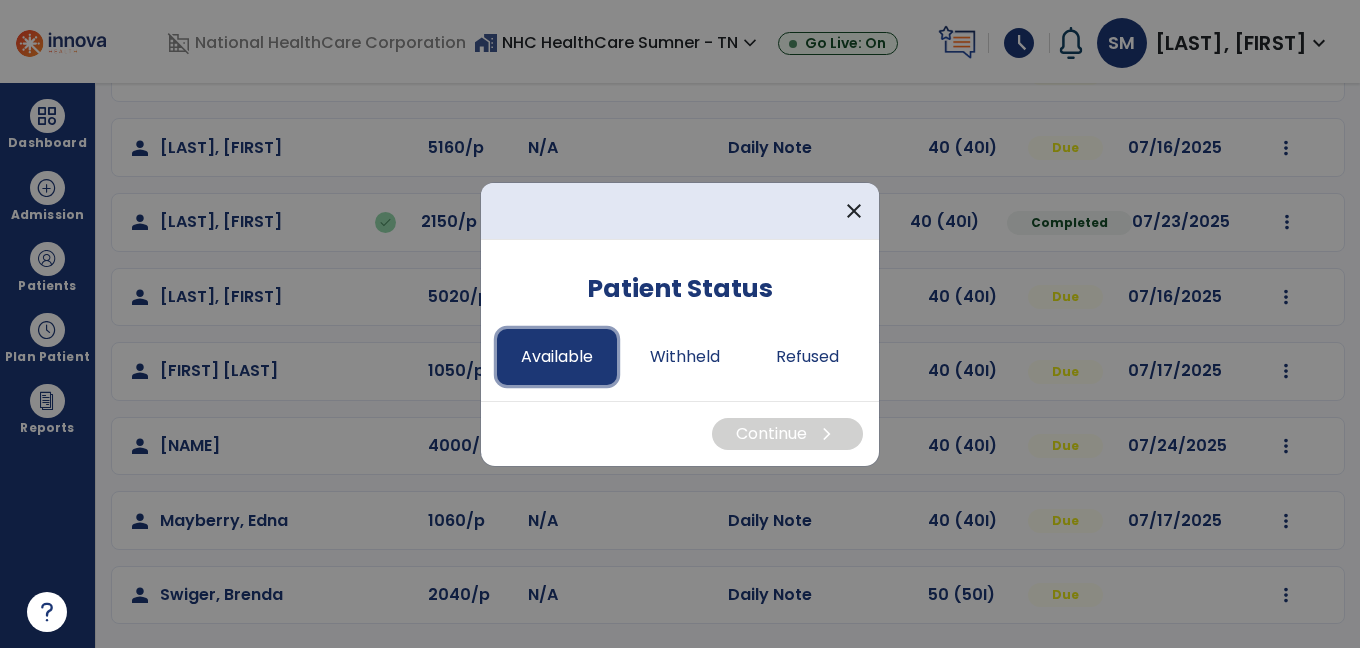 click on "Available" at bounding box center [557, 357] 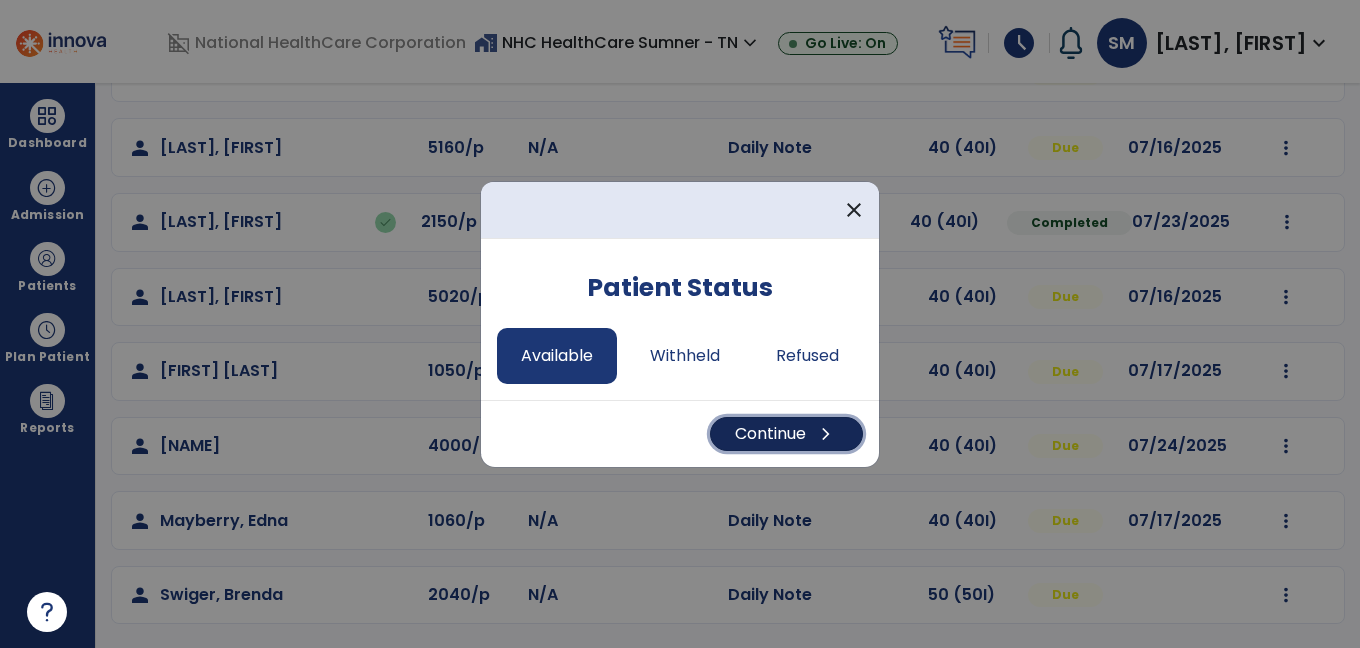 click on "Continue   chevron_right" at bounding box center (786, 434) 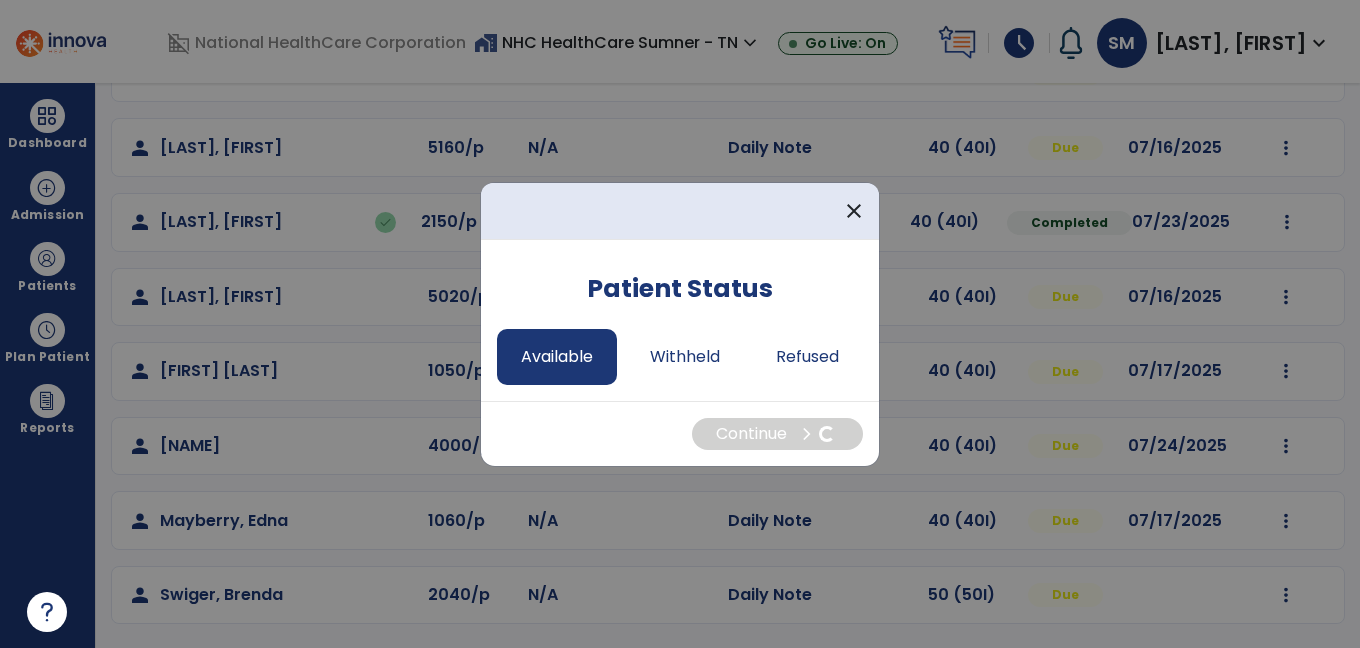 select on "*" 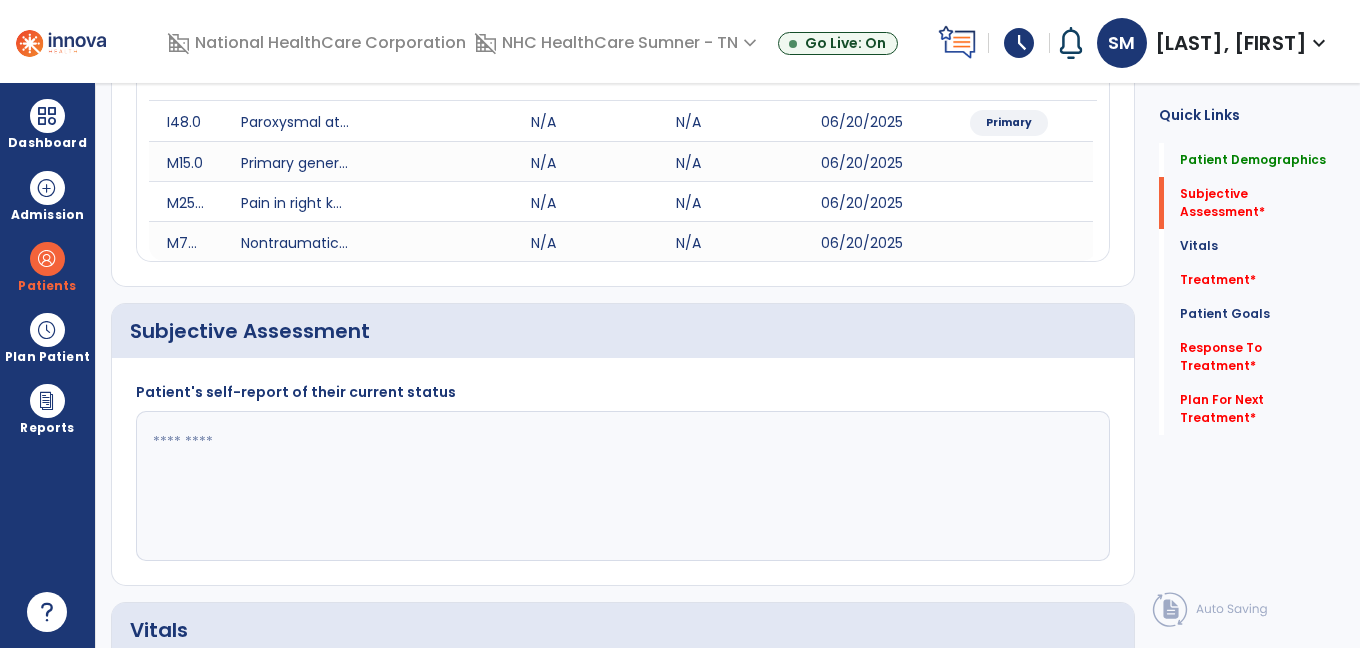 click 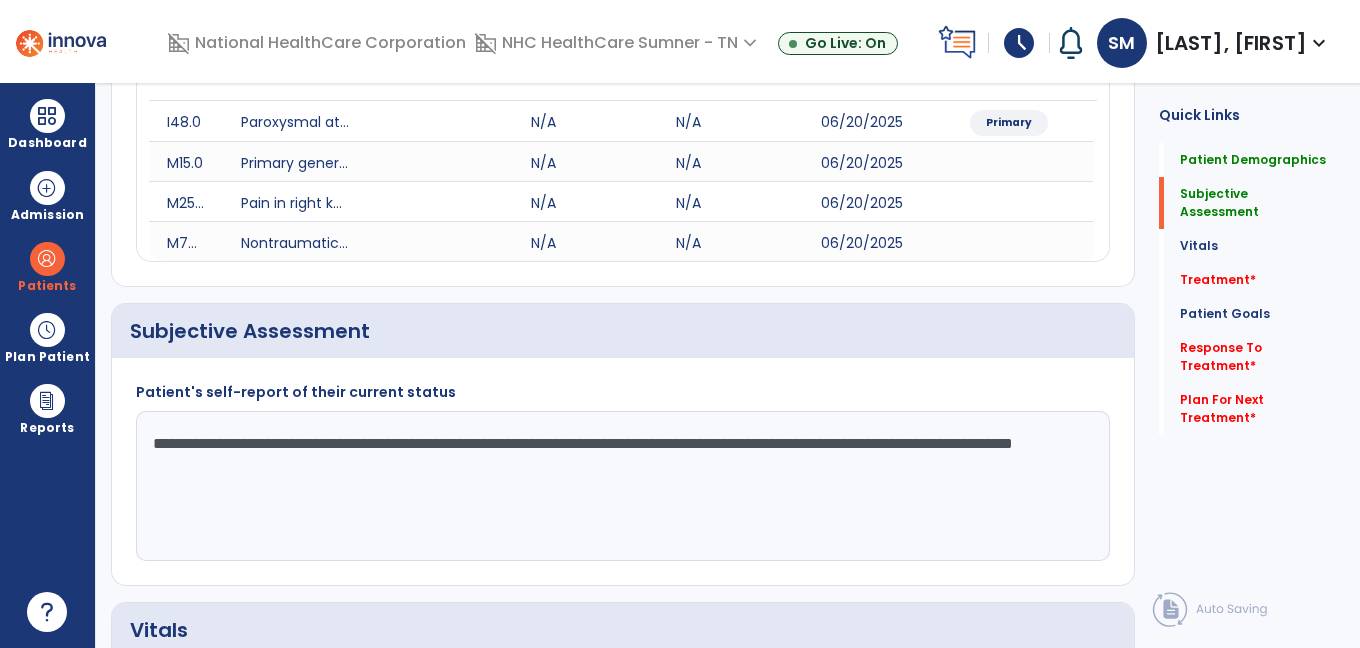 click on "**********" 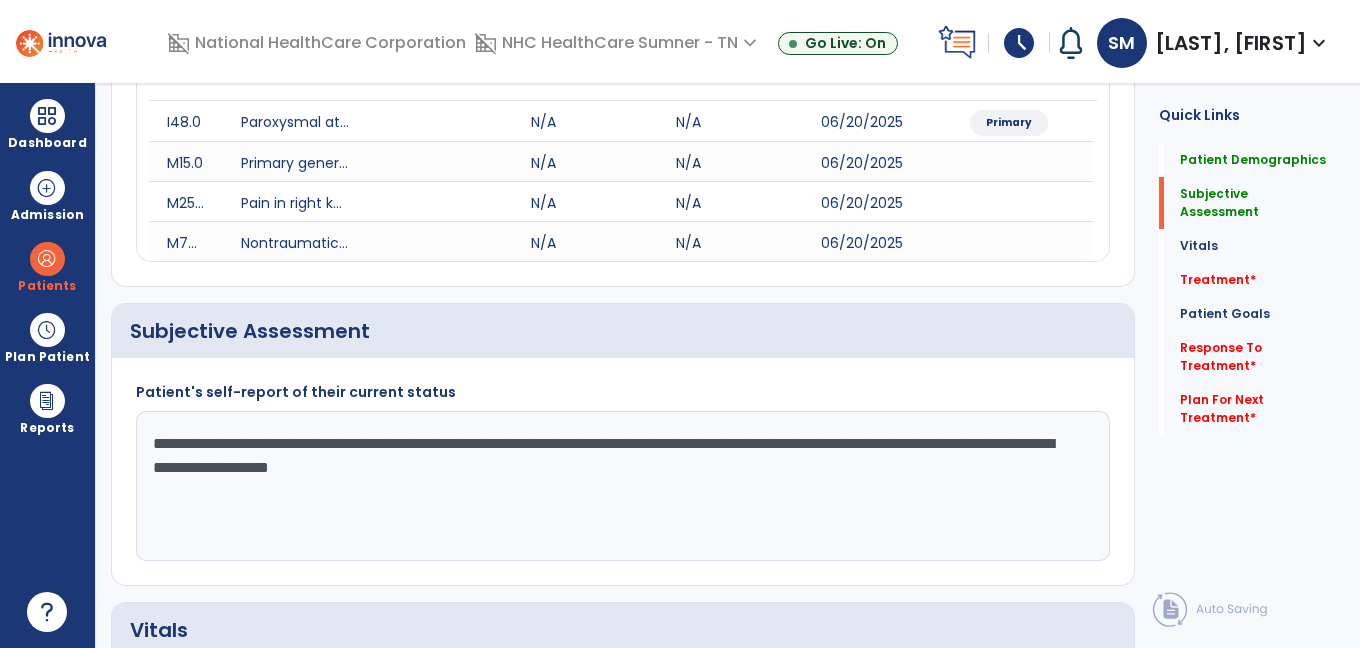click on "**********" 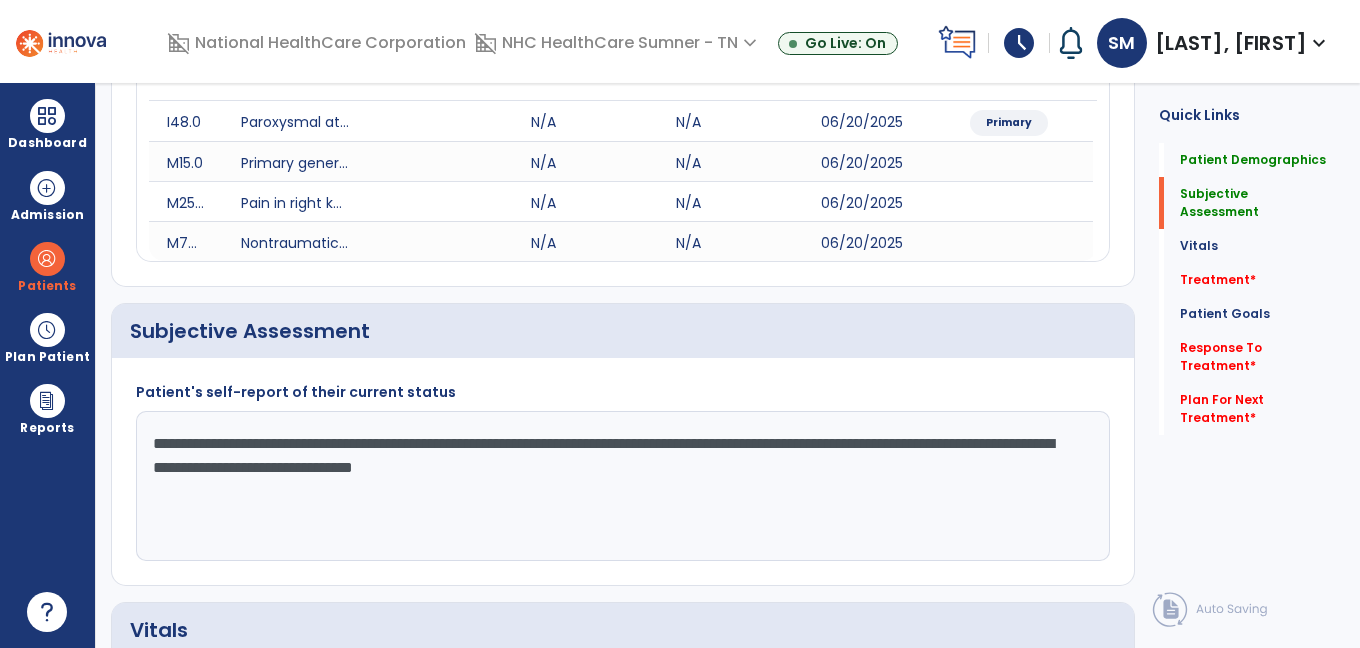click on "**********" 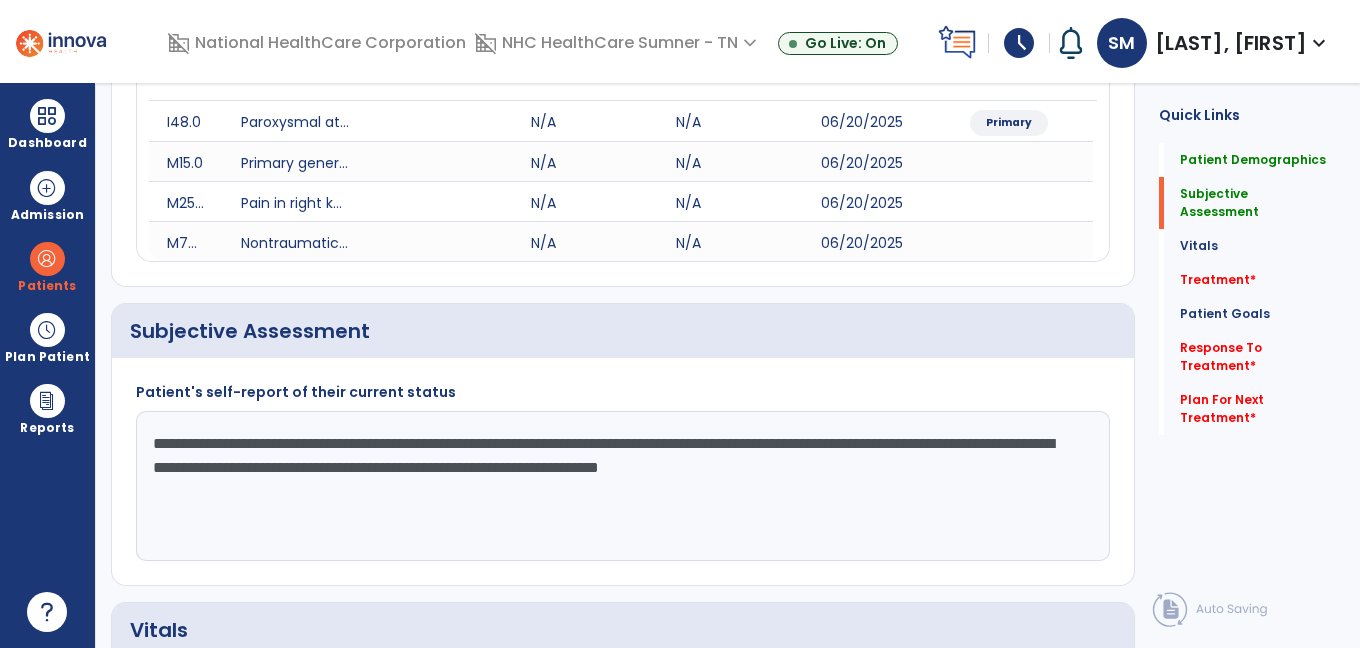click on "**********" 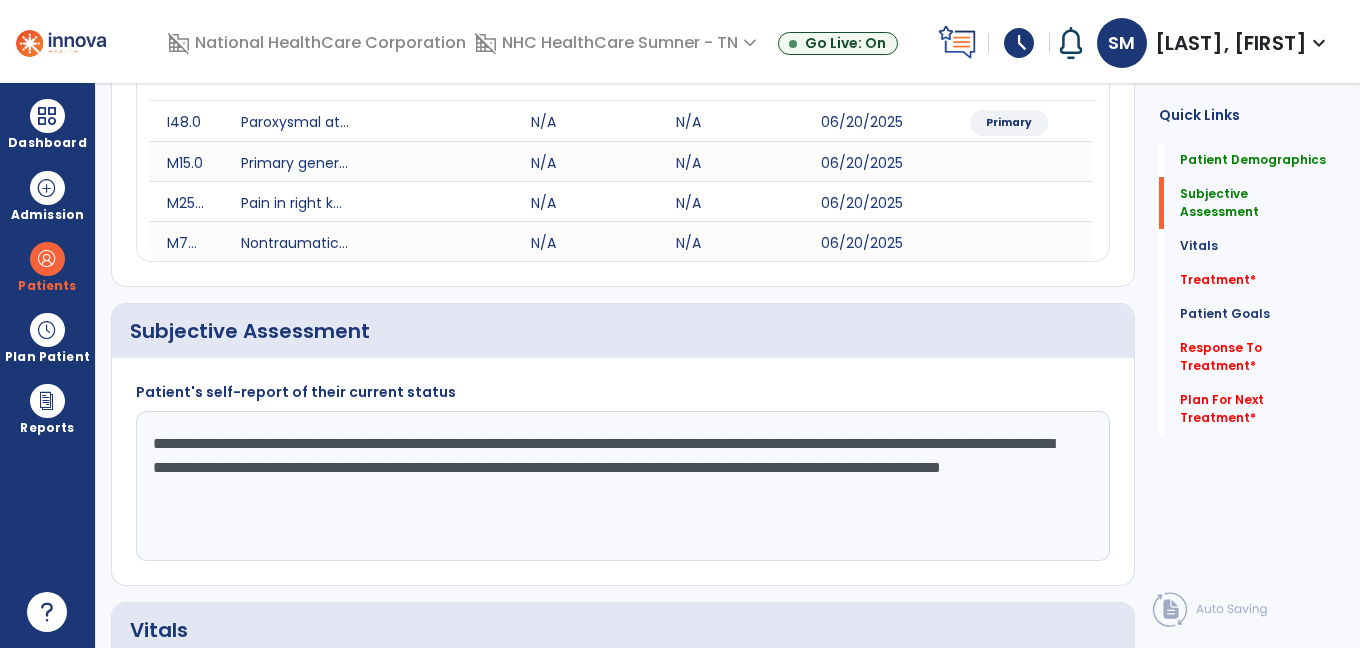 drag, startPoint x: 370, startPoint y: 494, endPoint x: 531, endPoint y: 502, distance: 161.19864 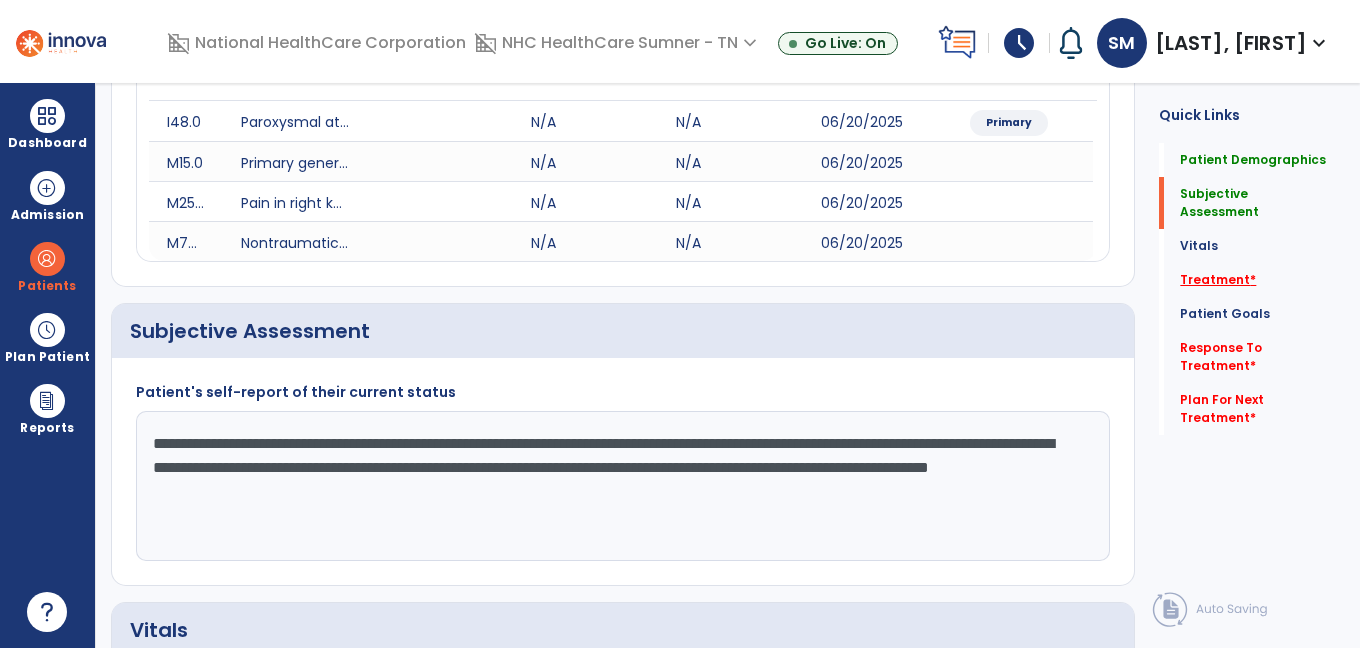 type on "**********" 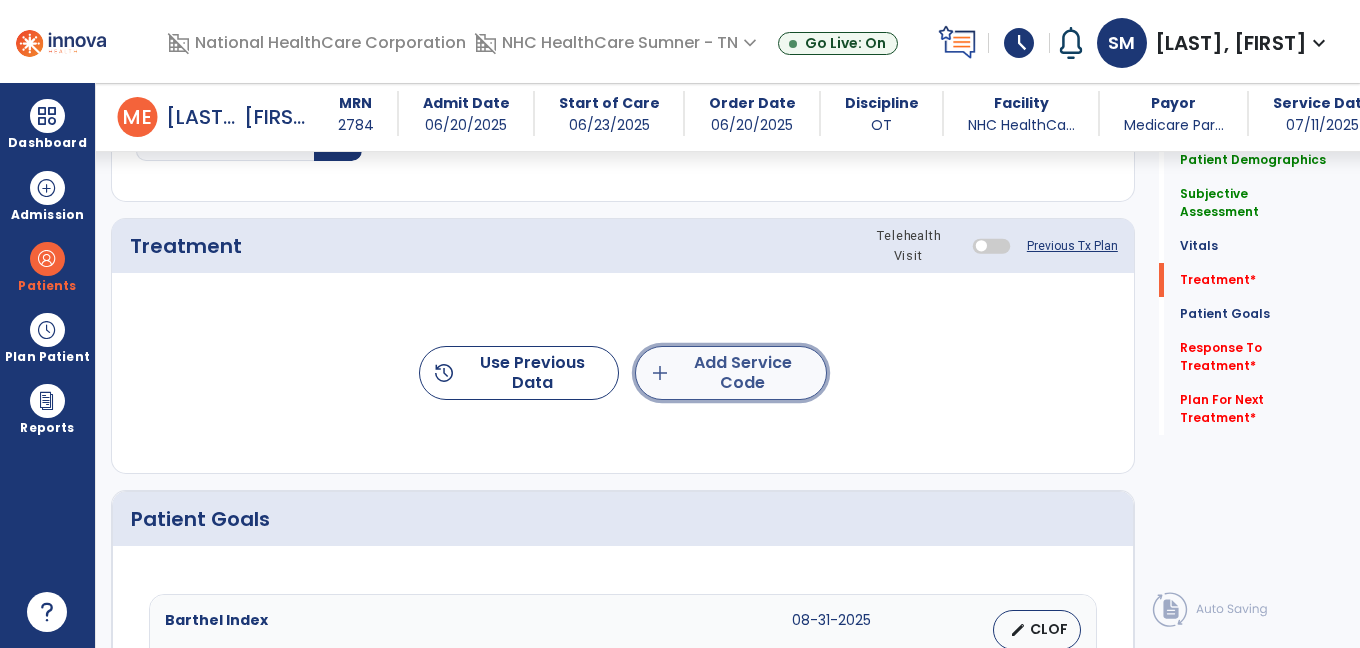 click on "add  Add Service Code" 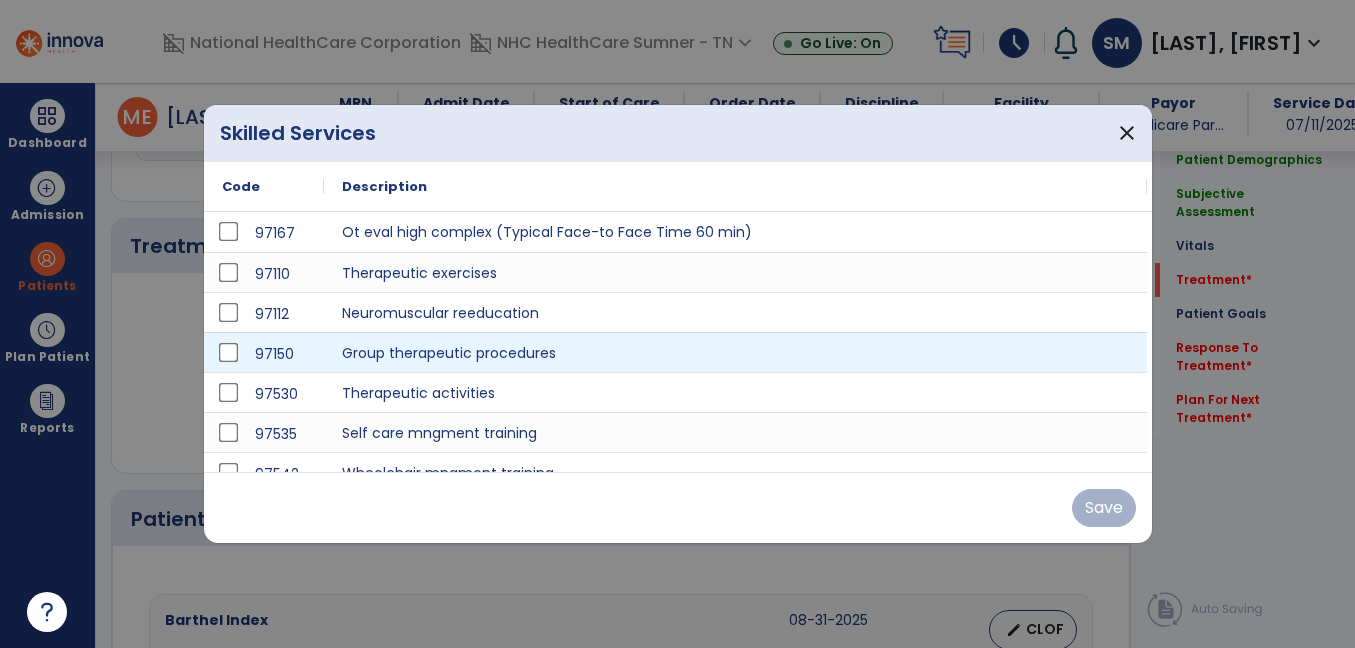 scroll, scrollTop: 1151, scrollLeft: 0, axis: vertical 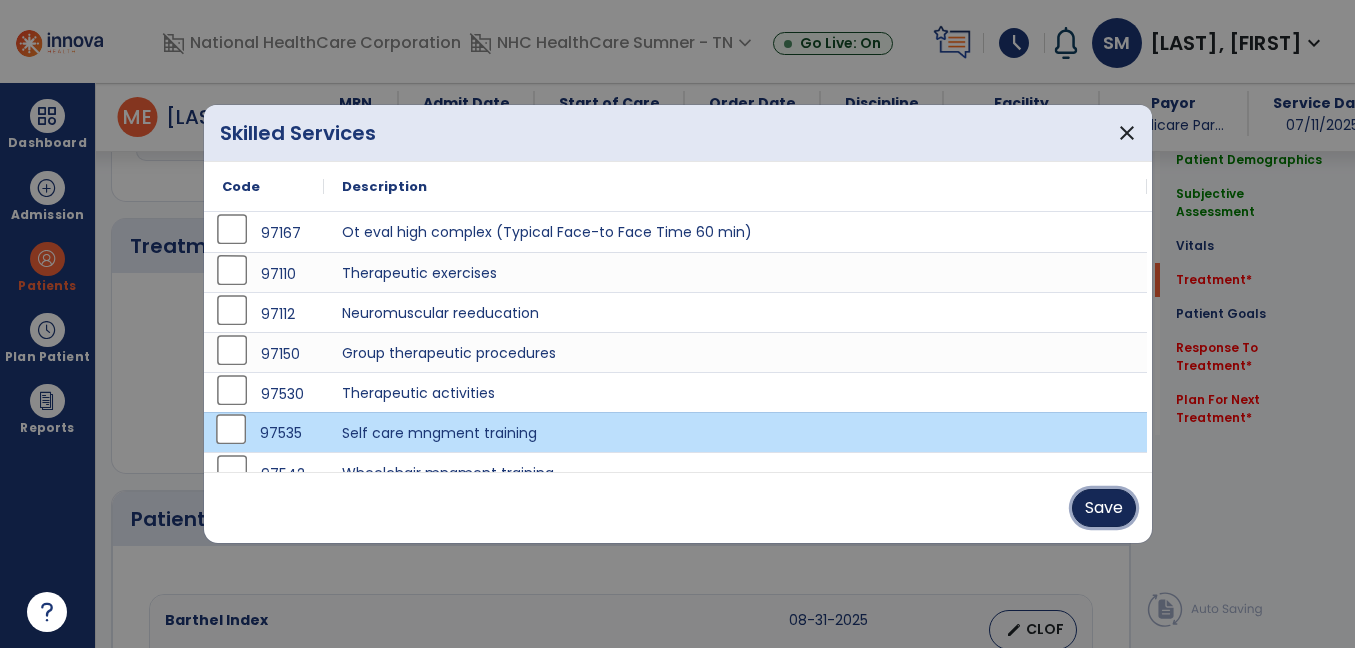 click on "Save" at bounding box center (1104, 508) 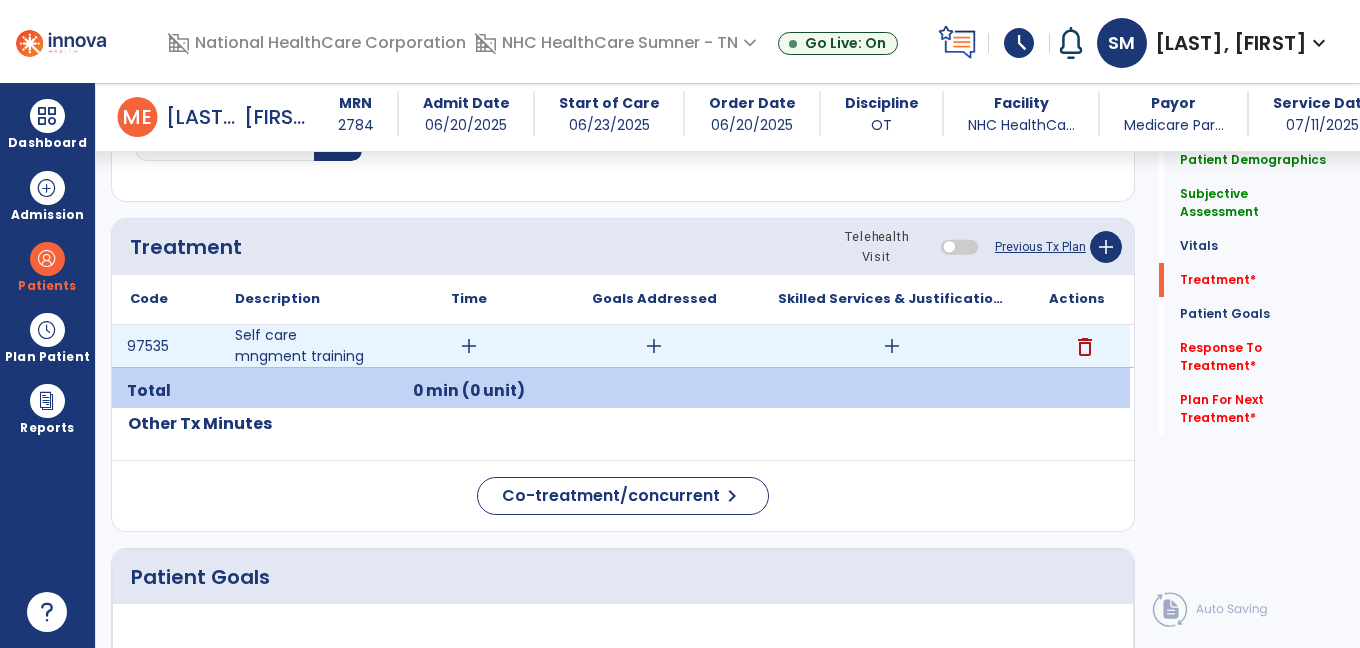 click on "add" at bounding box center [469, 346] 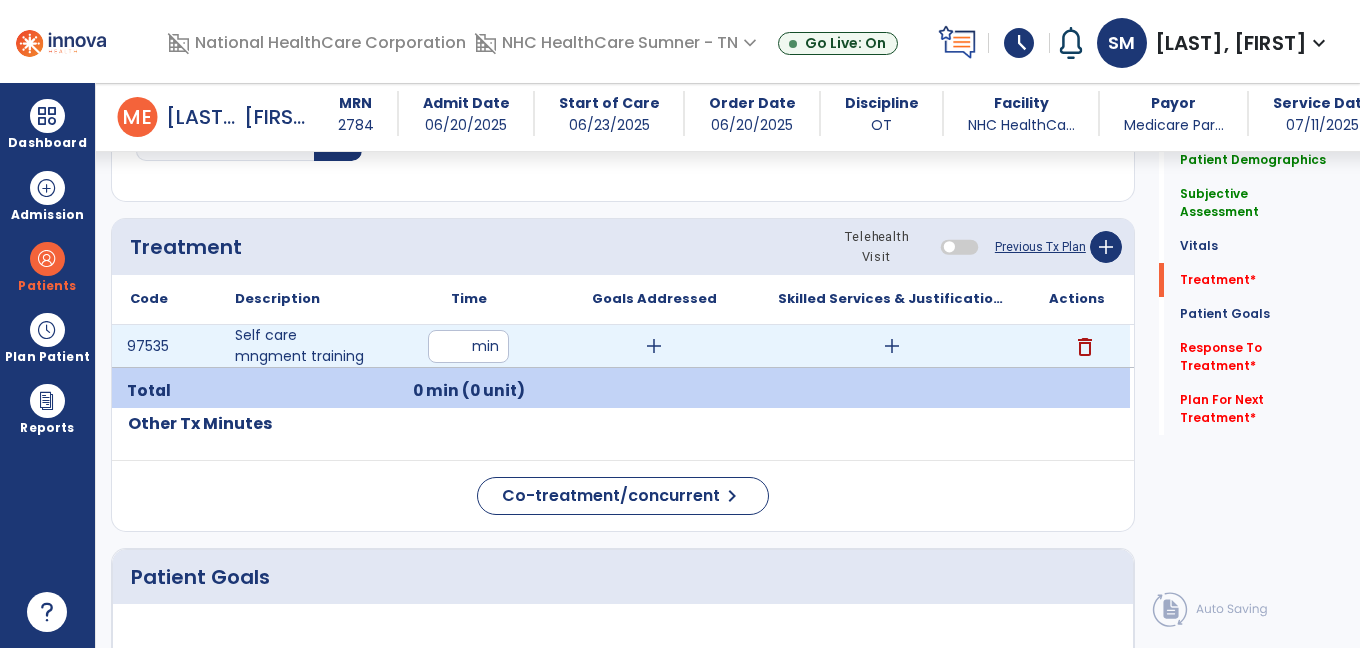 type on "**" 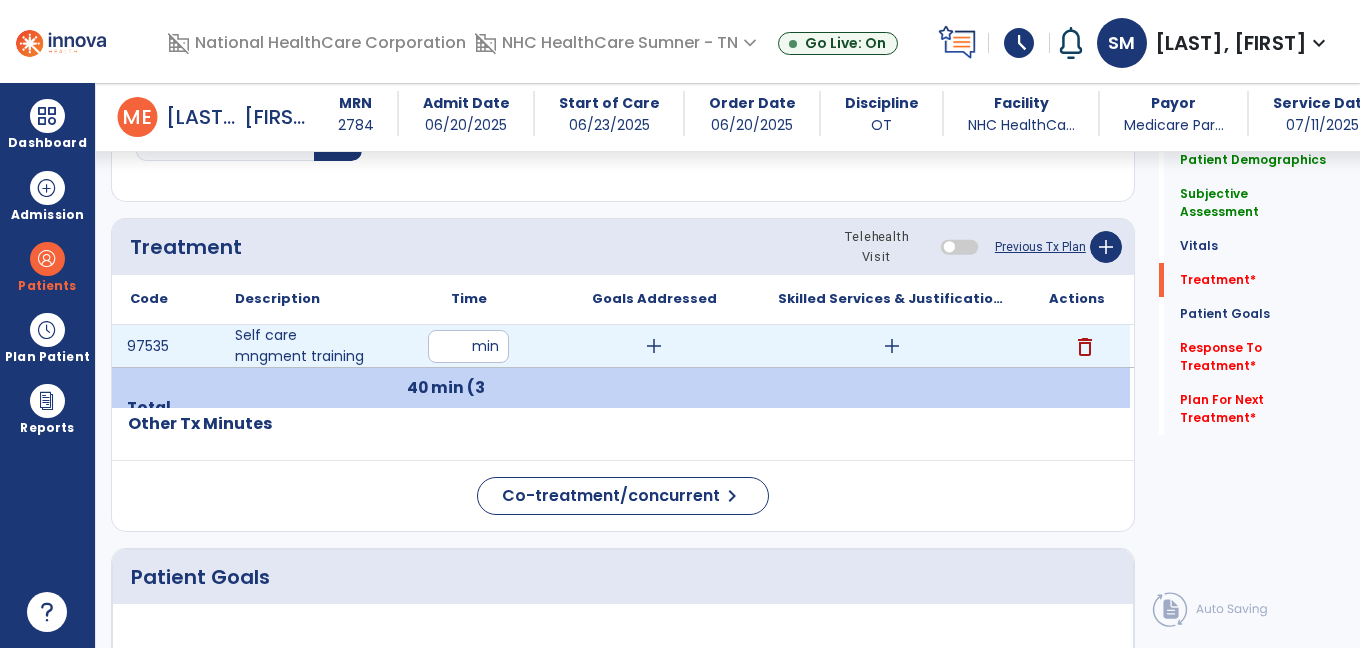 click on "add" at bounding box center (892, 346) 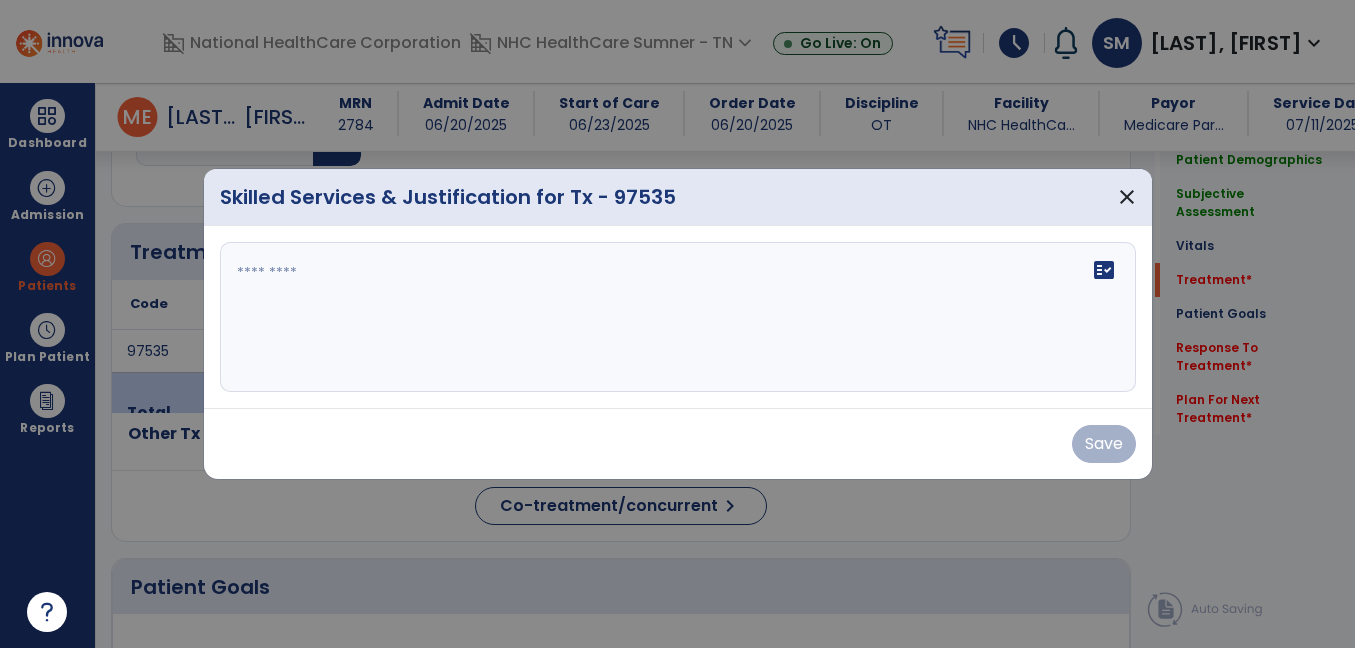 scroll, scrollTop: 1151, scrollLeft: 0, axis: vertical 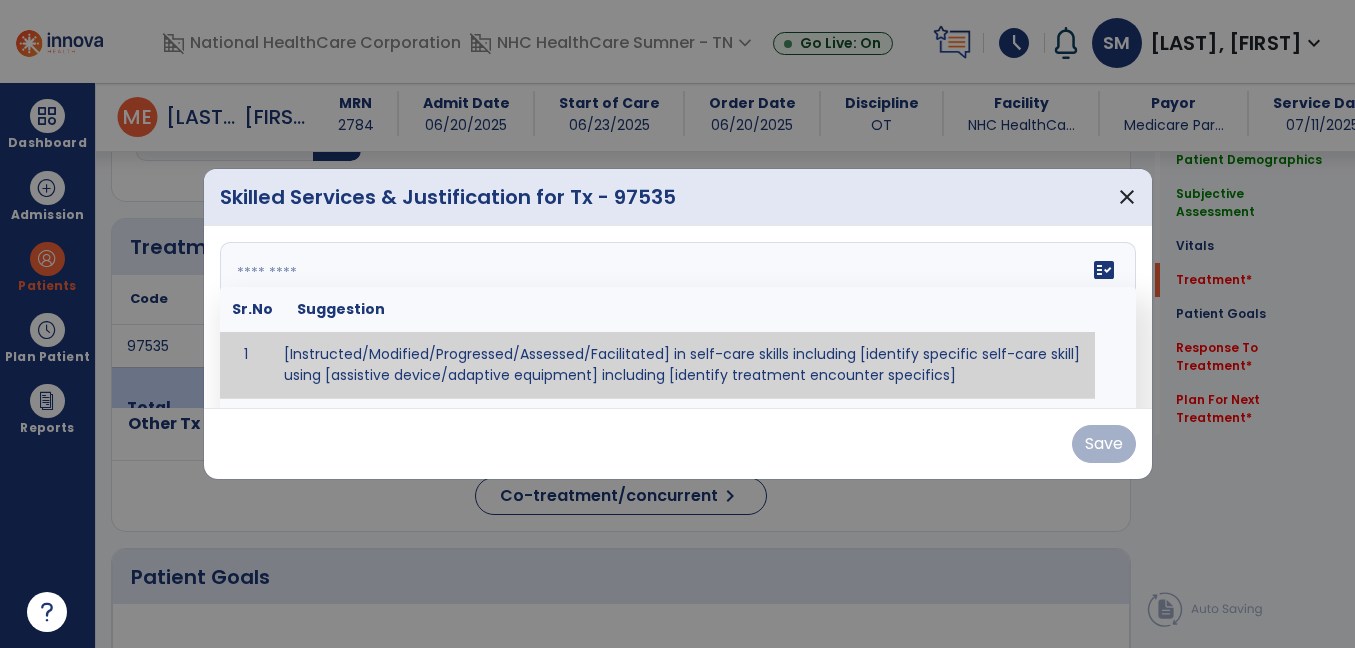 click on "fact_check  Sr.No Suggestion 1 [Instructed/Modified/Progressed/Assessed/Facilitated] in self-care skills including [identify specific self-care skill] using [assistive device/adaptive equipment] including [identify treatment encounter specifics]" at bounding box center (678, 317) 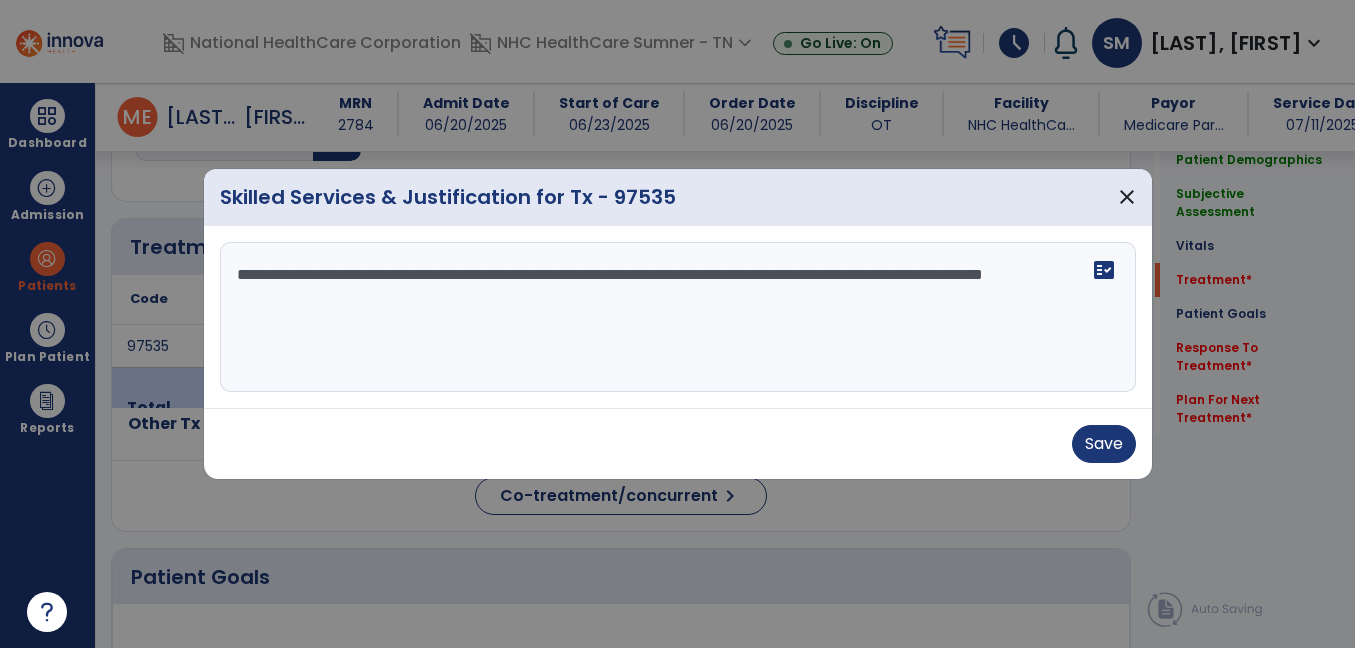 click on "**********" at bounding box center (678, 317) 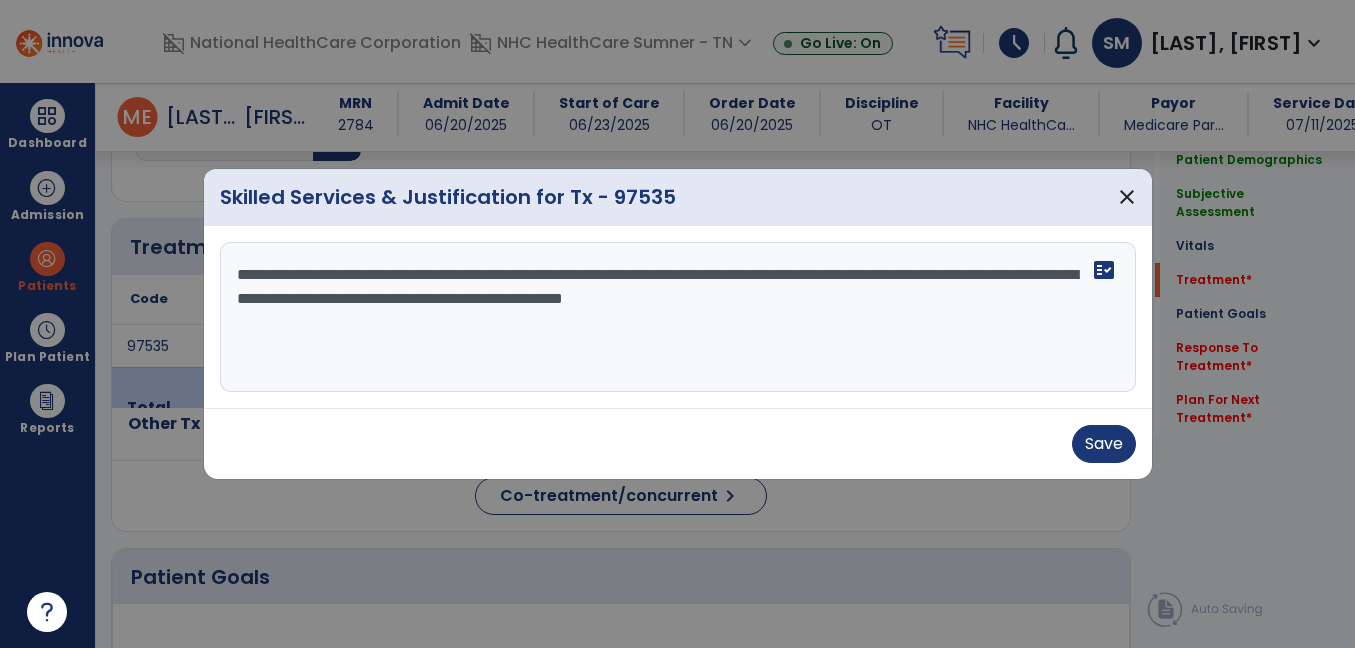 click on "**********" at bounding box center (678, 317) 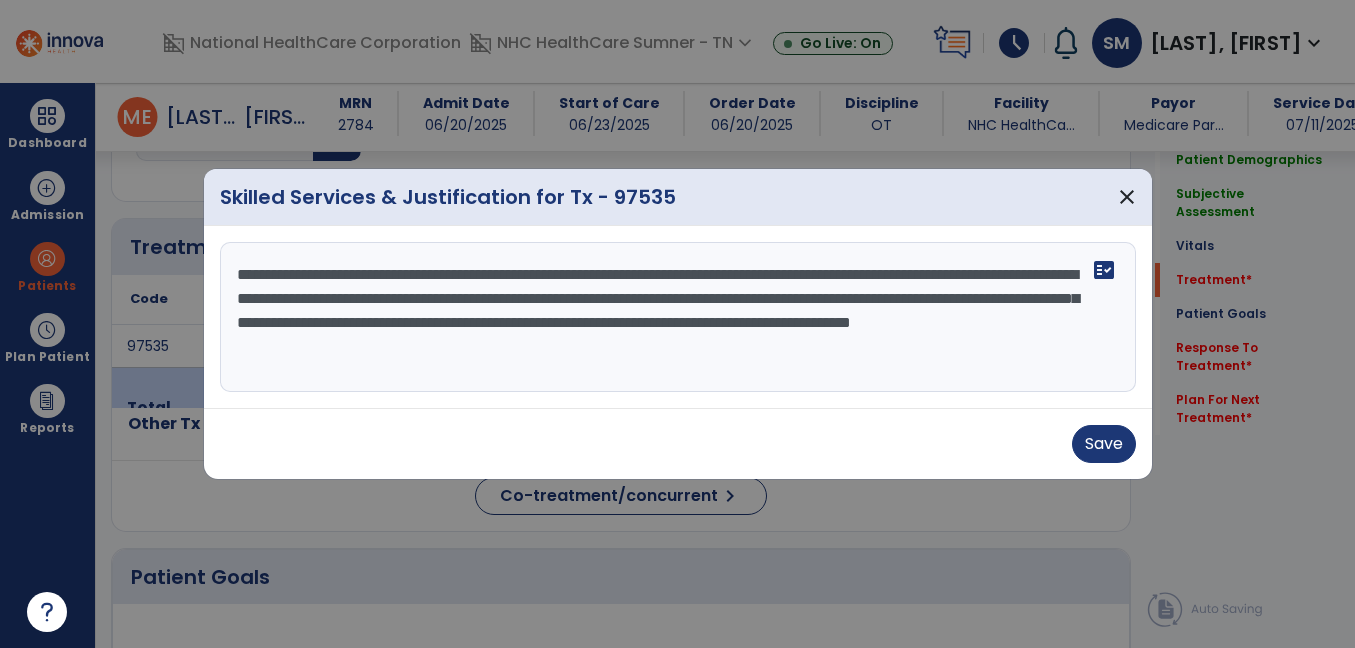 click on "**********" at bounding box center [678, 317] 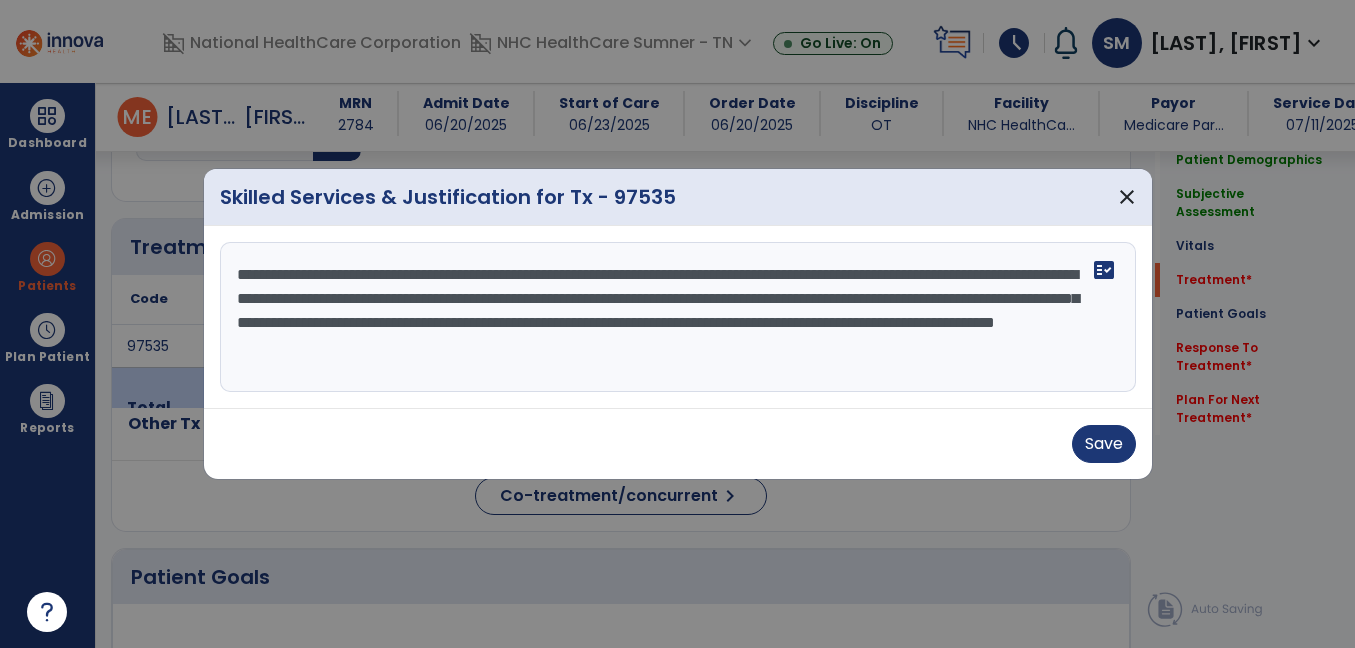 click on "**********" at bounding box center [678, 317] 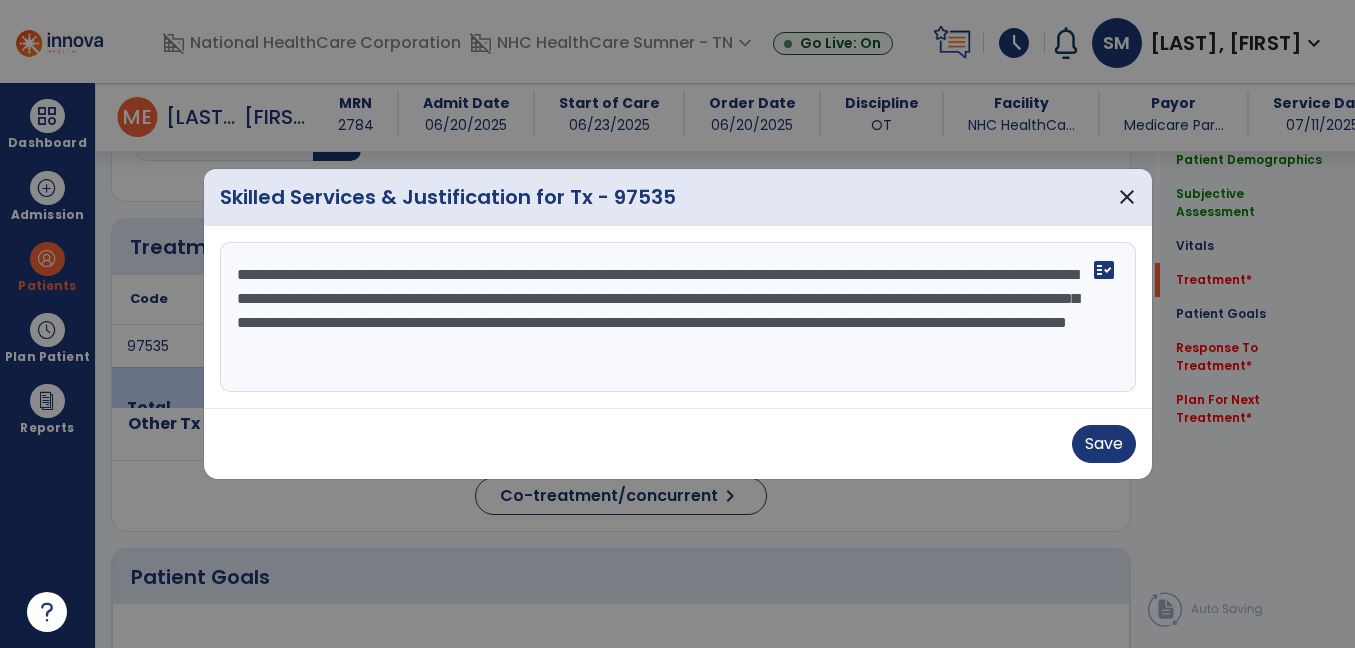 click on "**********" at bounding box center (678, 317) 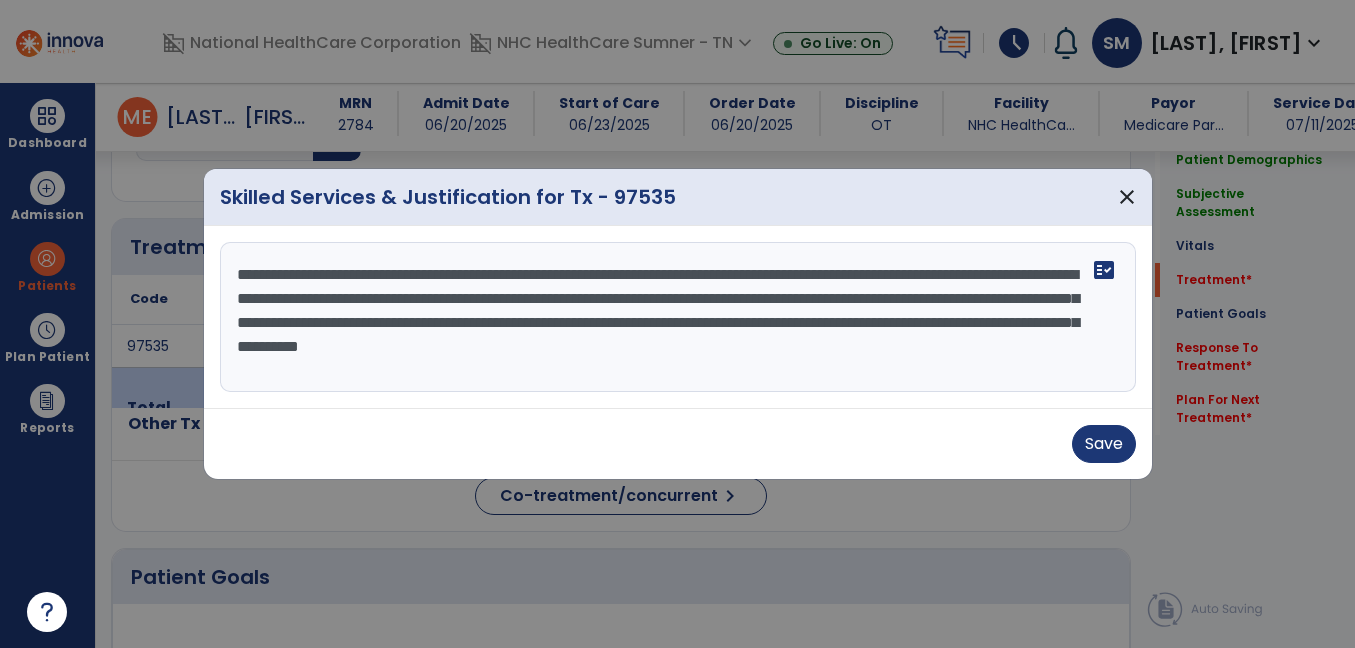 click on "**********" at bounding box center (678, 317) 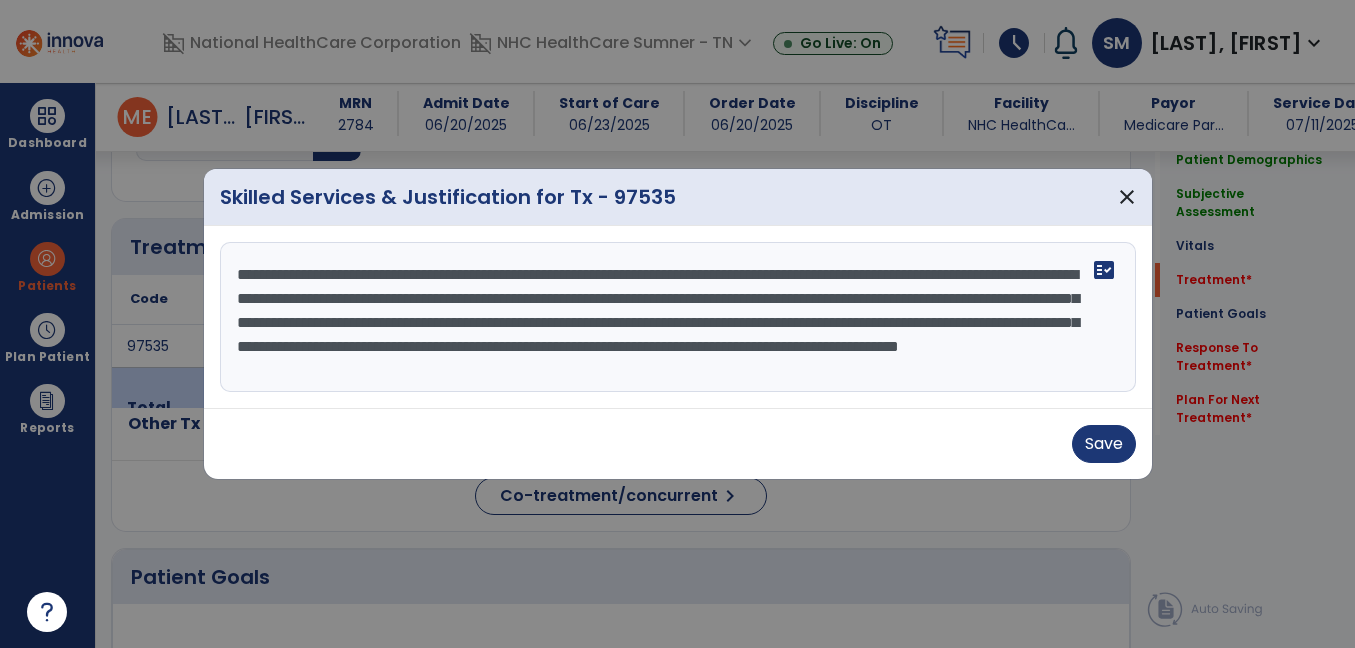 scroll, scrollTop: 15, scrollLeft: 0, axis: vertical 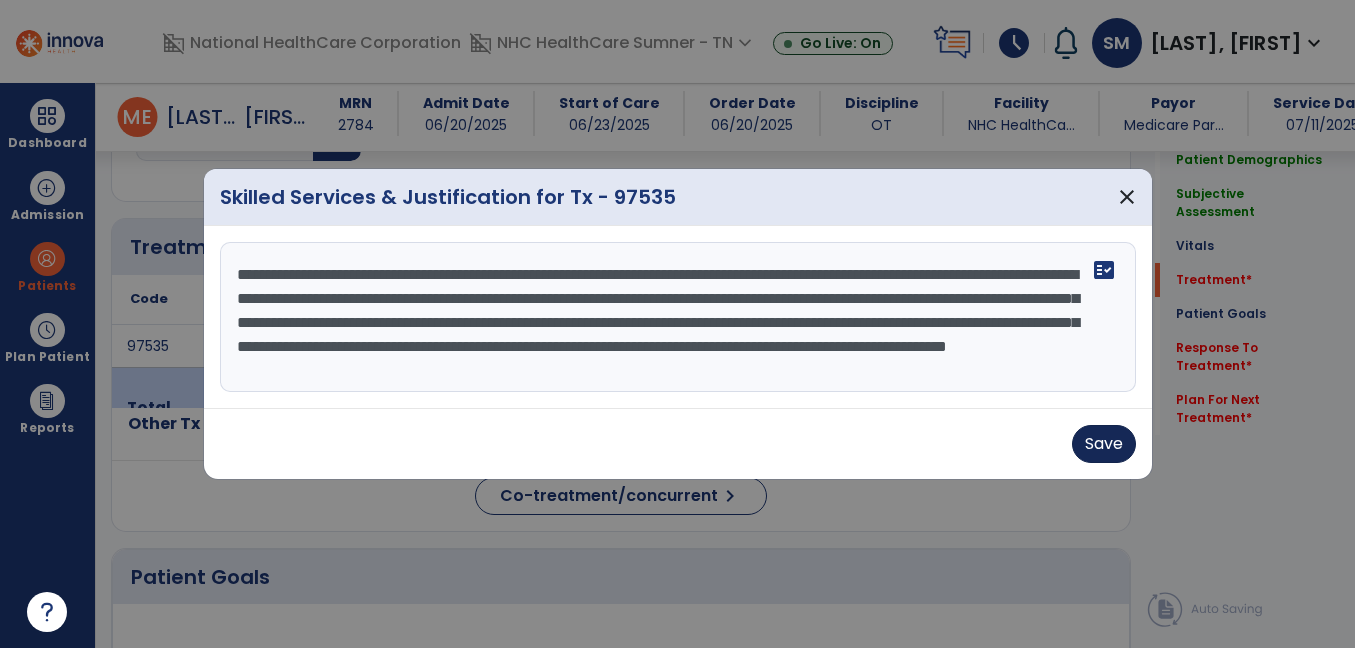 type on "**********" 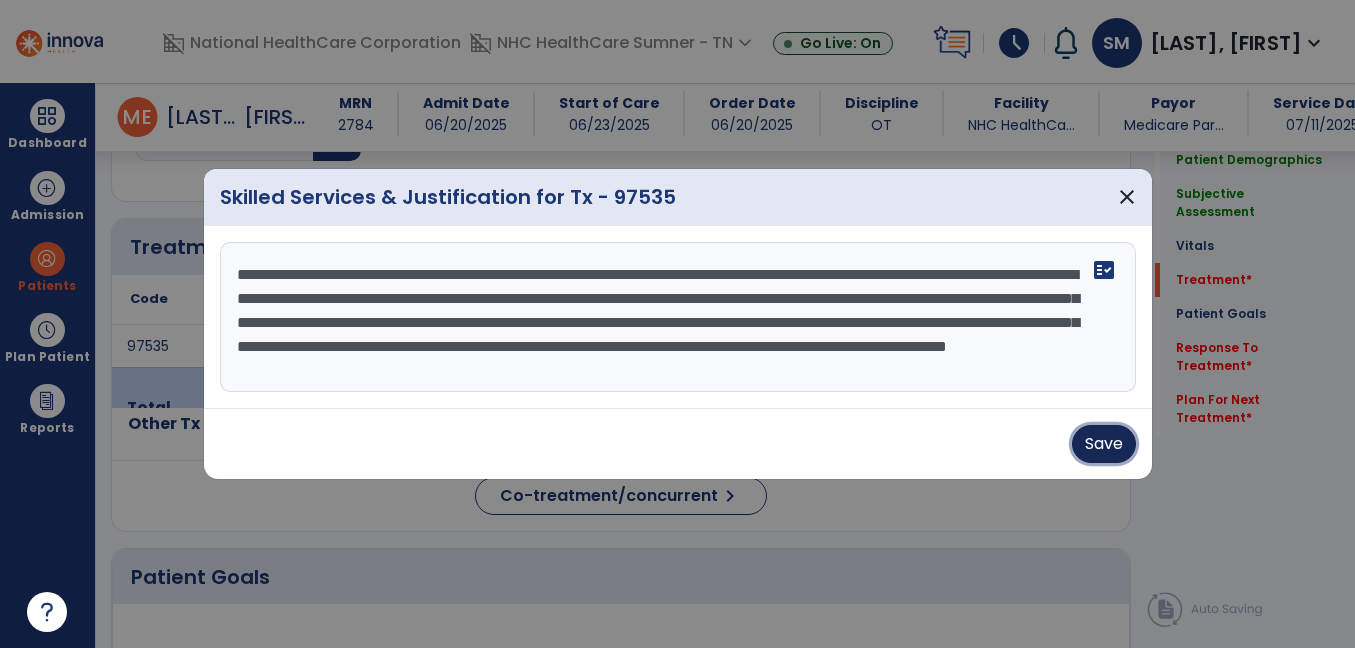 click on "Save" at bounding box center [1104, 444] 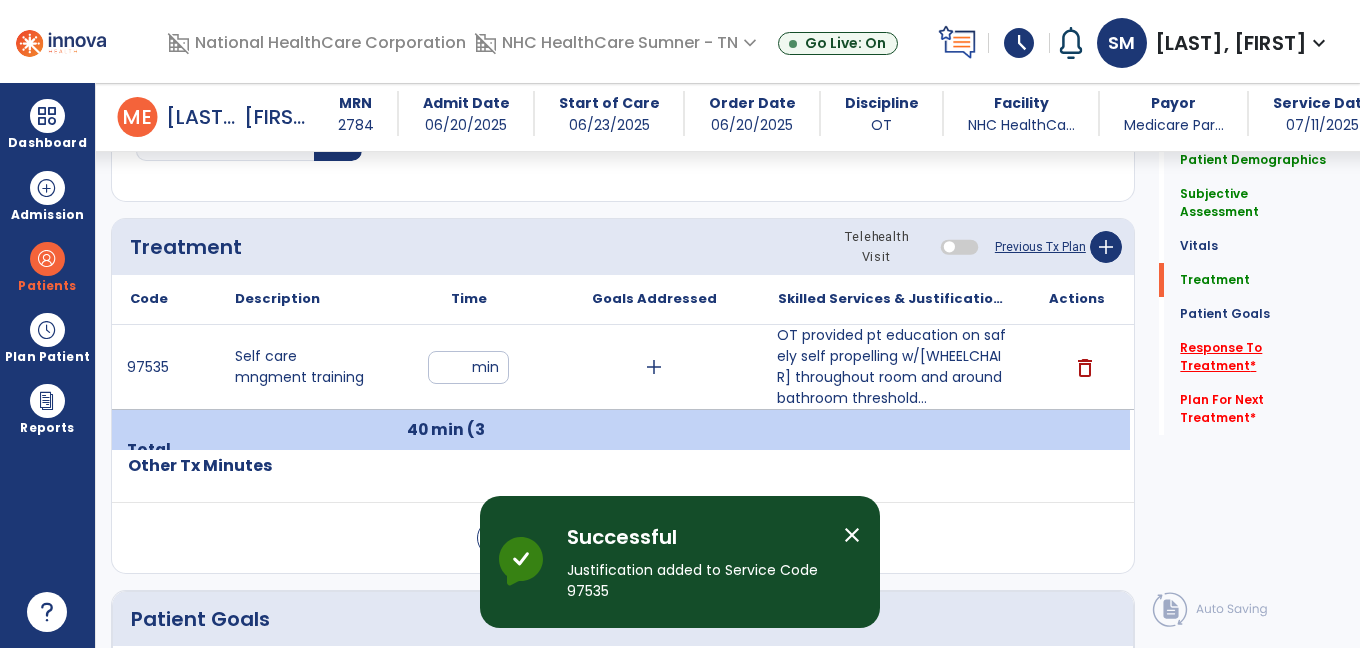 click on "Response To Treatment   *" 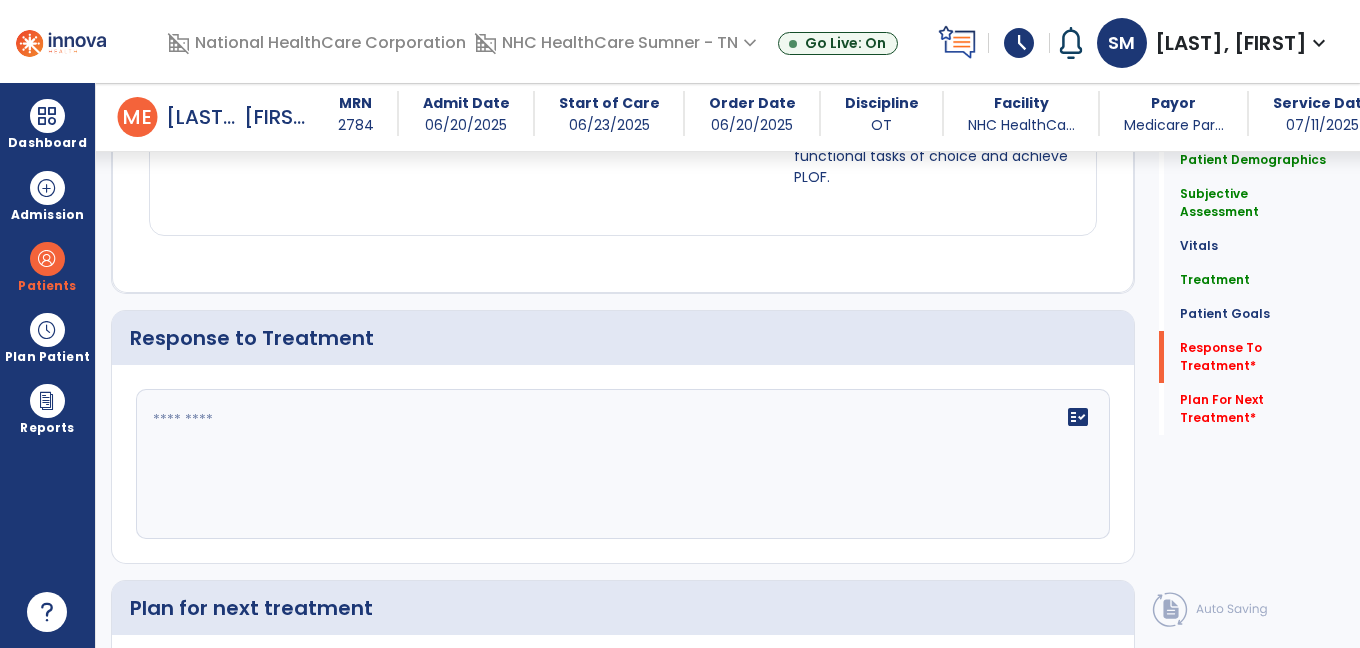 scroll, scrollTop: 3682, scrollLeft: 0, axis: vertical 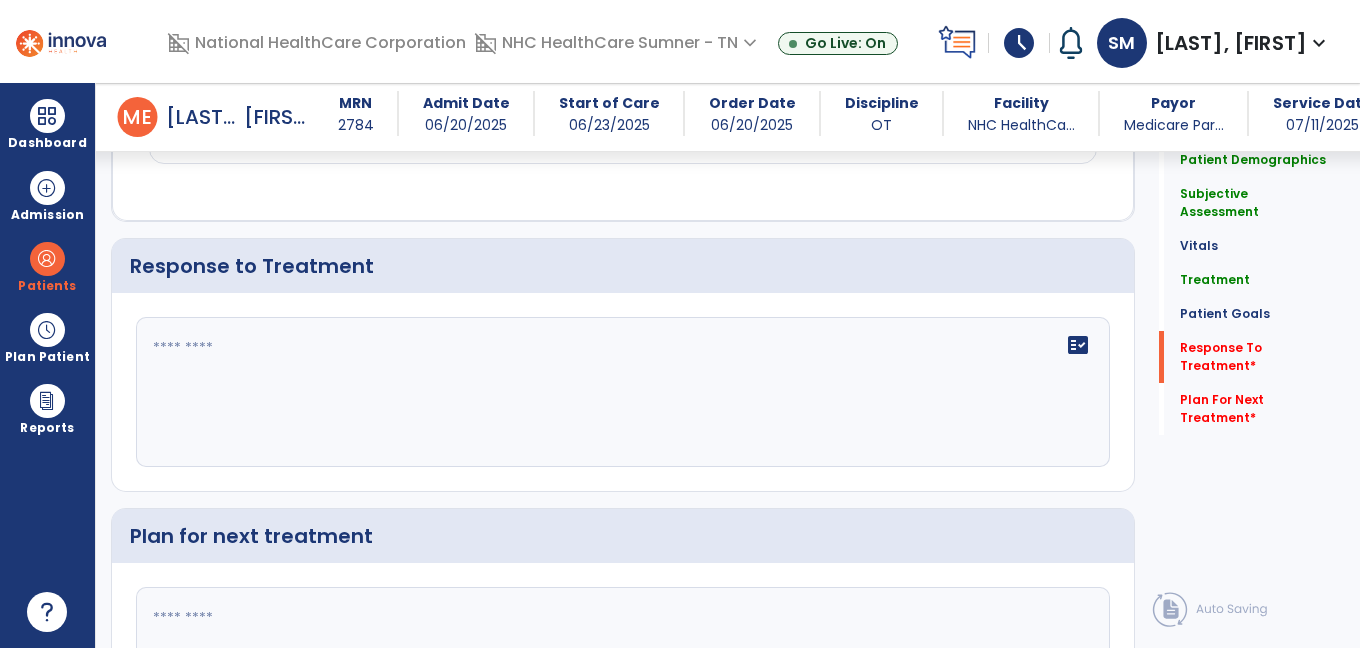 click on "fact_check" 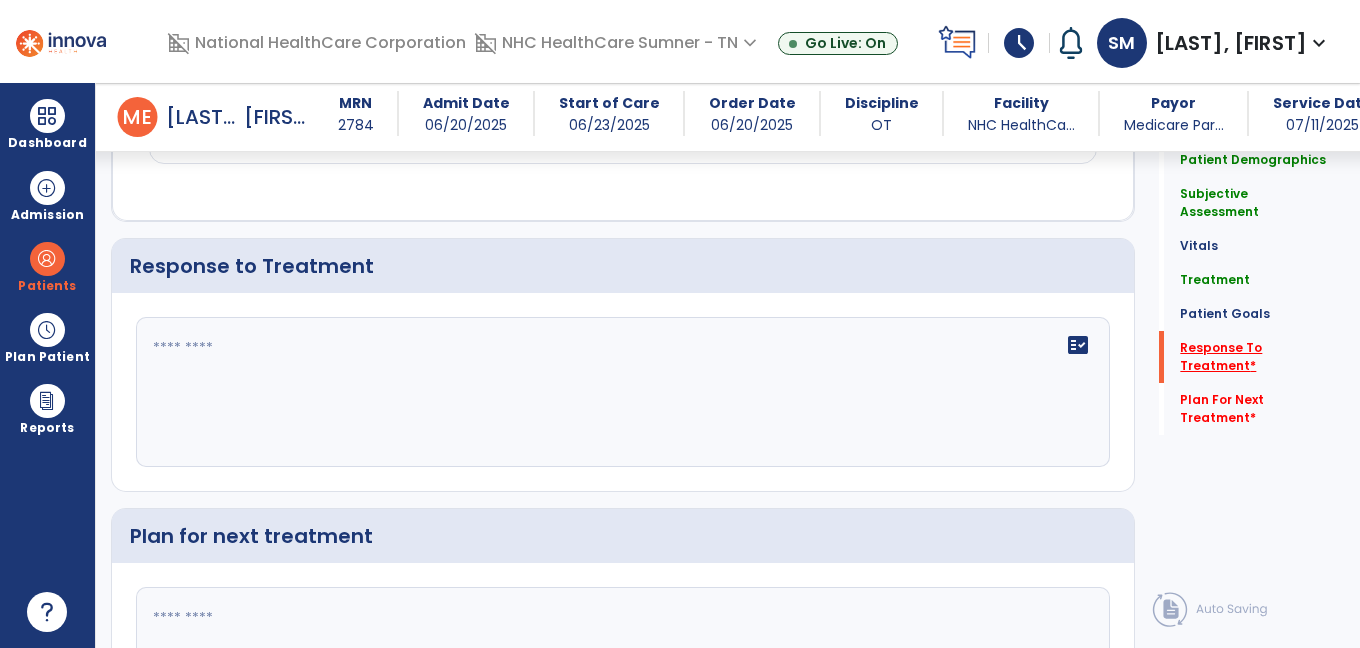 click on "Response To Treatment   *" 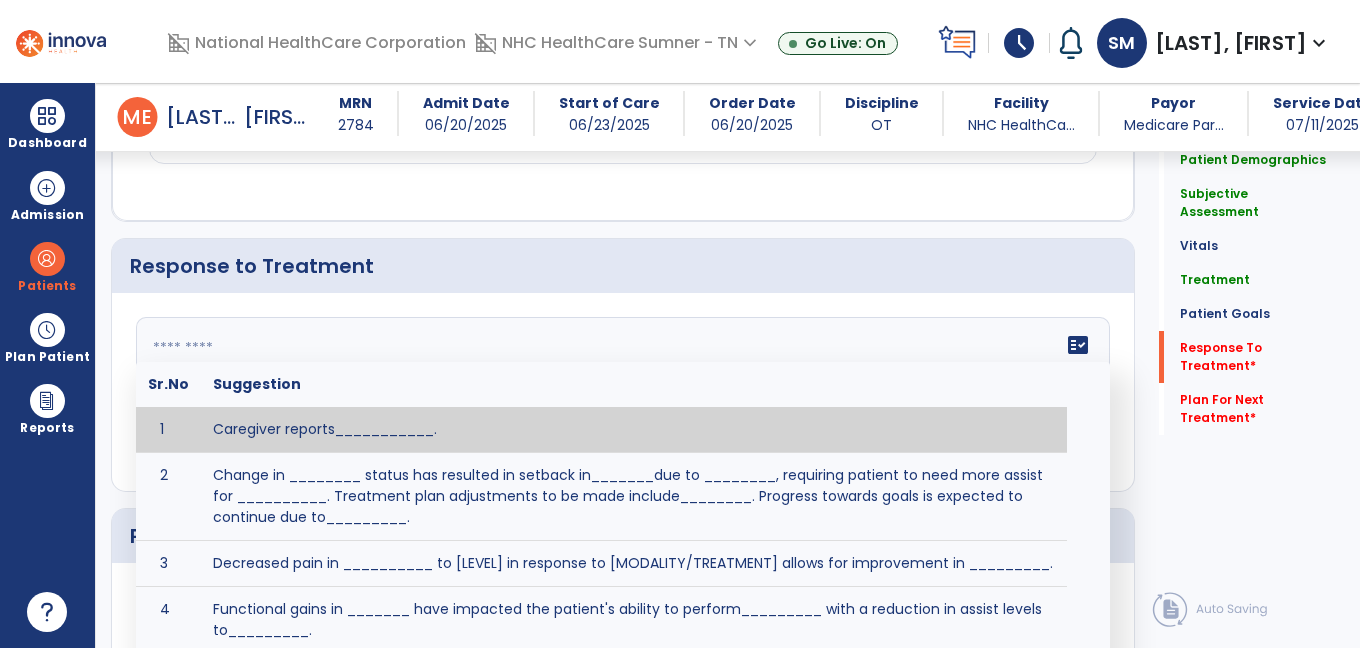 click on "fact_check  Sr.No Suggestion 1 Caregiver reports___________. 2 Change in ________ status has resulted in setback in_______due to ________, requiring patient to need more assist for __________.   Treatment plan adjustments to be made include________.  Progress towards goals is expected to continue due to_________. 3 Decreased pain in __________ to [LEVEL] in response to [MODALITY/TREATMENT] allows for improvement in _________. 4 Functional gains in _______ have impacted the patient's ability to perform_________ with a reduction in assist levels to_________. 5 Functional progress this week has been significant due to__________. 6 Gains in ________ have improved the patient's ability to perform ______with decreased levels of assist to___________. 7 Improvement in ________allows patient to tolerate higher levels of challenges in_________. 8 Pain in [AREA] has decreased to [LEVEL] in response to [TREATMENT/MODALITY], allowing fore ease in completing__________. 9 10 11 12 13 14 15 16 17 18 19 20 21" 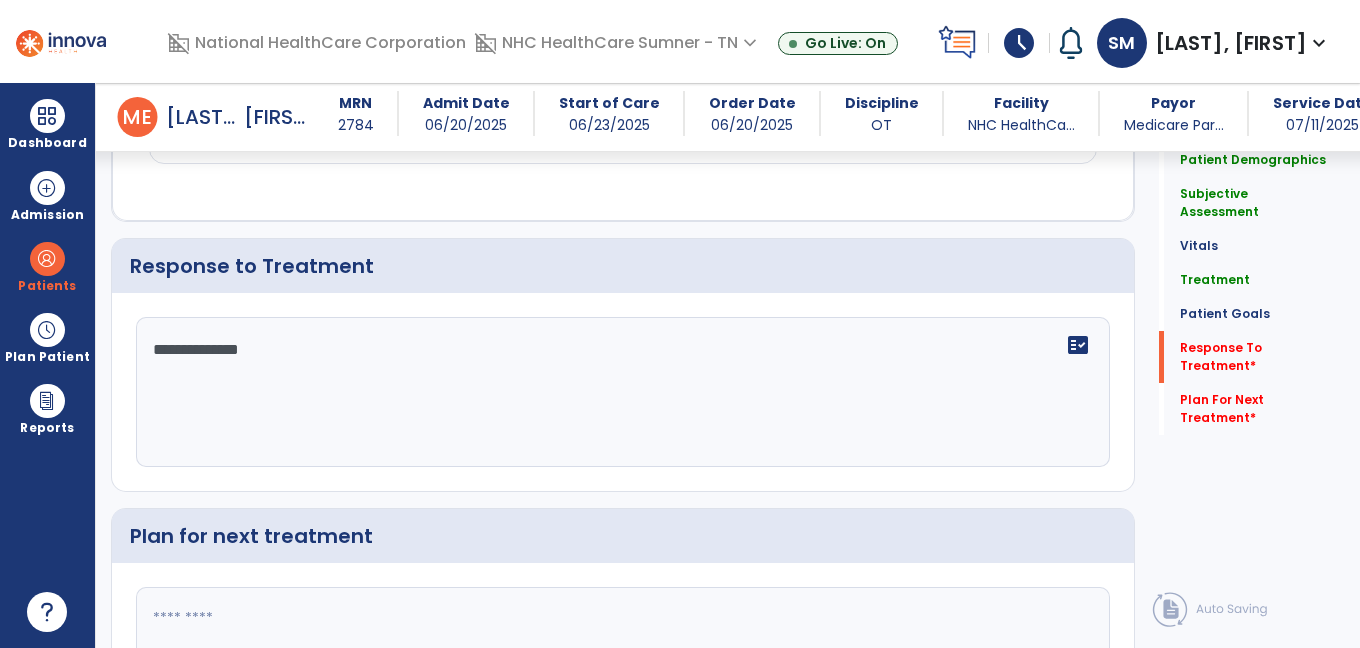 type on "**********" 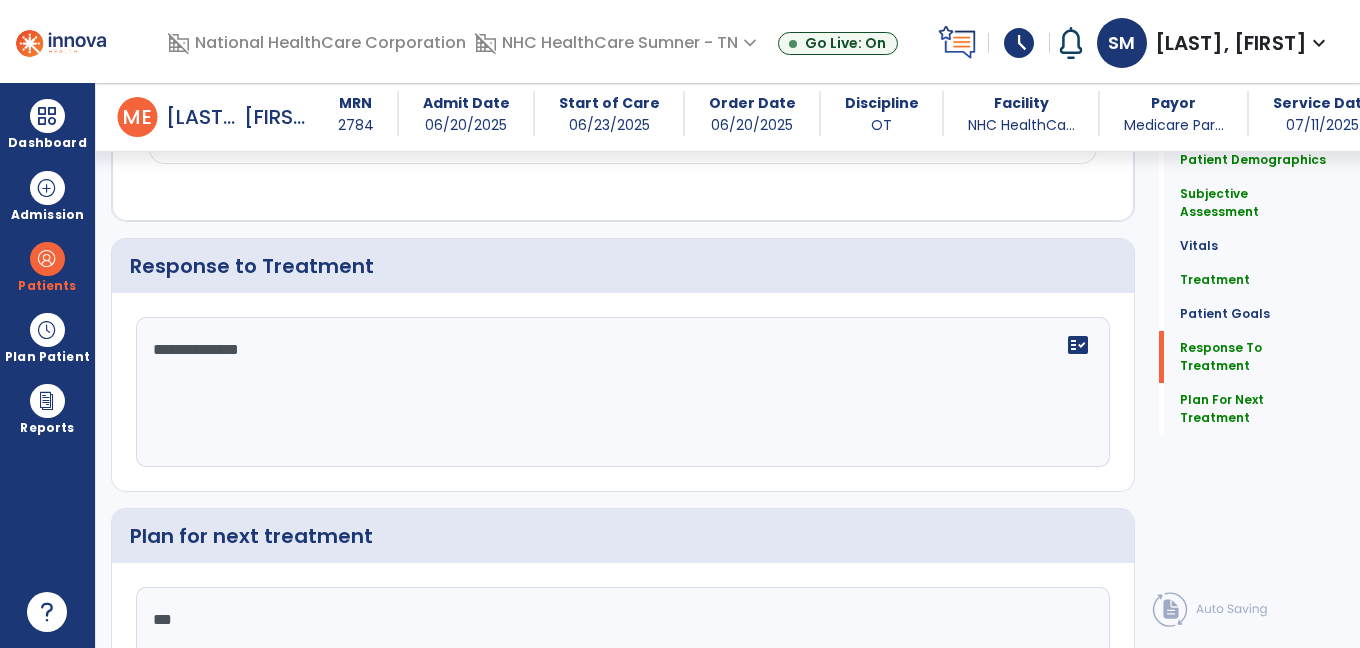 scroll, scrollTop: 3682, scrollLeft: 0, axis: vertical 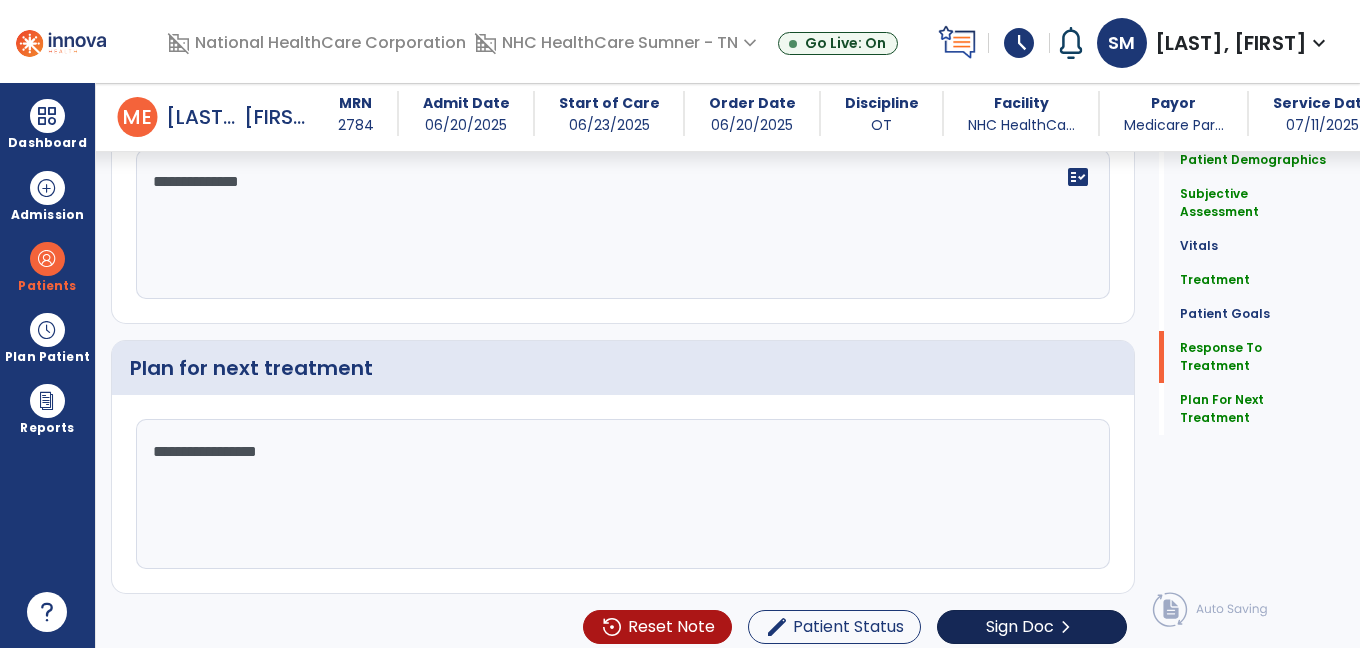 type on "**********" 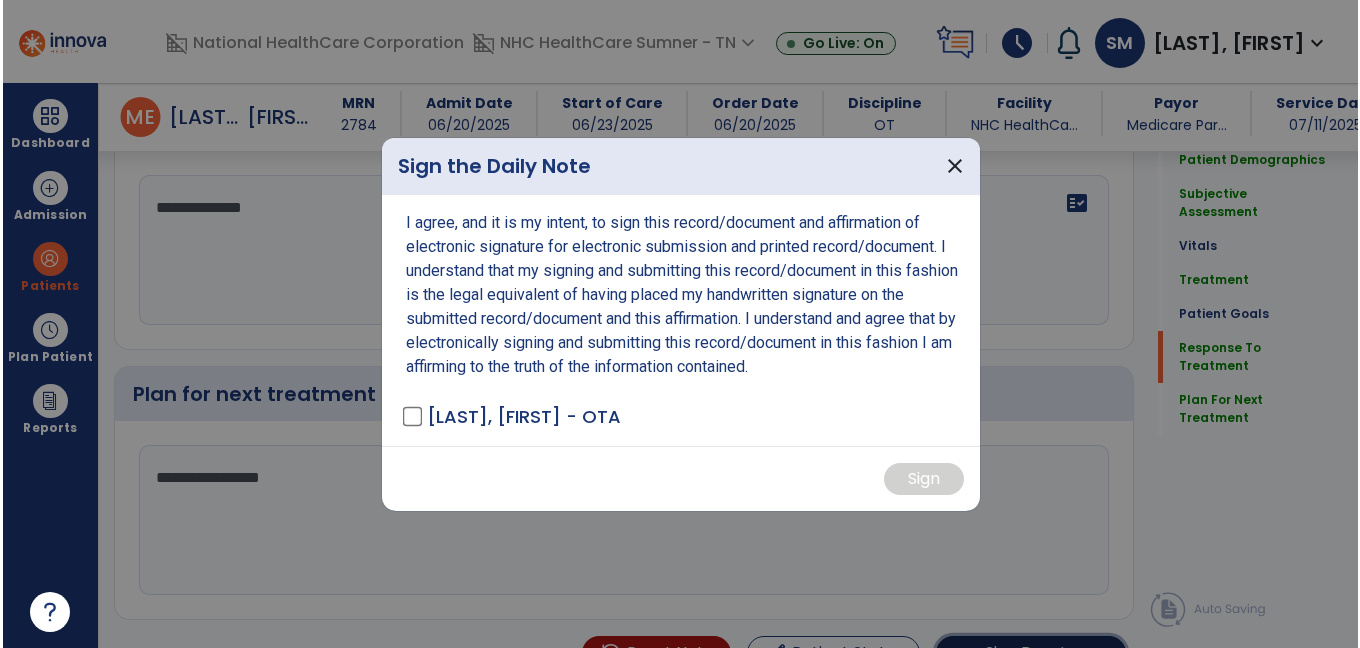 scroll, scrollTop: 3871, scrollLeft: 0, axis: vertical 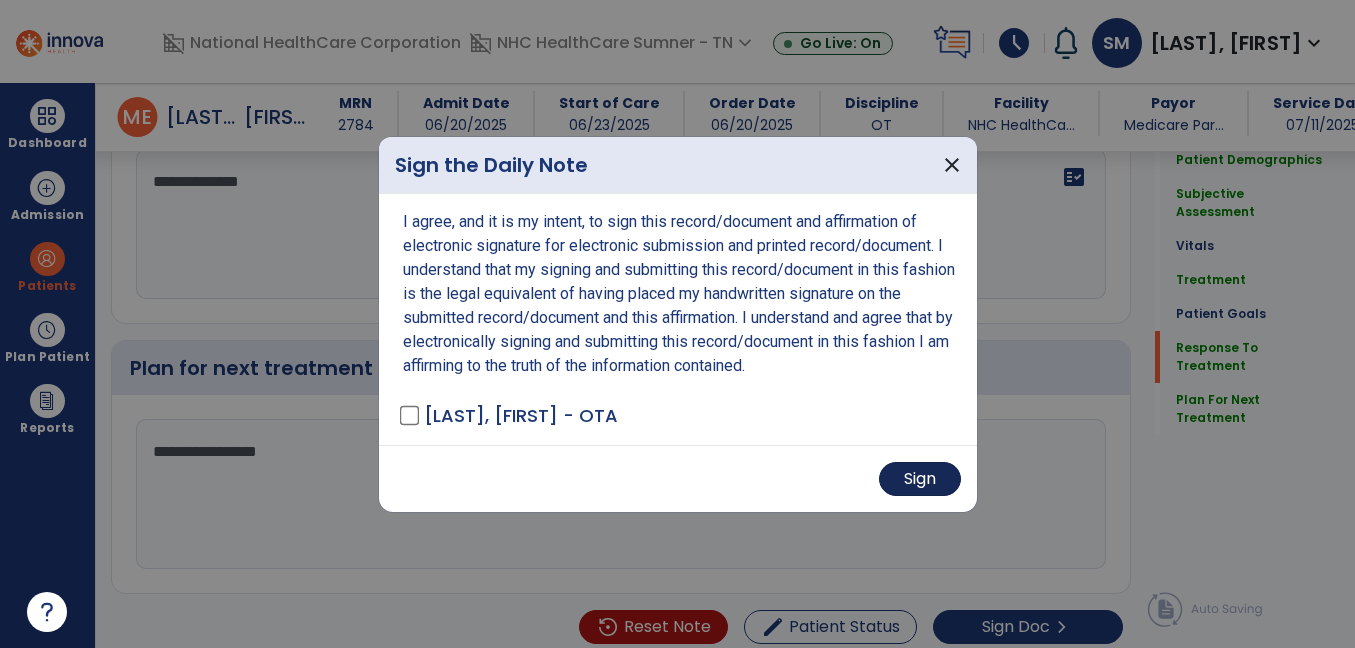 click on "Sign" at bounding box center (920, 479) 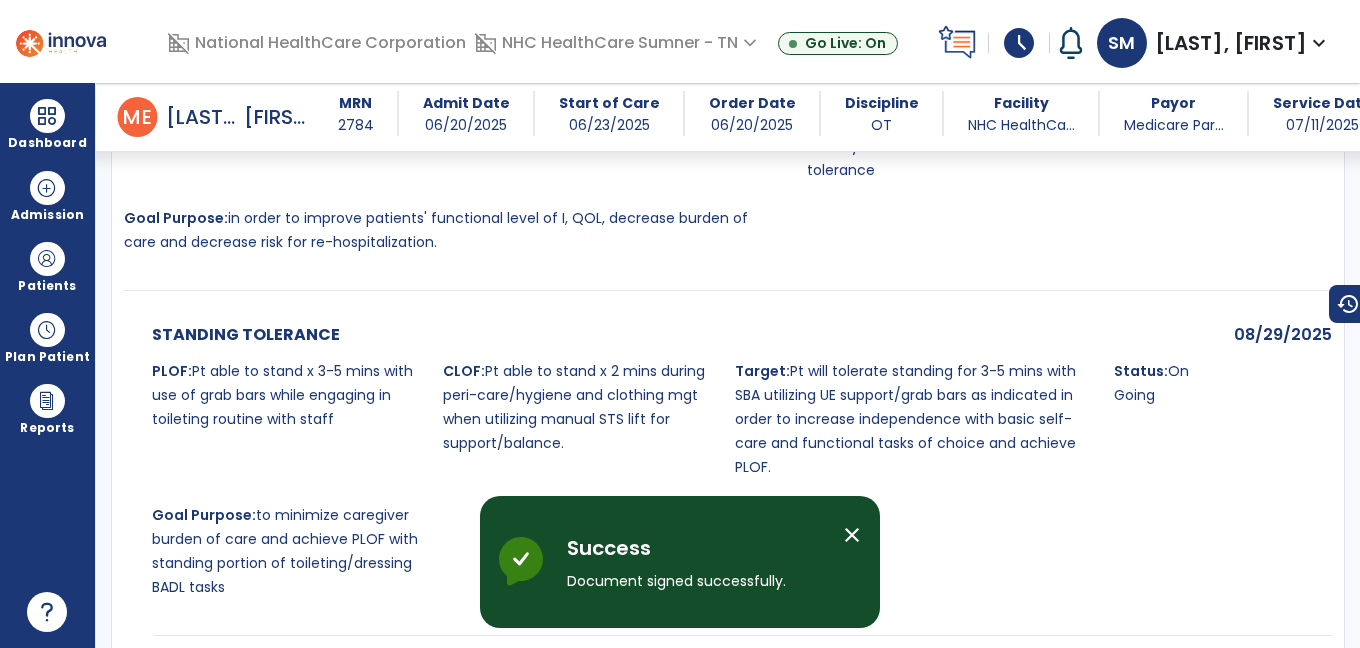scroll, scrollTop: 5815, scrollLeft: 0, axis: vertical 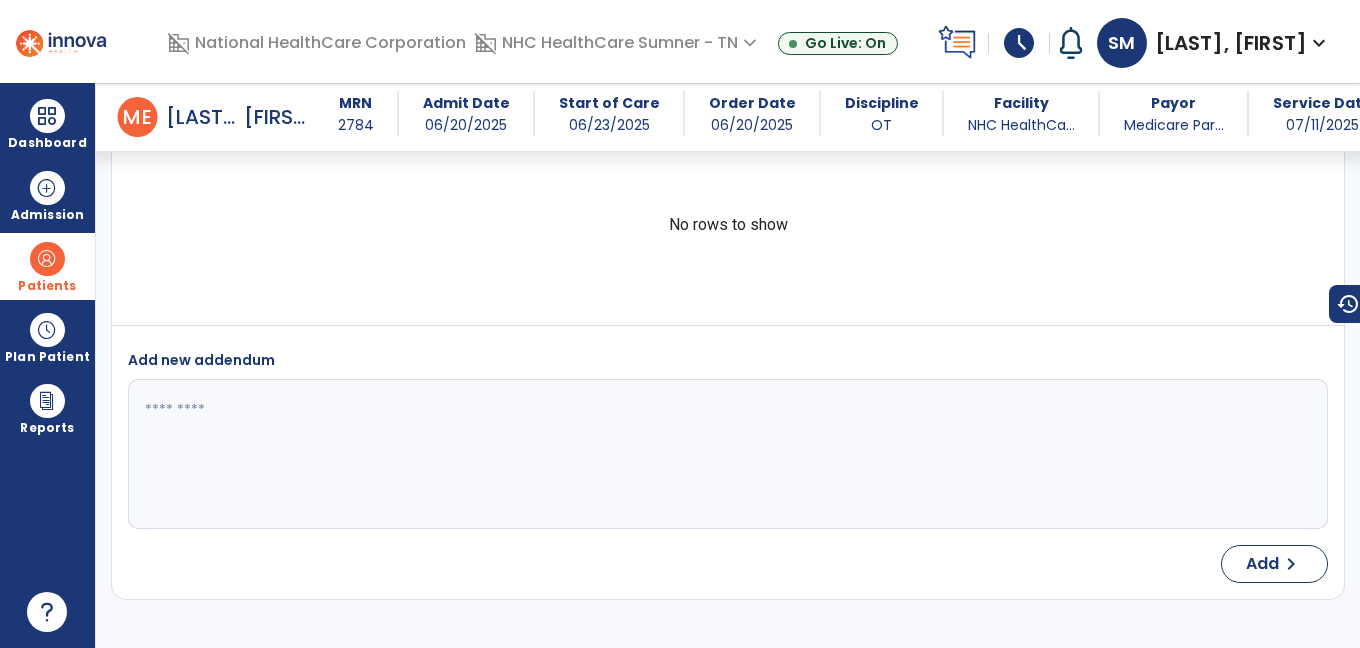 click at bounding box center (47, 259) 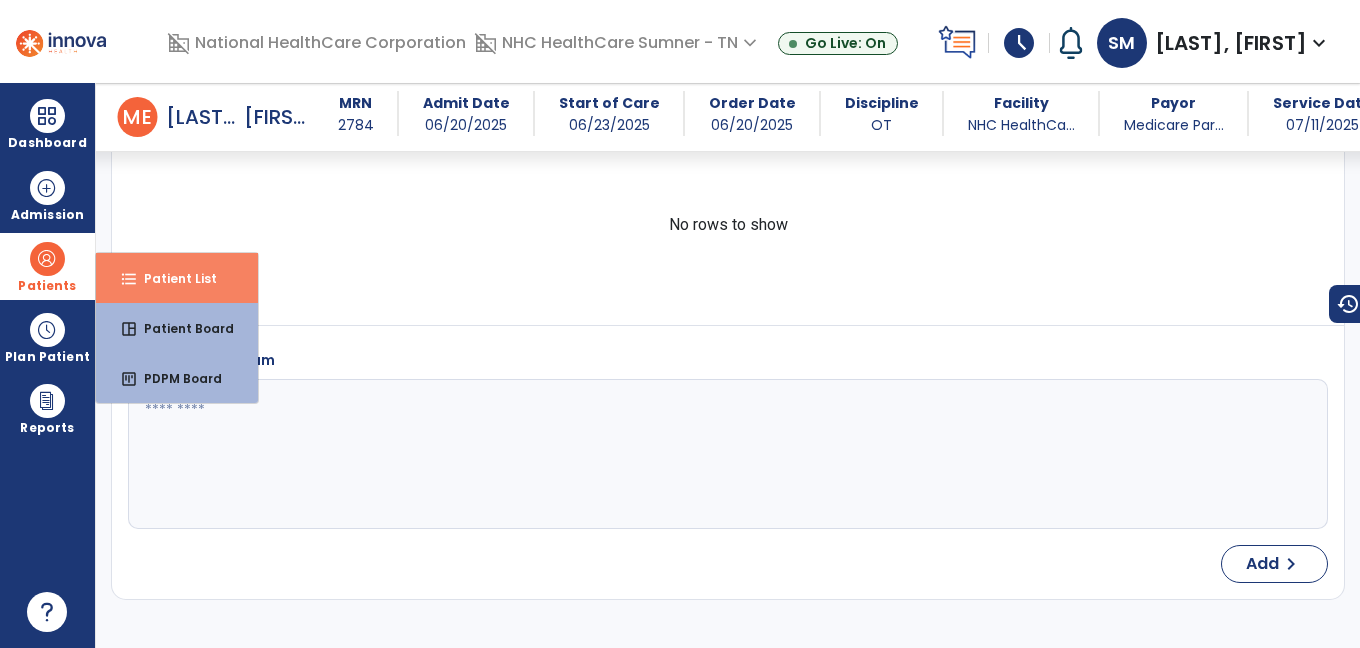 click on "format_list_bulleted  Patient List" at bounding box center [177, 278] 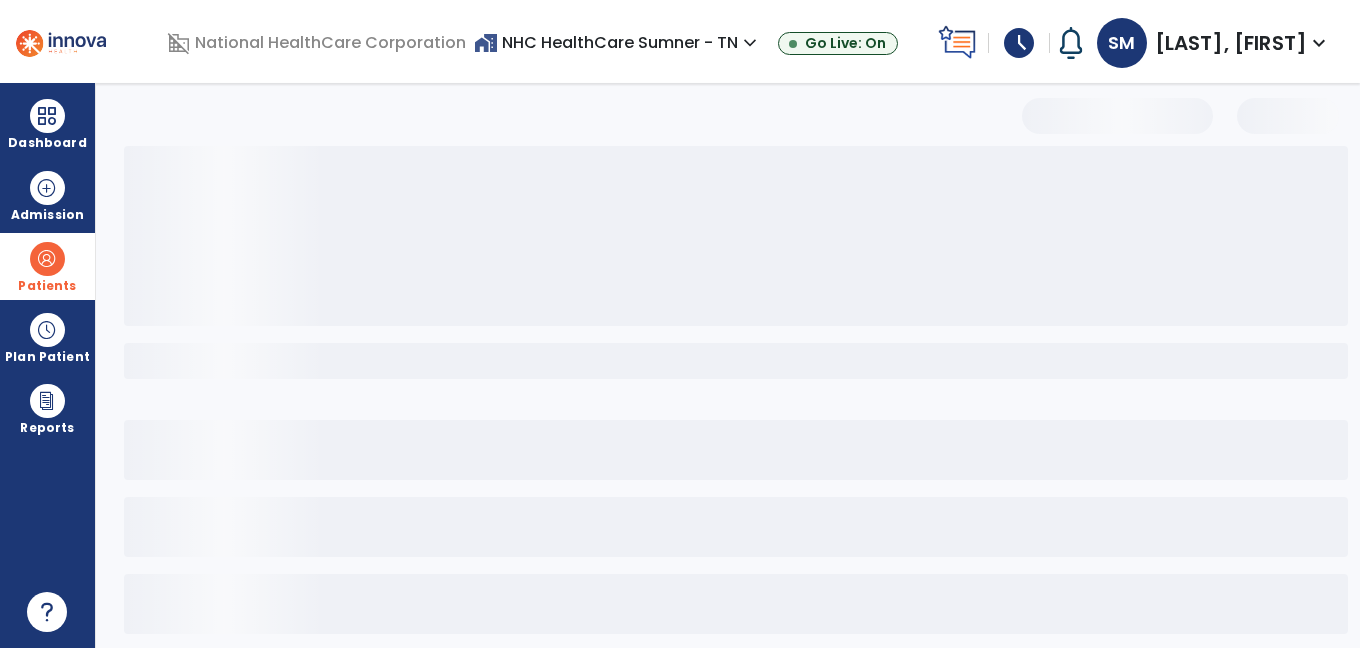 scroll, scrollTop: 0, scrollLeft: 0, axis: both 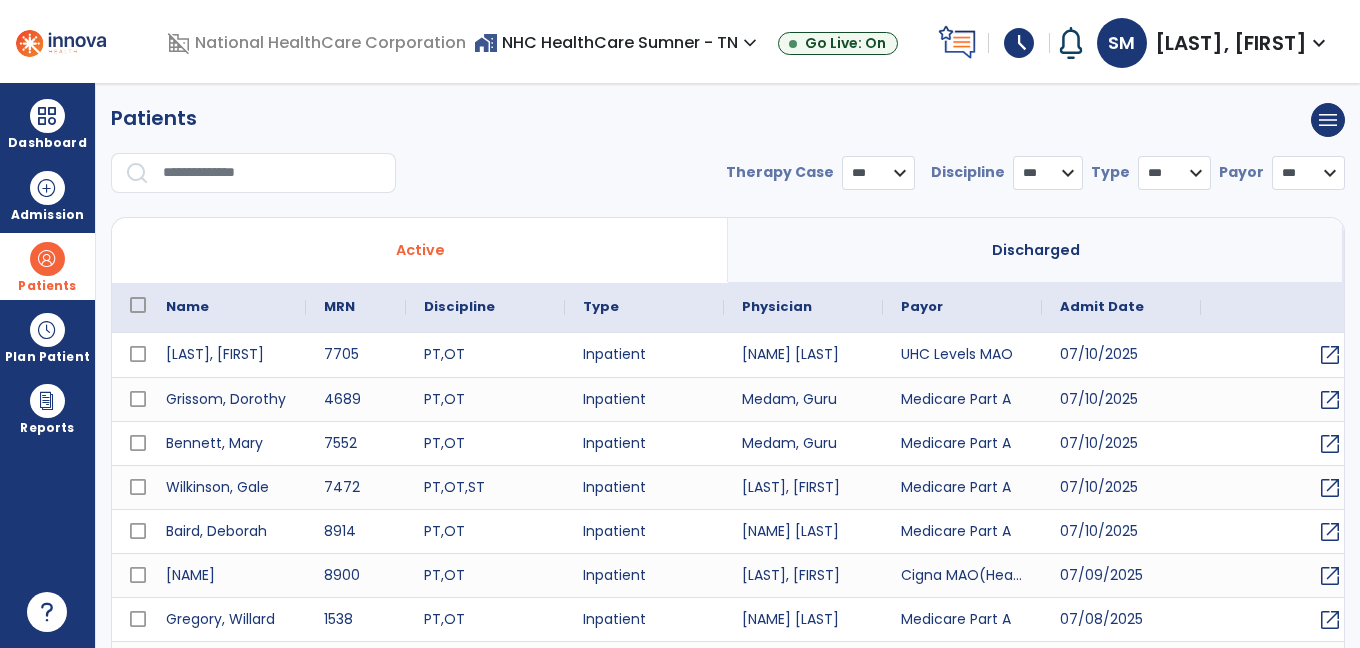 select on "***" 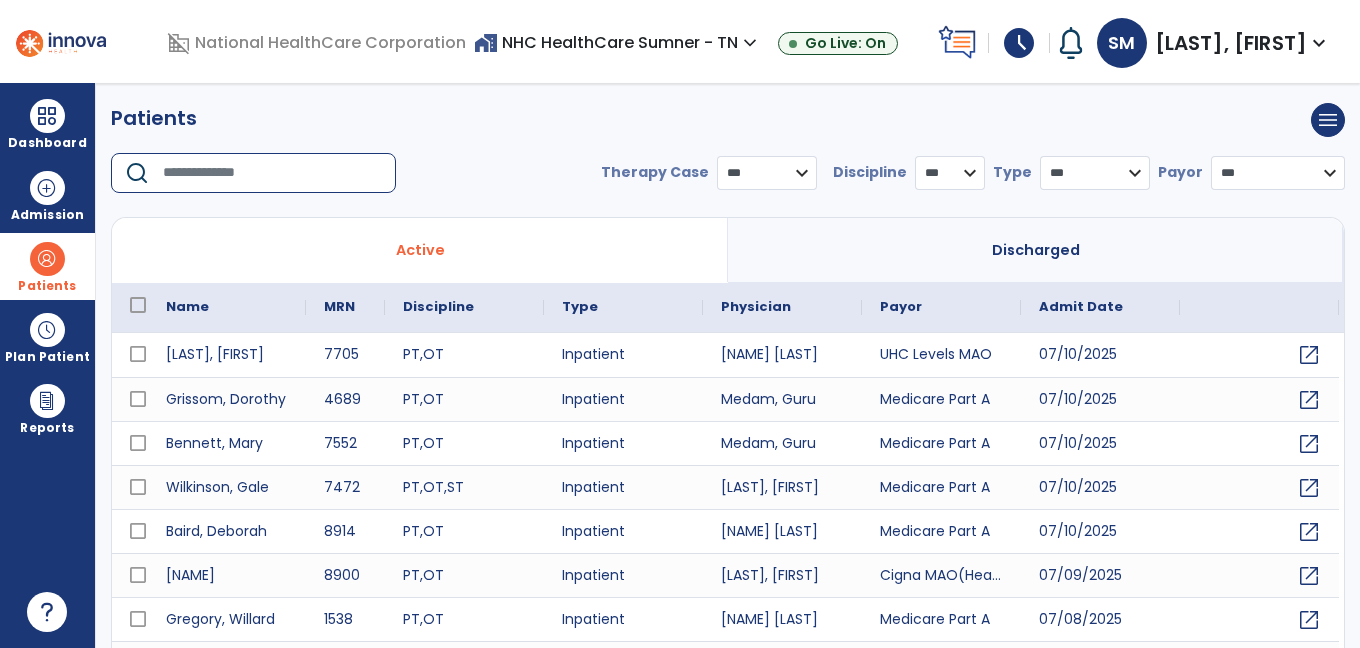 click at bounding box center [272, 173] 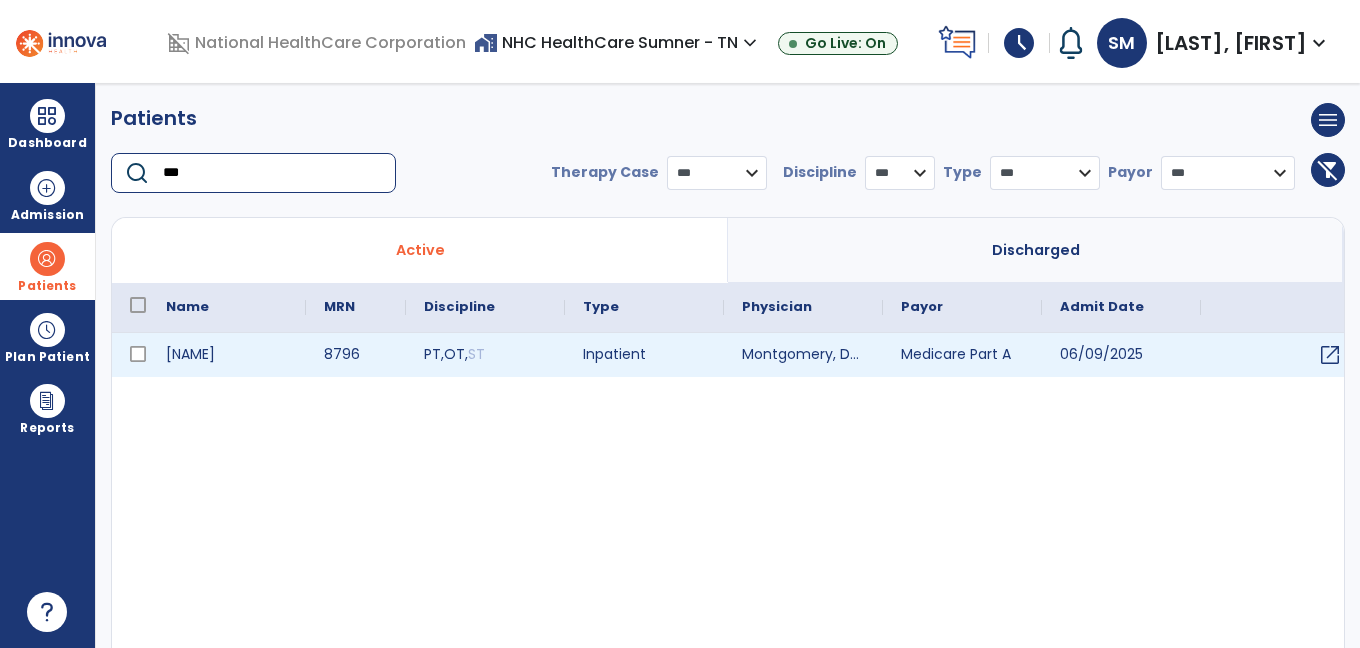 type on "***" 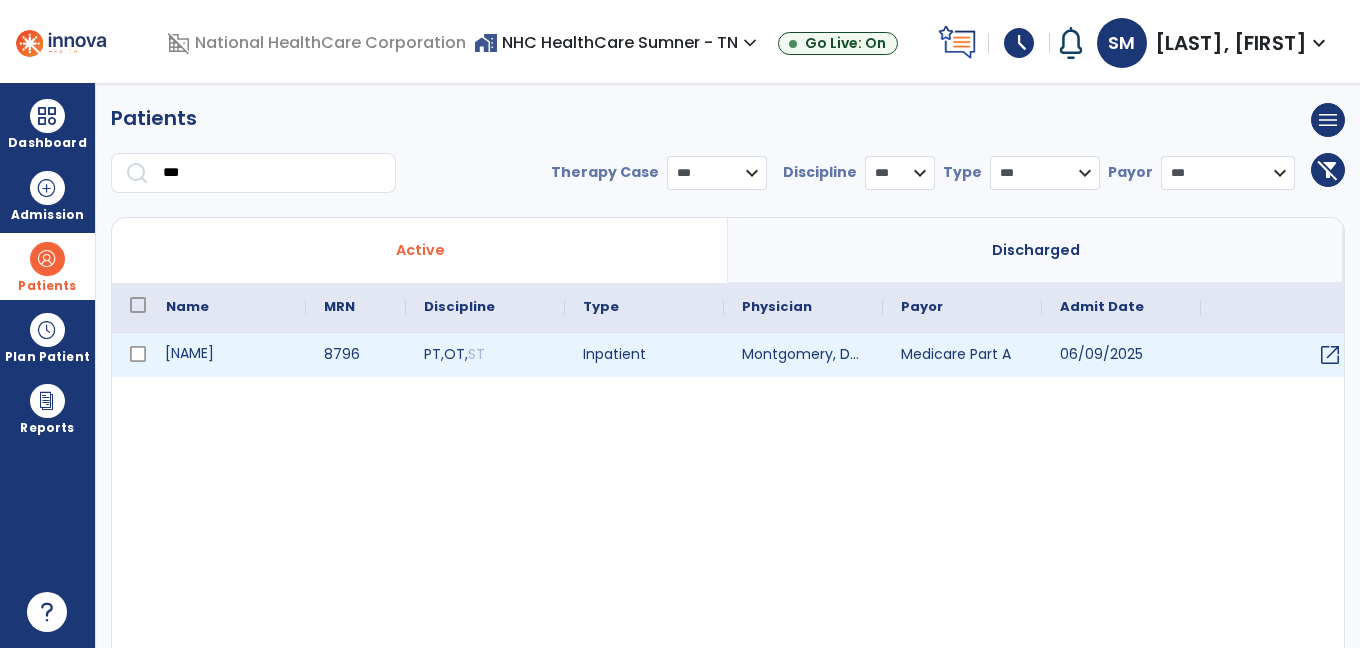 click on "[NAME]" at bounding box center [227, 355] 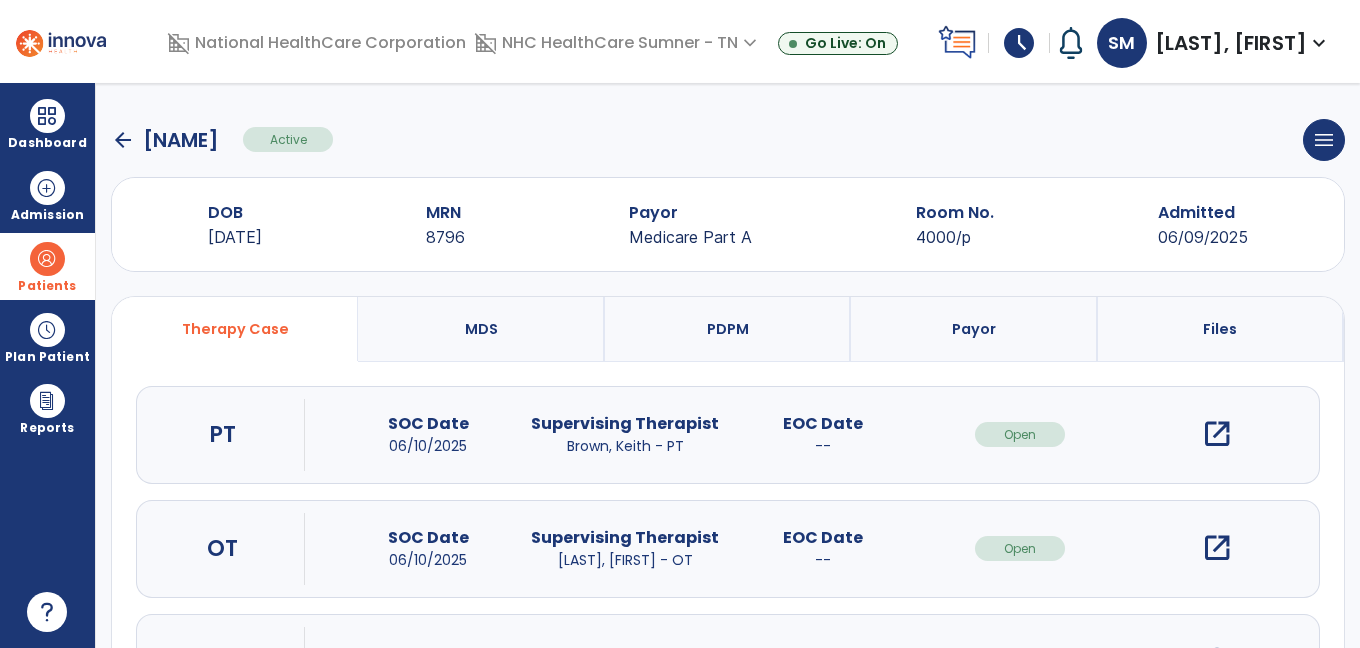 click on "open_in_new" at bounding box center [1217, 548] 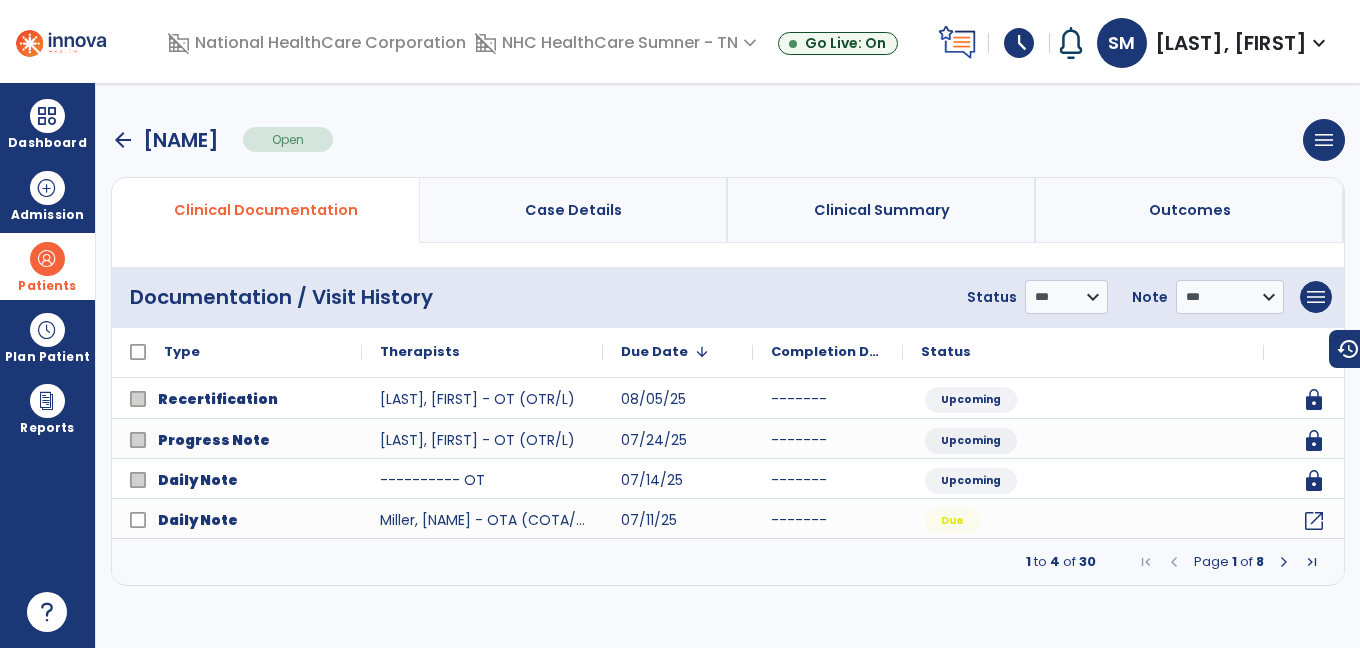 click at bounding box center (1284, 562) 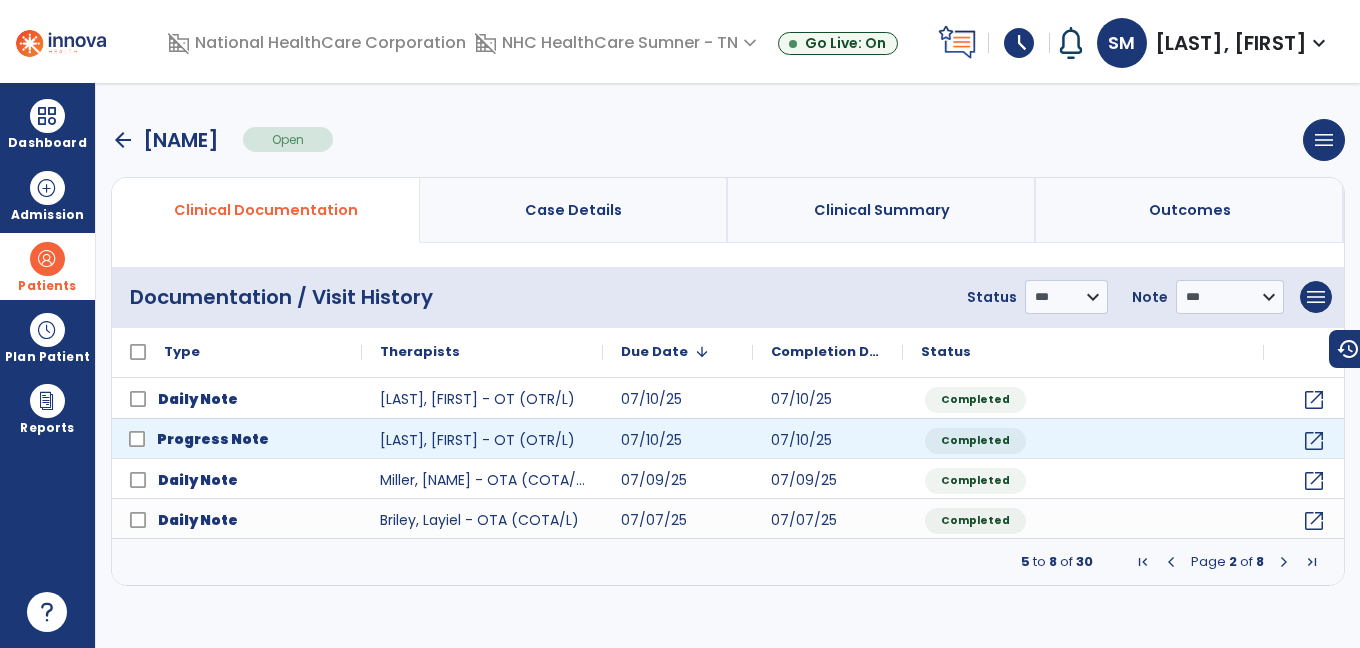 click on "Progress Note" 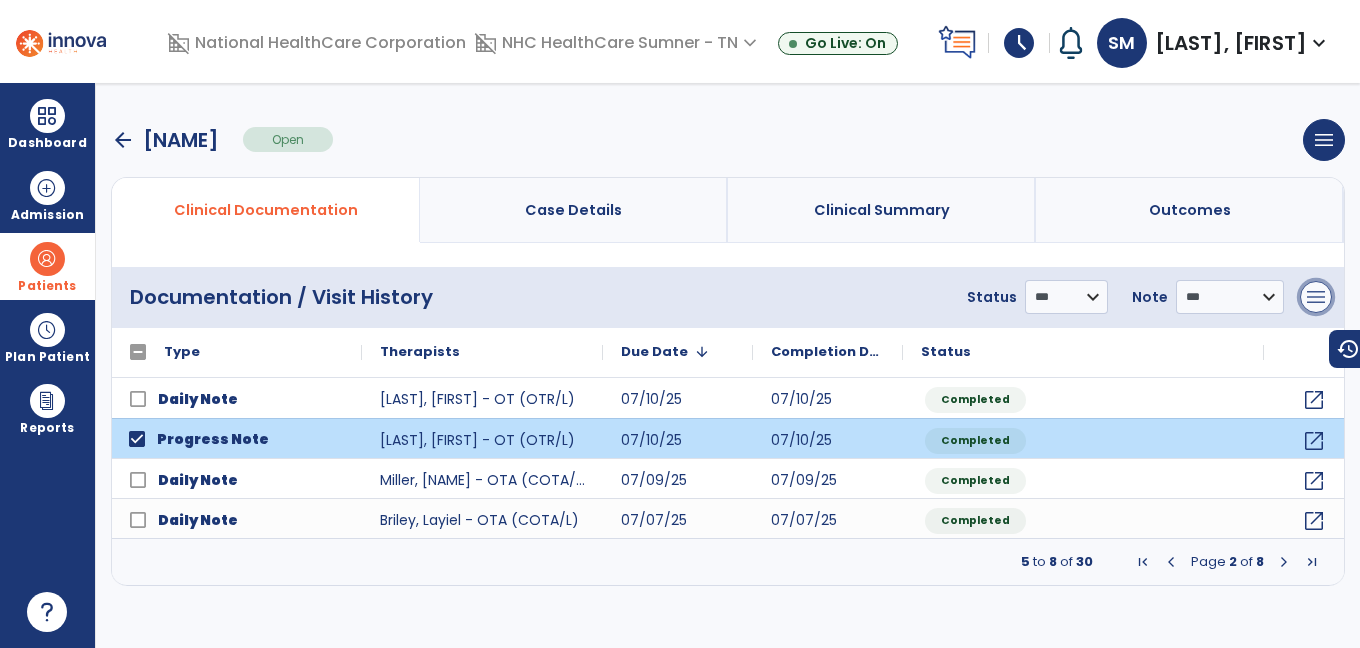 click on "menu" at bounding box center [1316, 297] 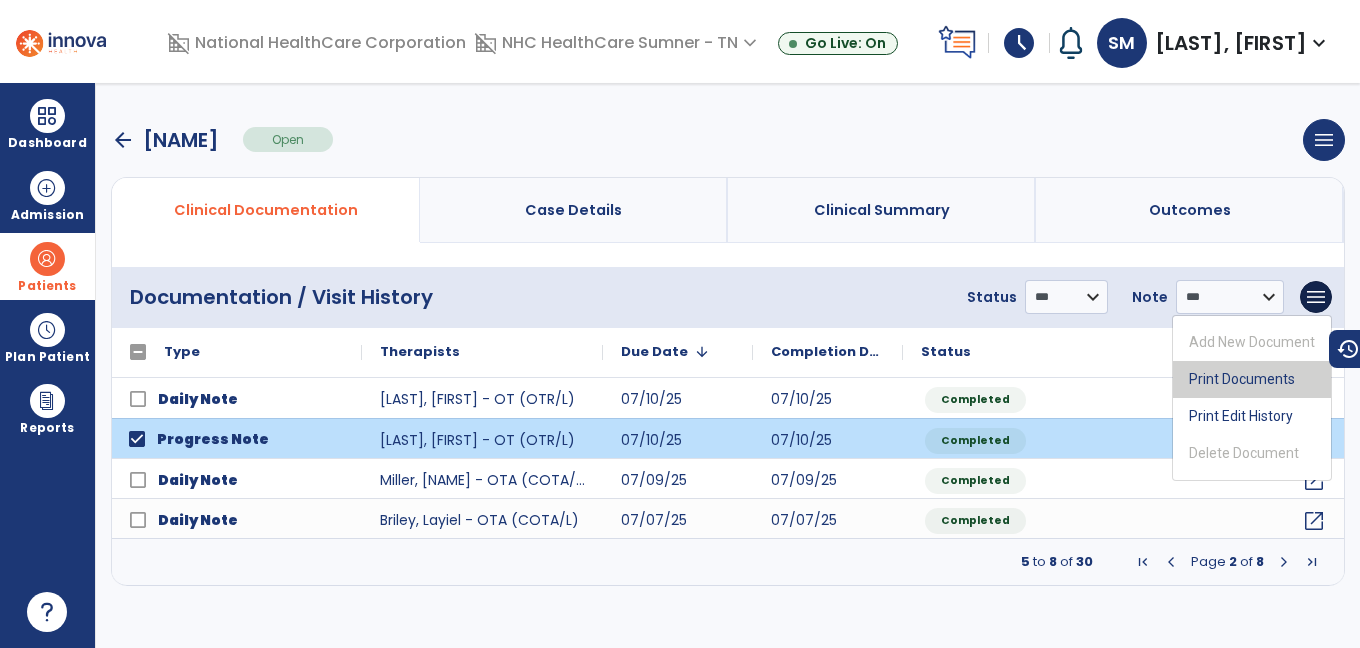 click on "Print Documents" at bounding box center (1252, 379) 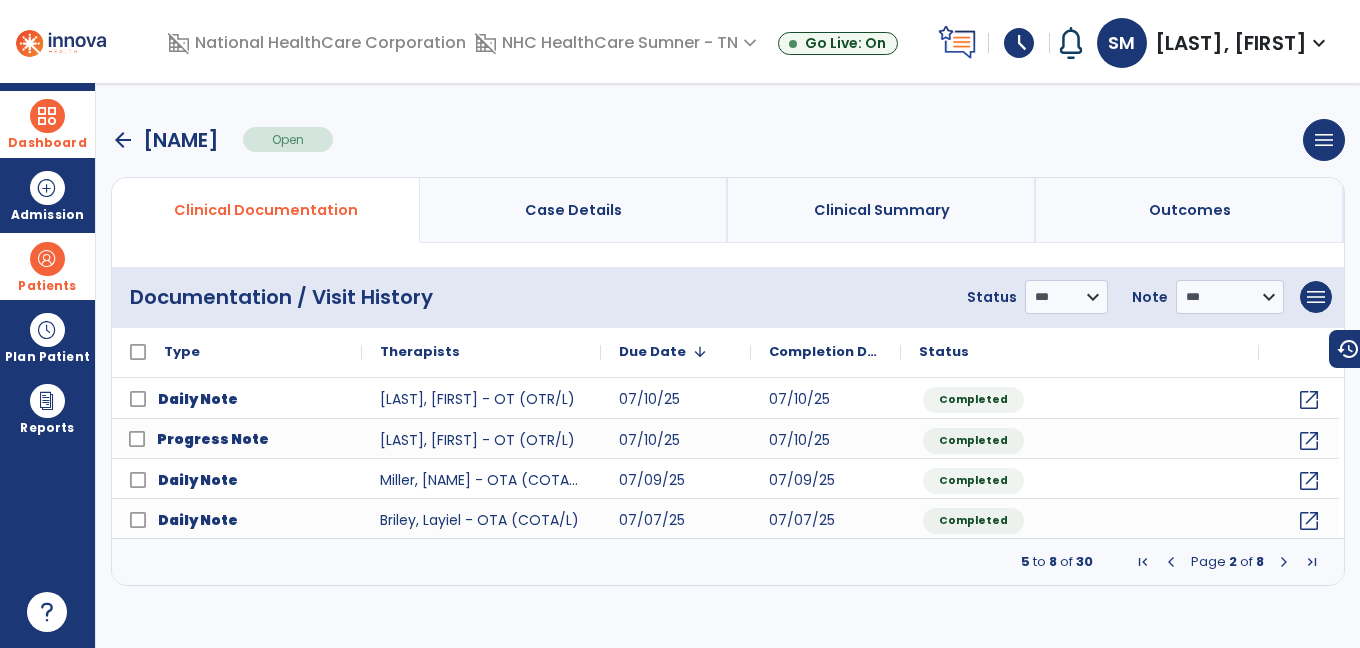 click at bounding box center (47, 116) 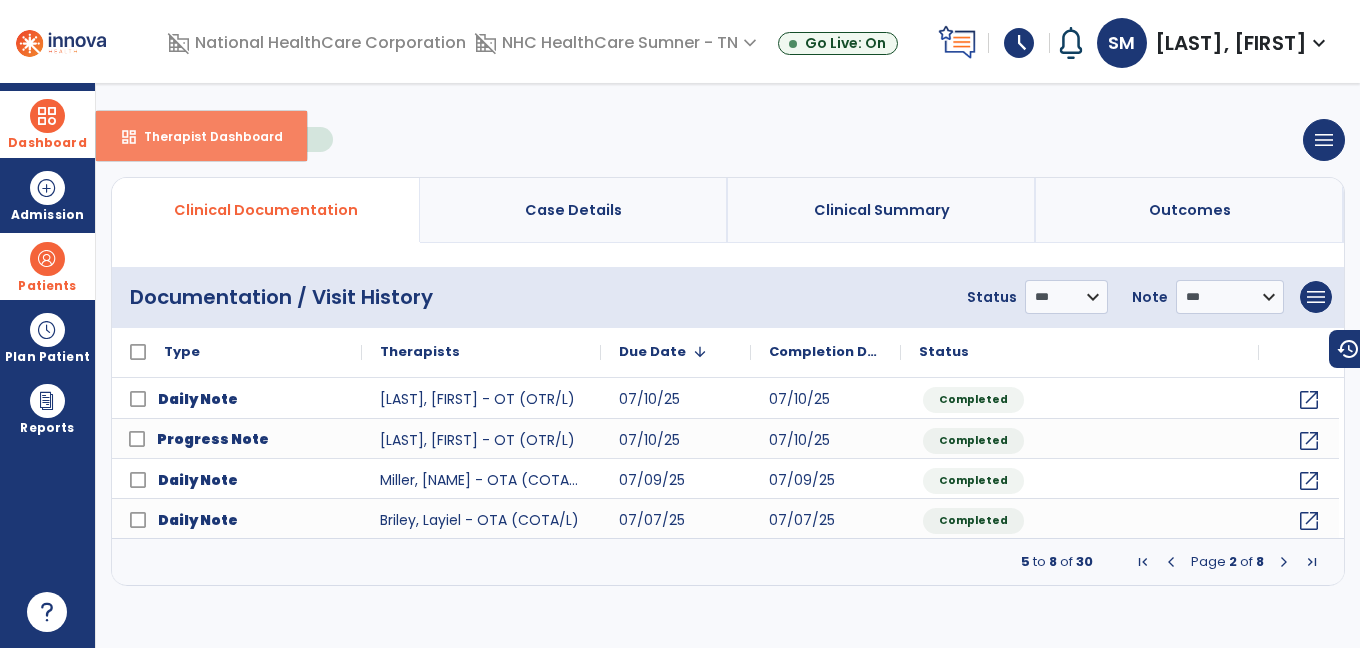 click on "Therapist Dashboard" at bounding box center (205, 136) 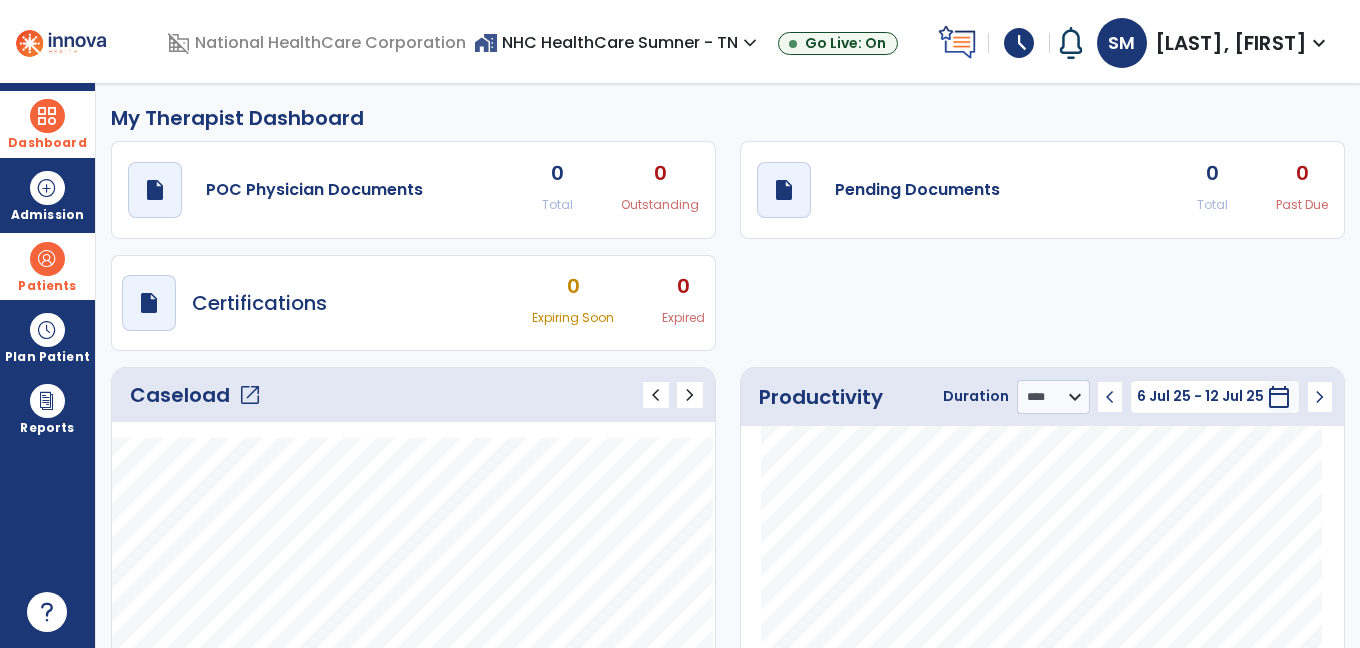 click on "open_in_new" 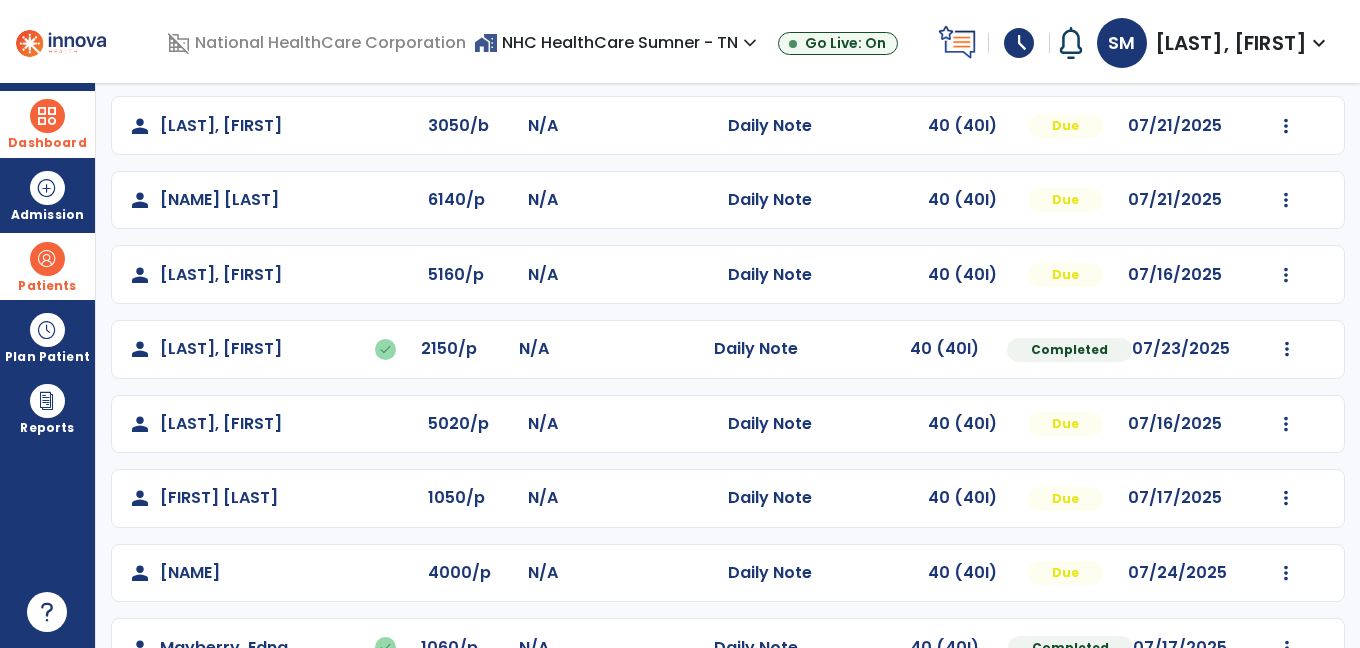 scroll, scrollTop: 238, scrollLeft: 0, axis: vertical 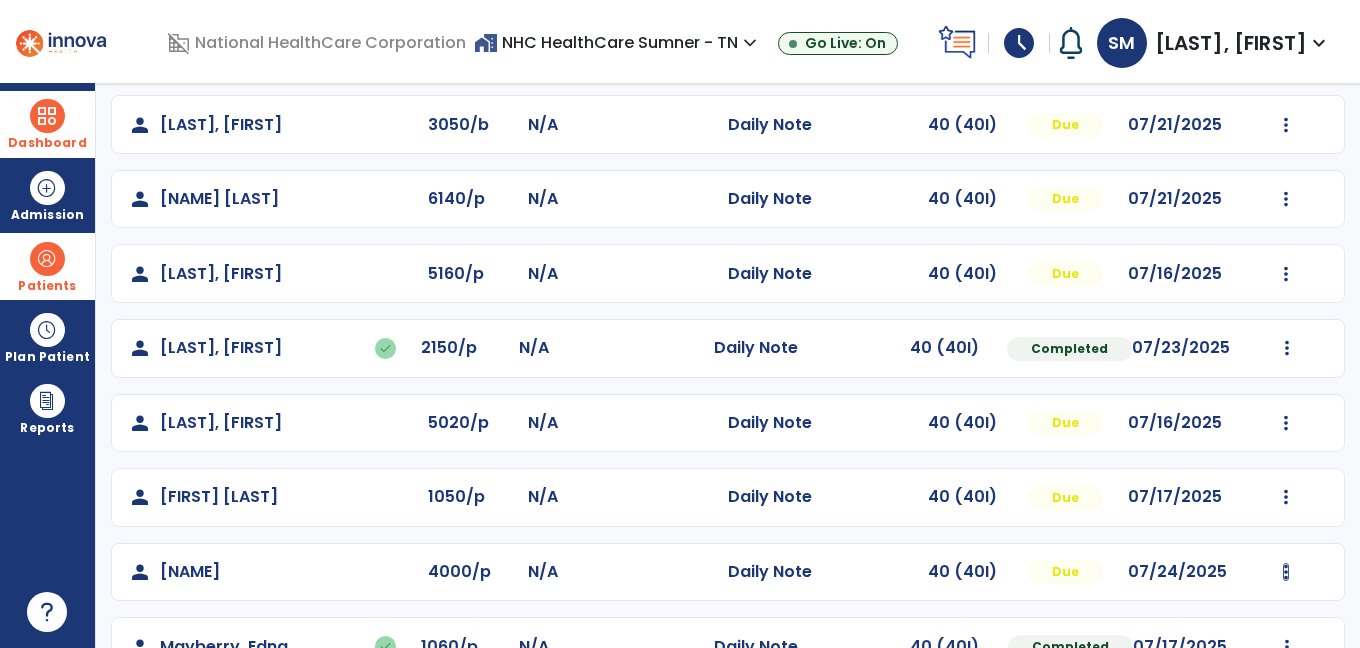 click at bounding box center [1286, 50] 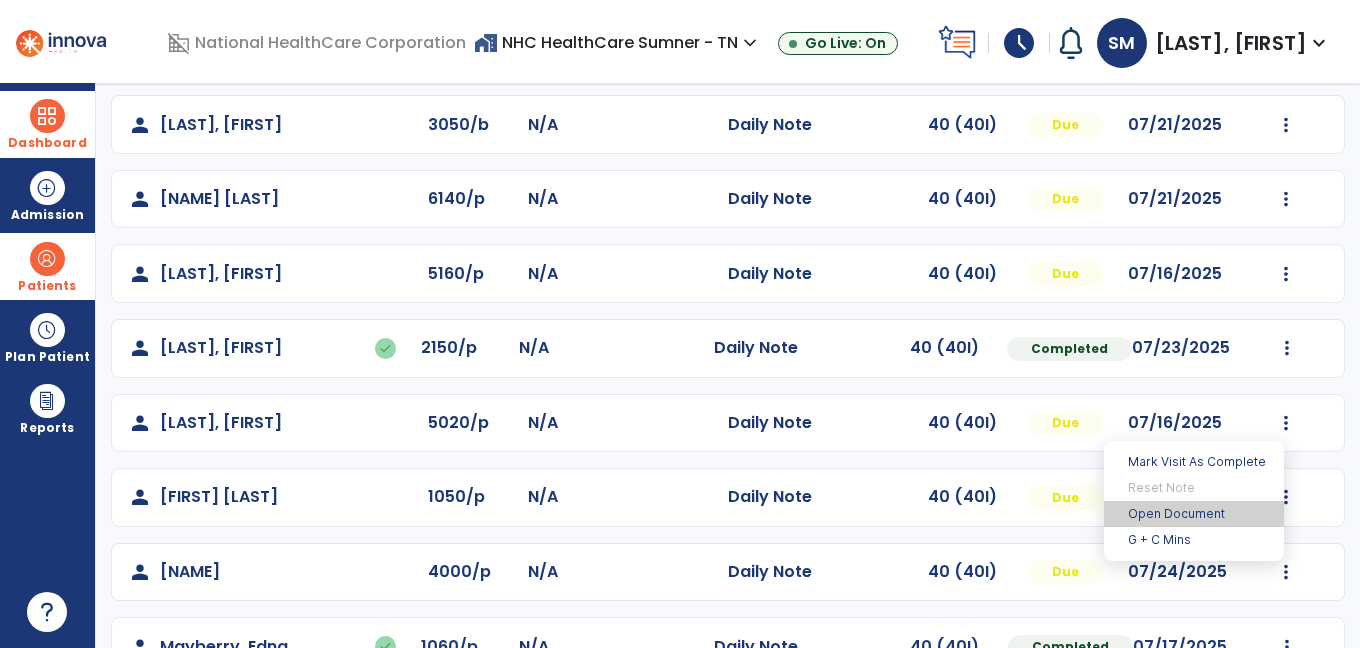 click on "Open Document" at bounding box center (1194, 514) 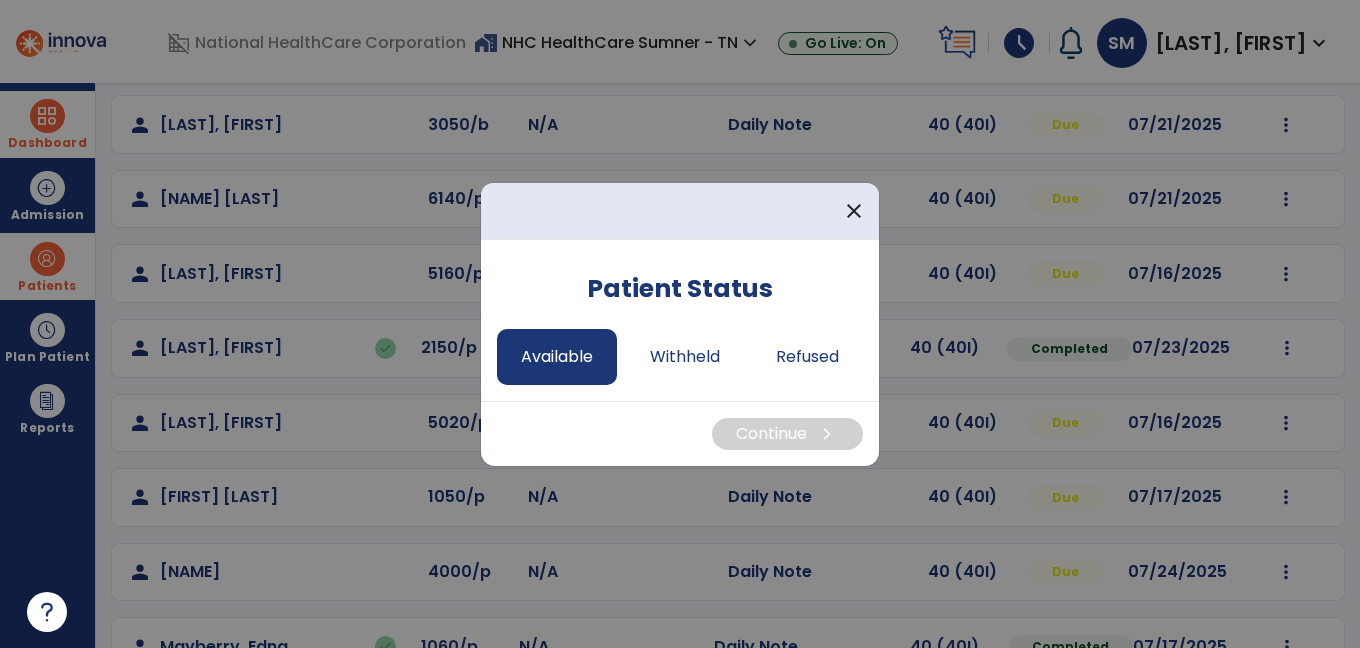 click on "Available" at bounding box center (557, 357) 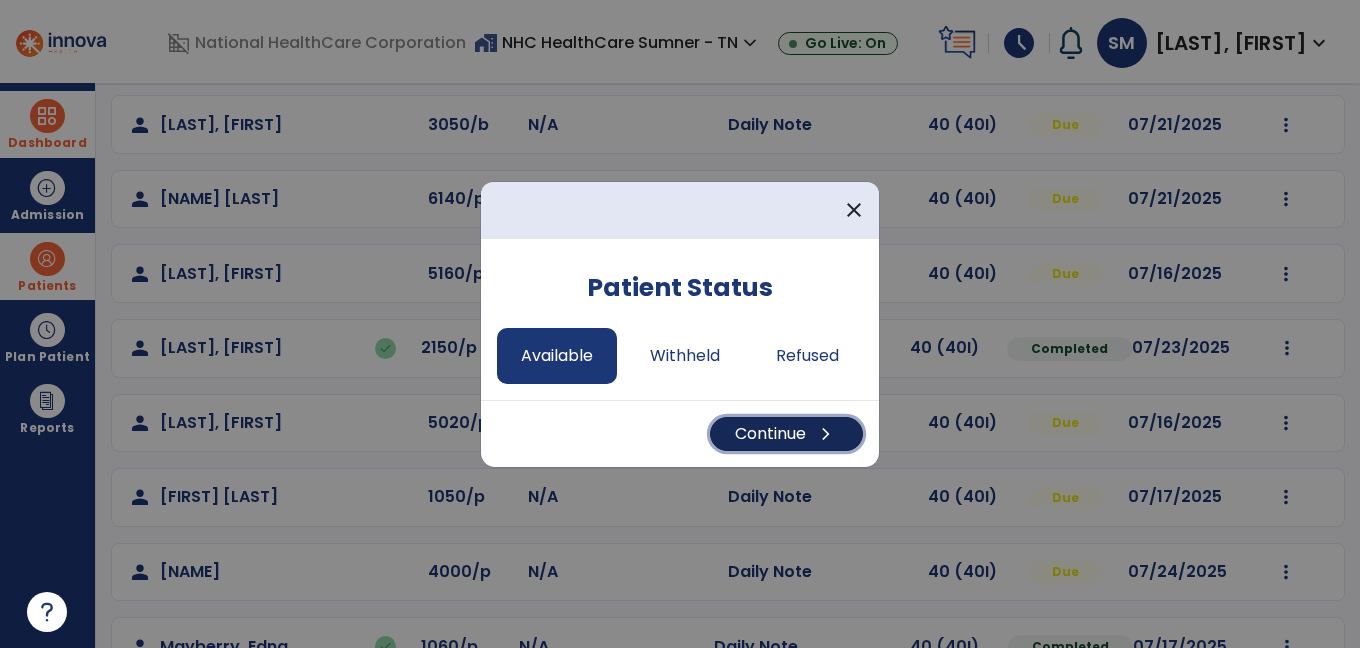 click on "Continue   chevron_right" at bounding box center (786, 434) 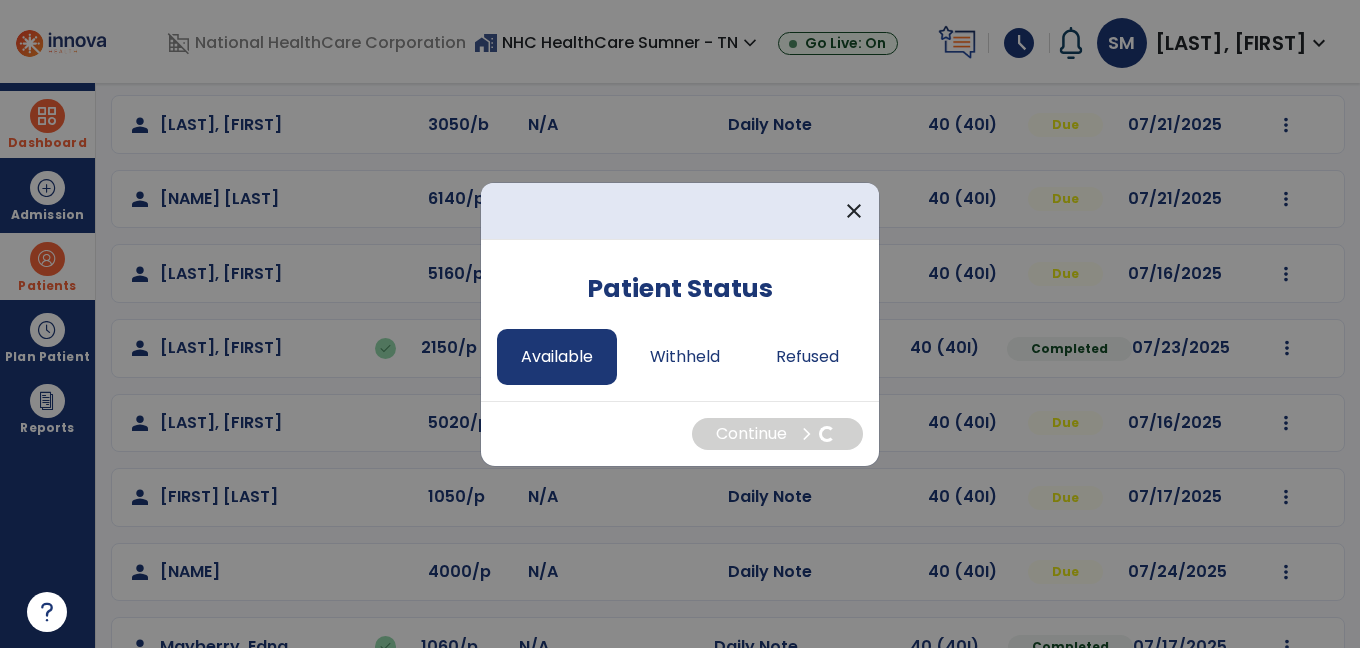 select on "*" 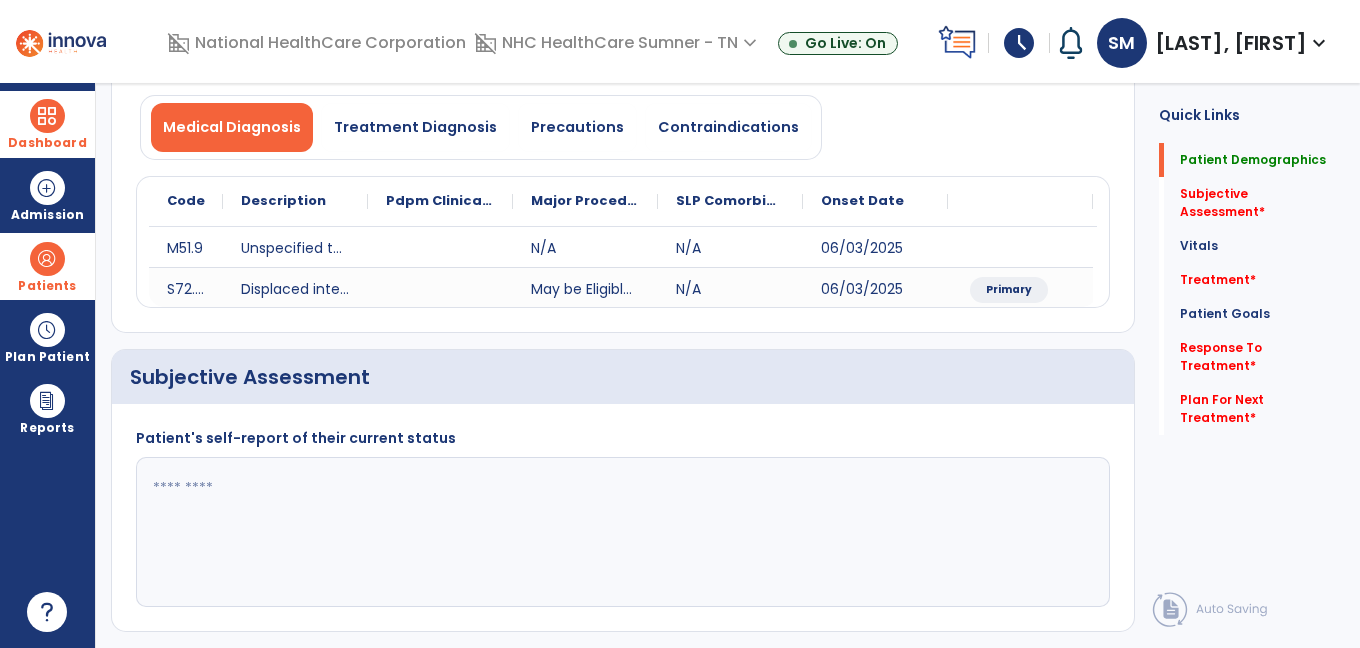 click 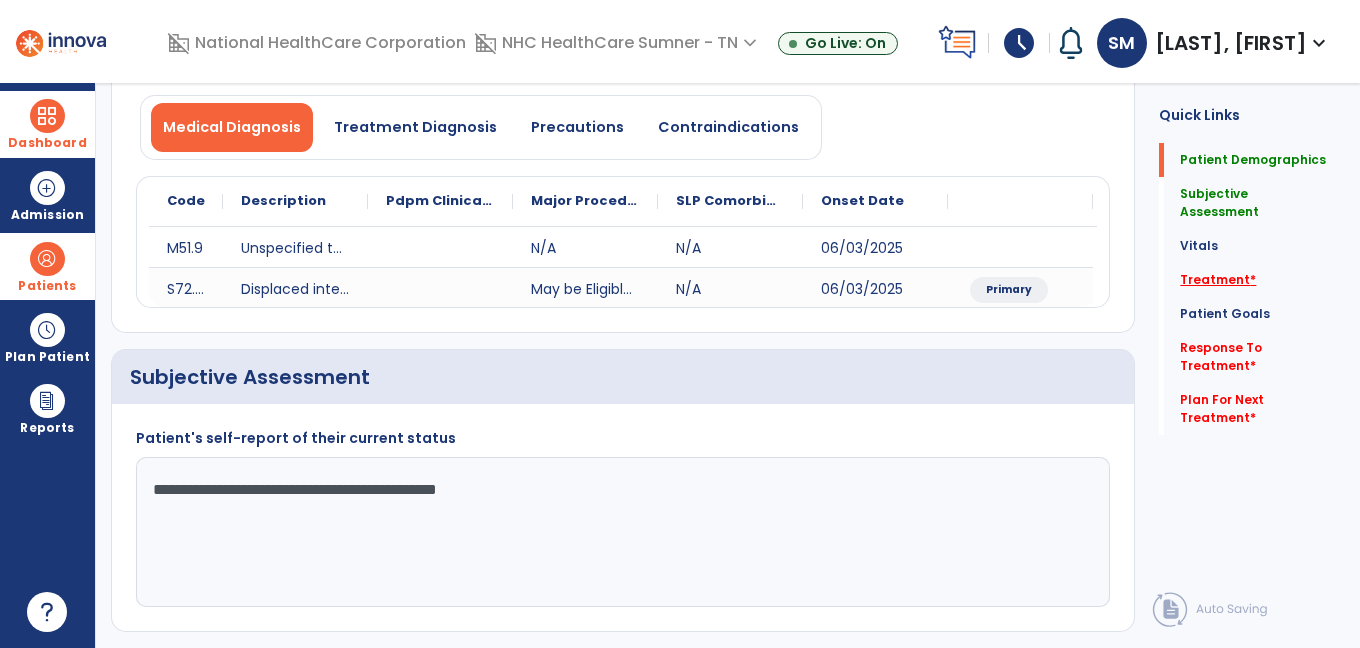 type on "**********" 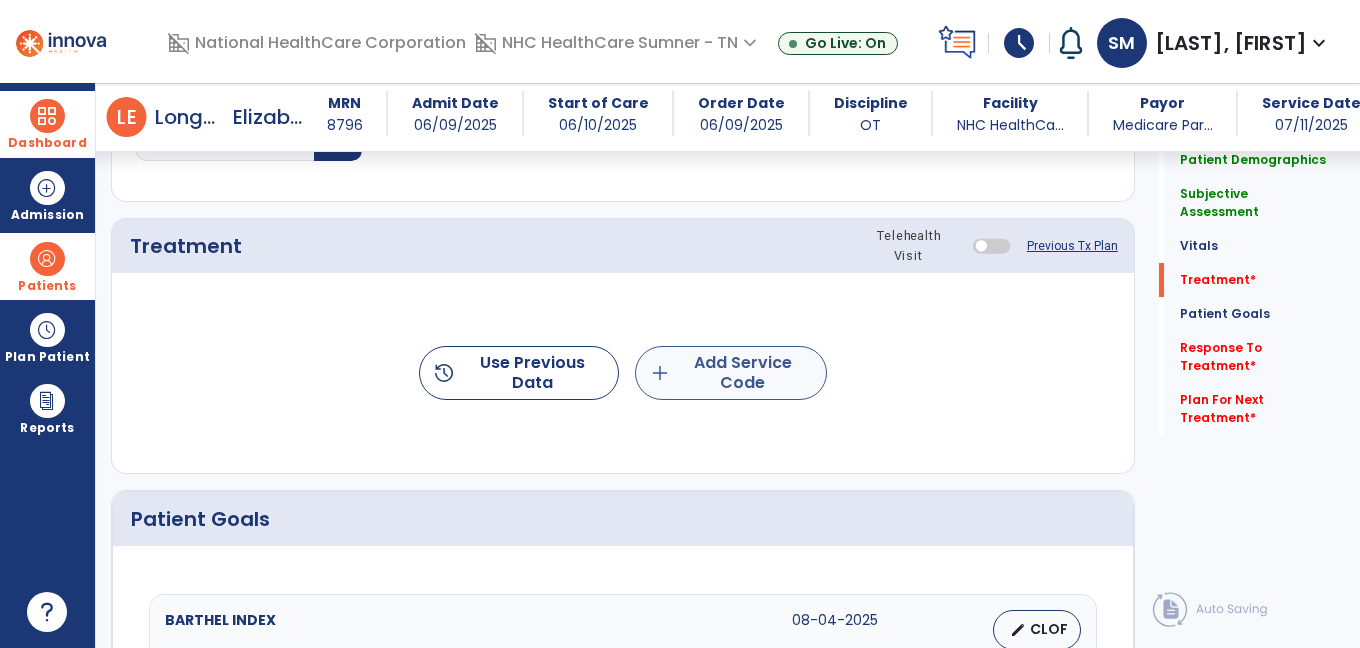 click on "add  Add Service Code" 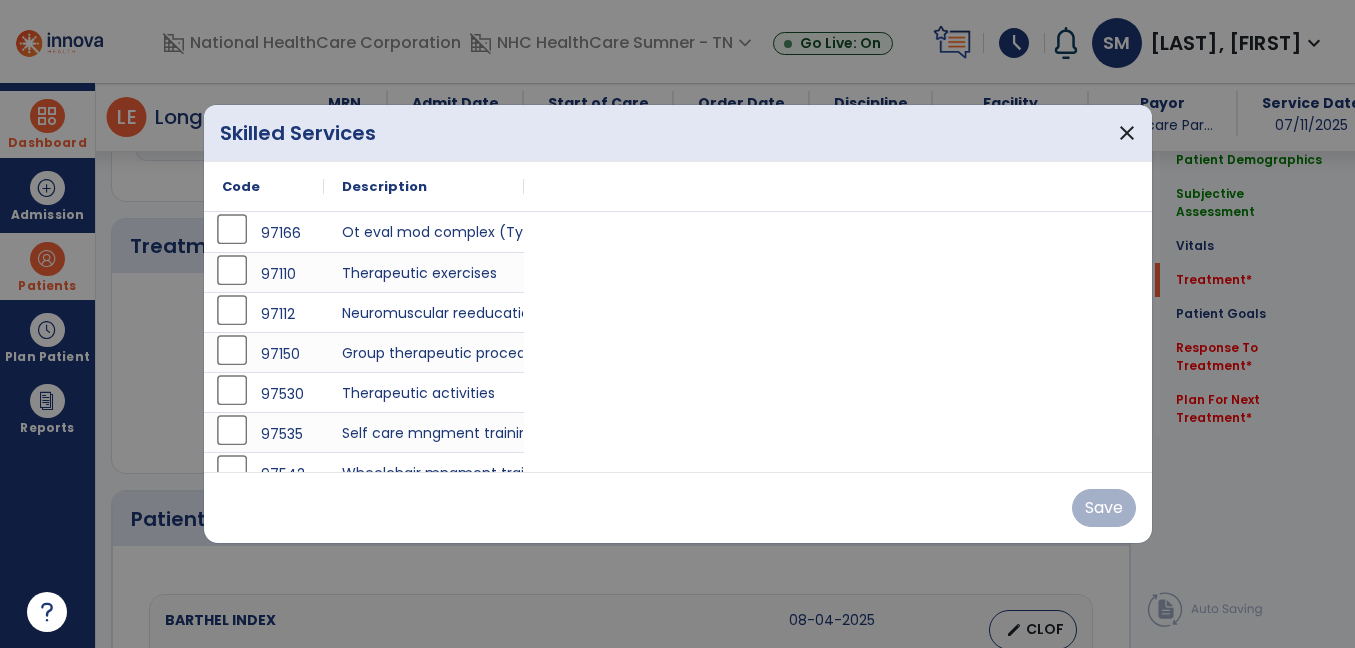 scroll, scrollTop: 1071, scrollLeft: 0, axis: vertical 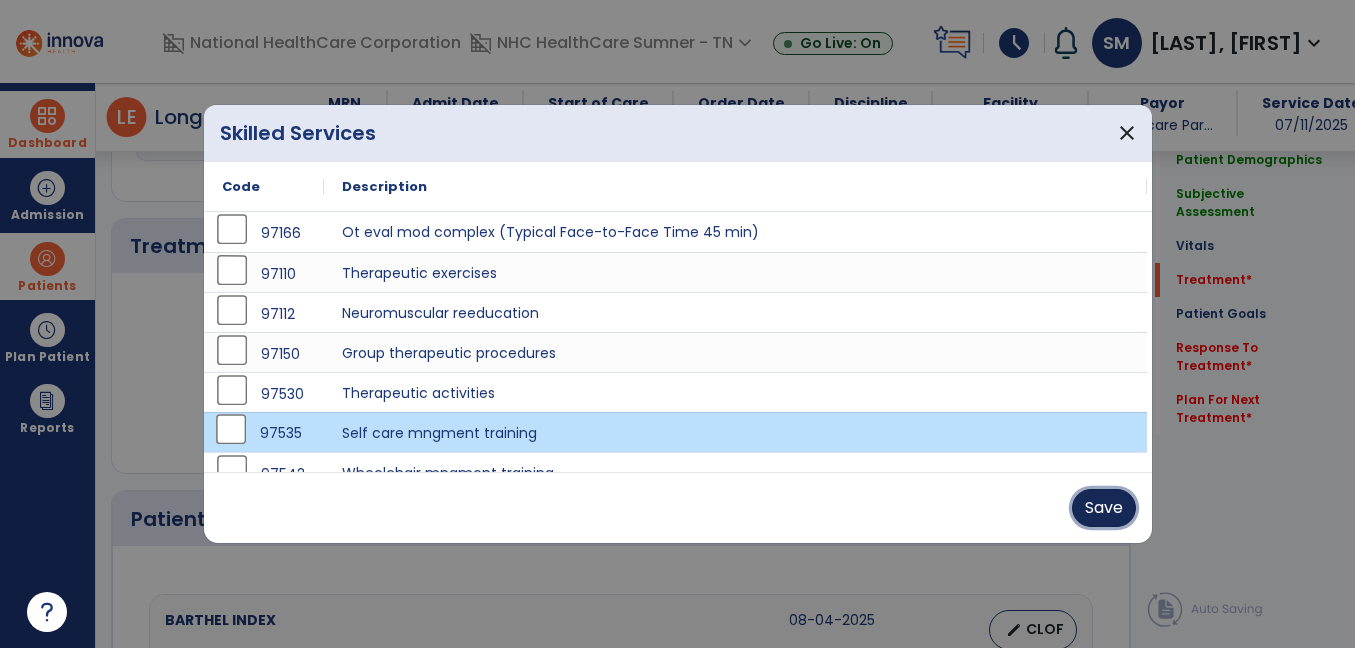 click on "Save" at bounding box center [1104, 508] 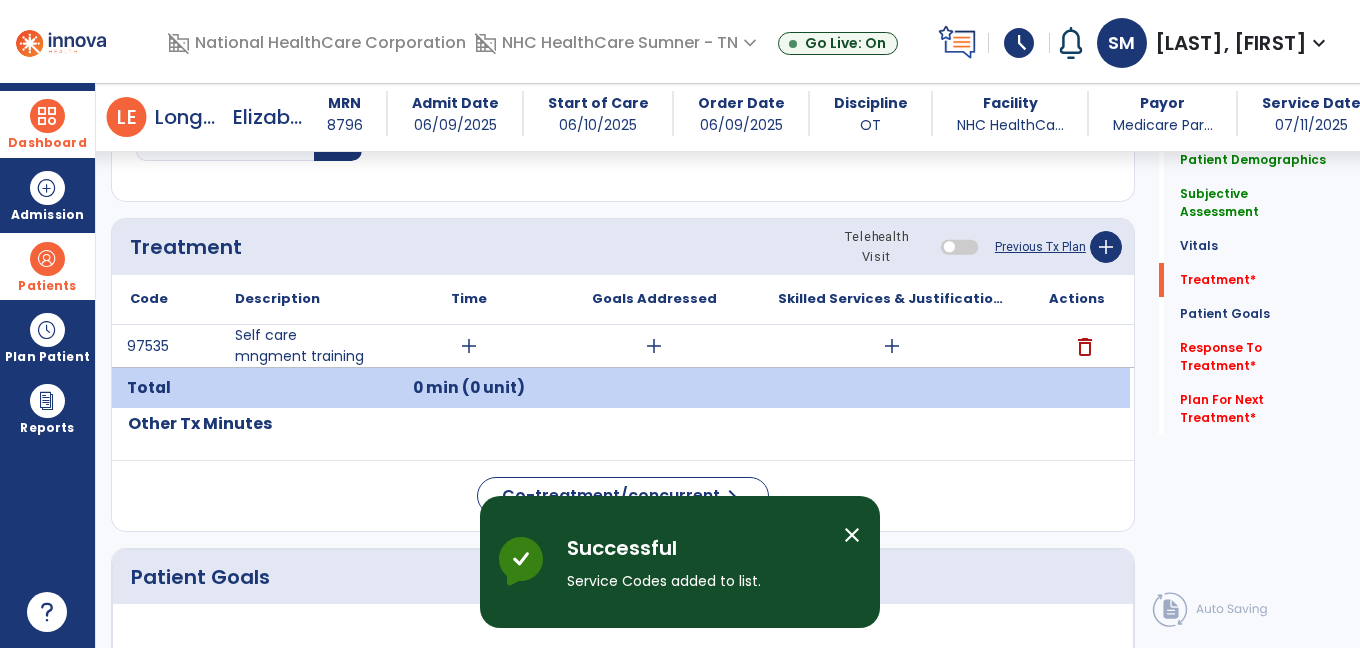 click on "add" at bounding box center [469, 346] 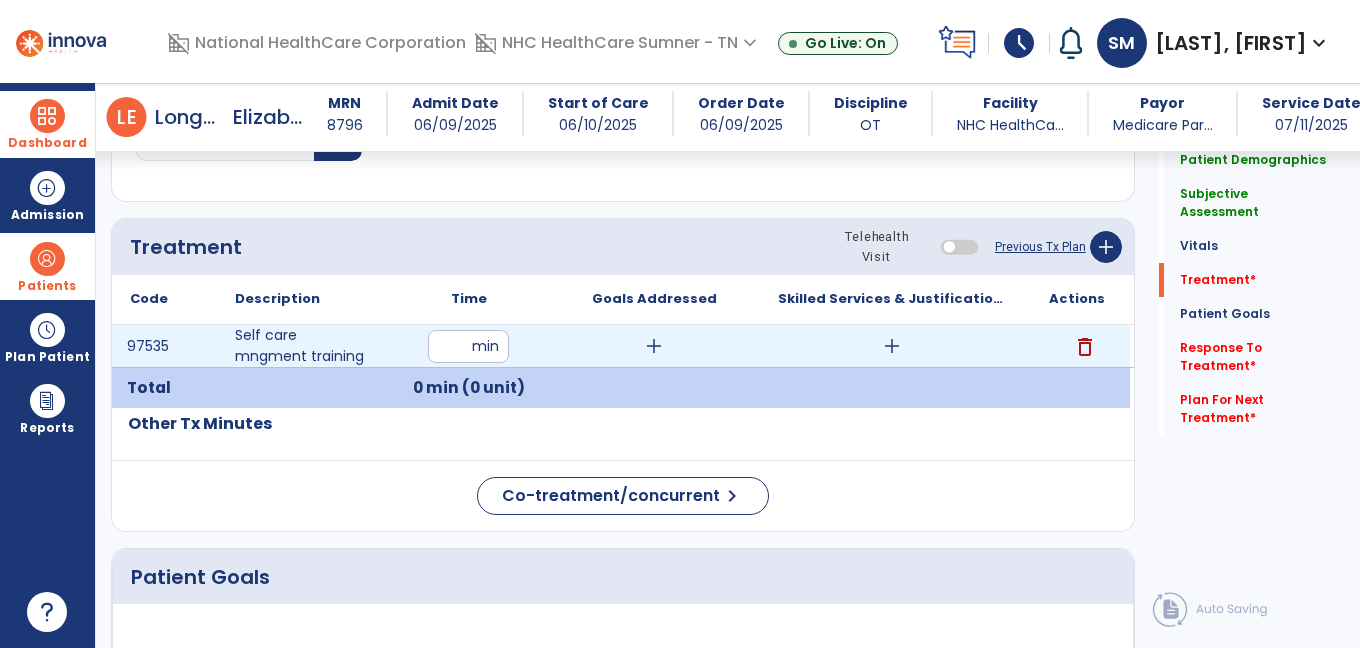 type on "**" 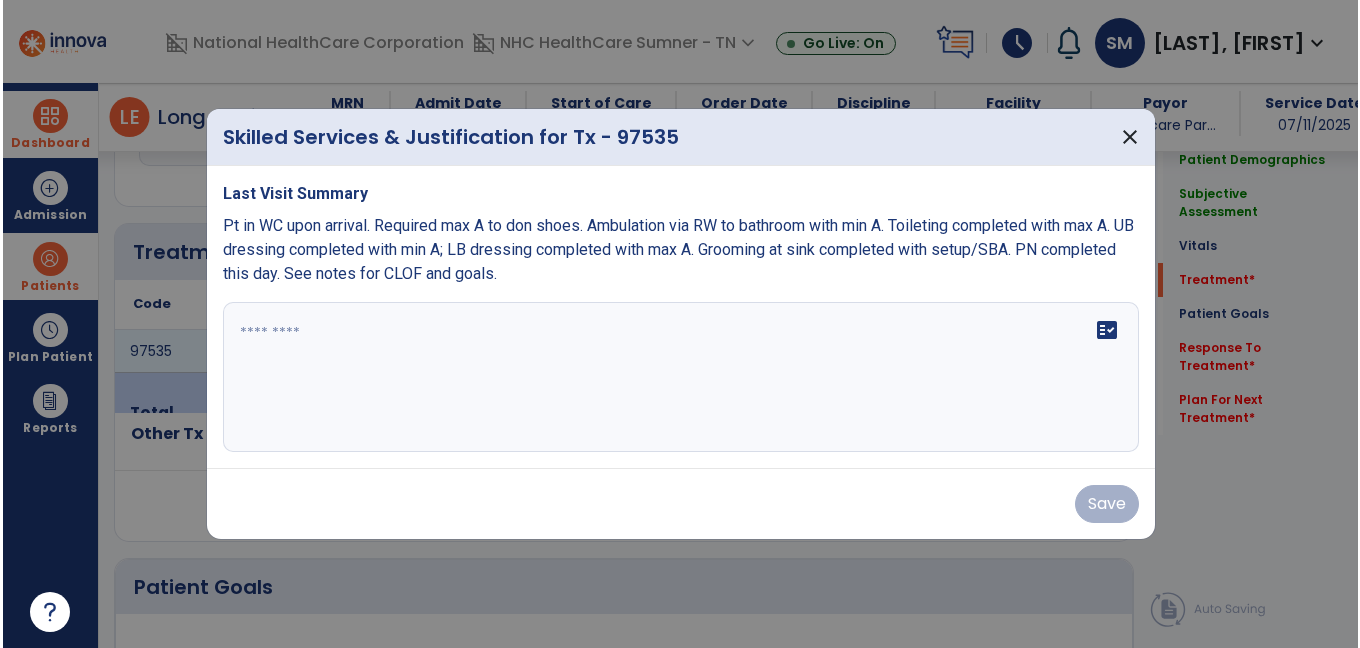 scroll, scrollTop: 1071, scrollLeft: 0, axis: vertical 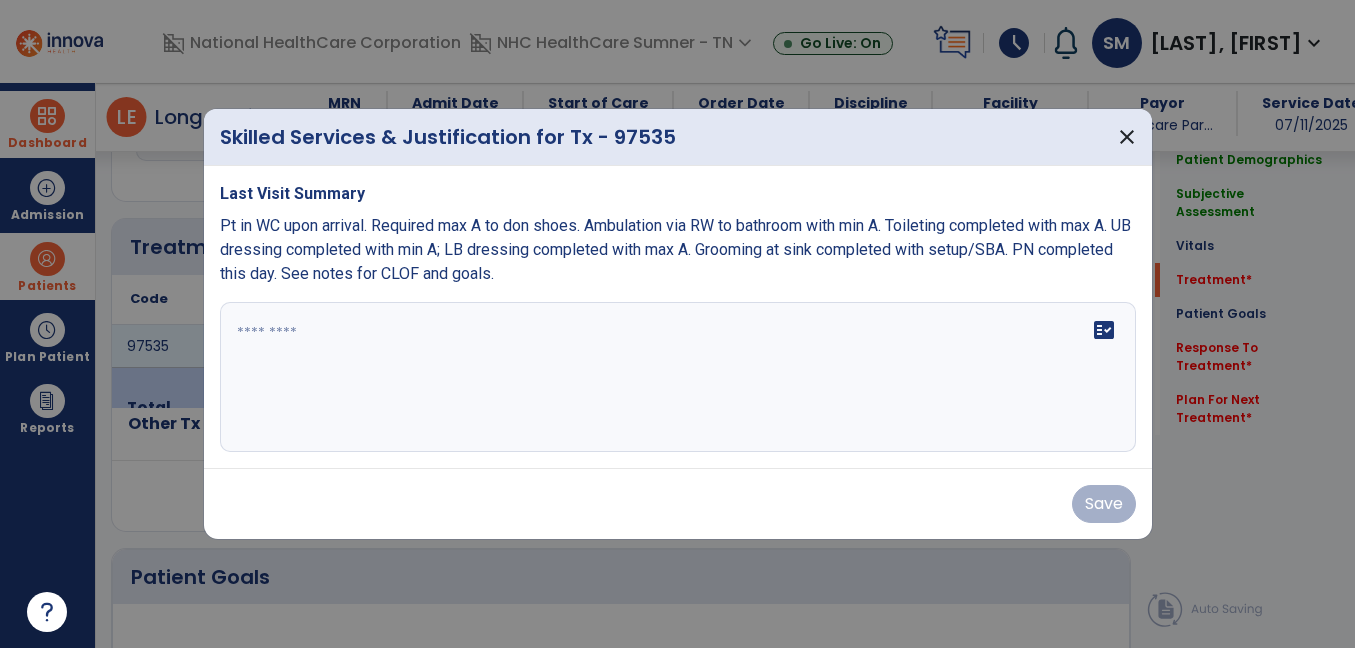 click at bounding box center (678, 377) 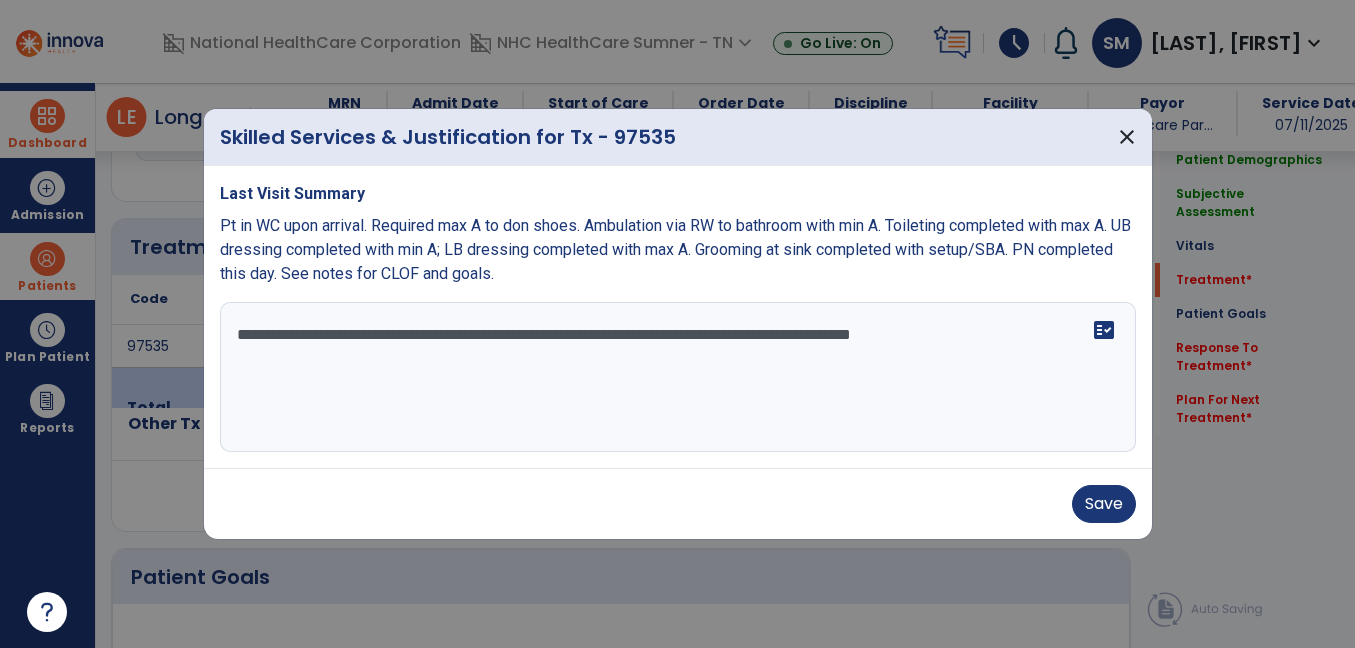 click on "**********" at bounding box center (678, 377) 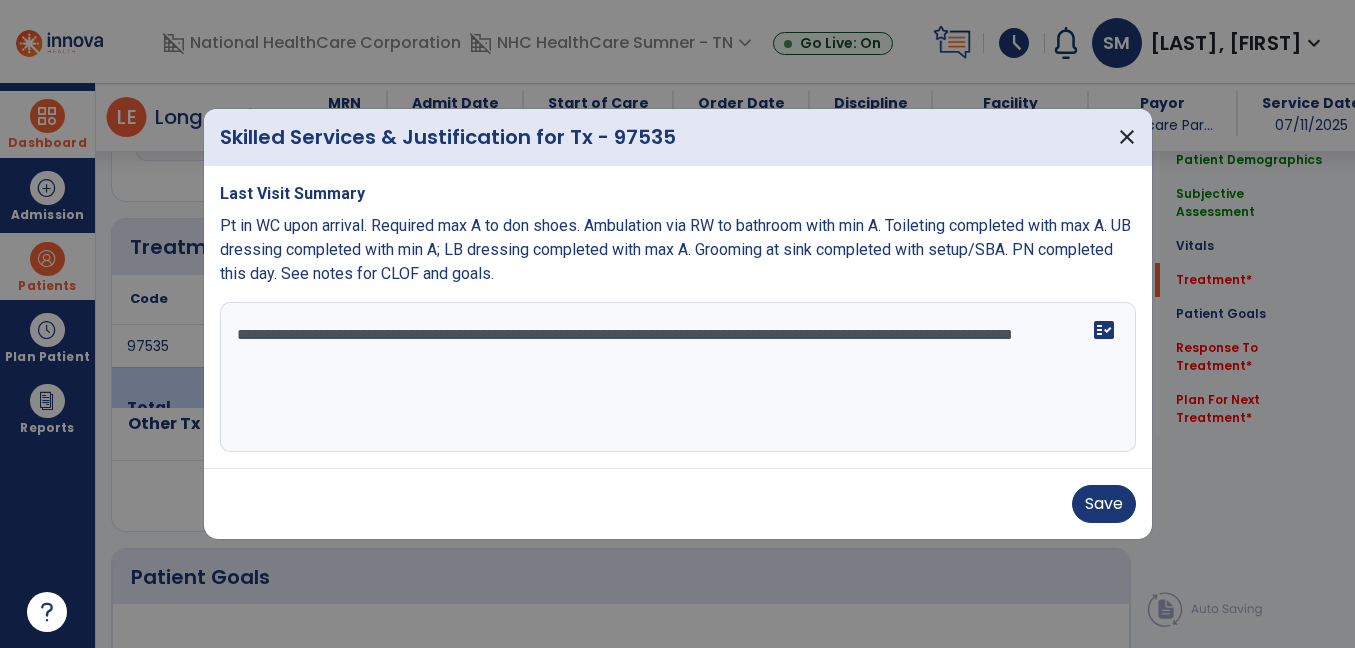 click on "**********" at bounding box center [678, 377] 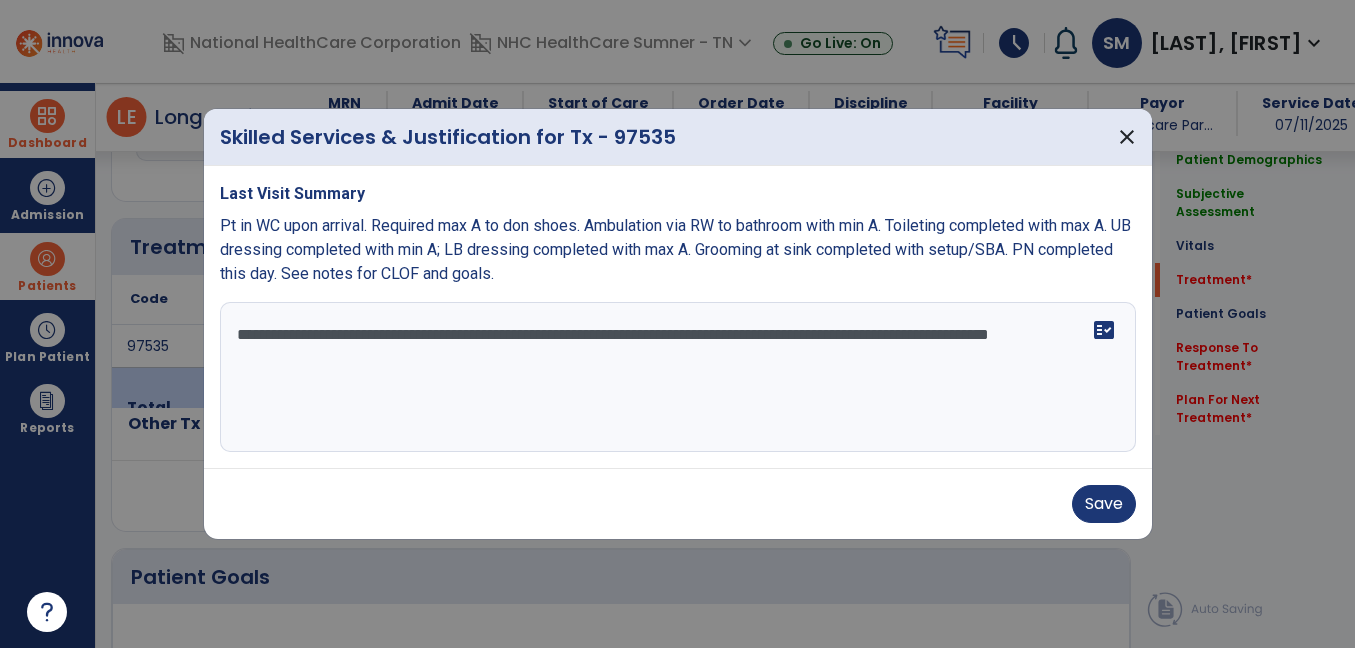 click on "**********" at bounding box center (678, 377) 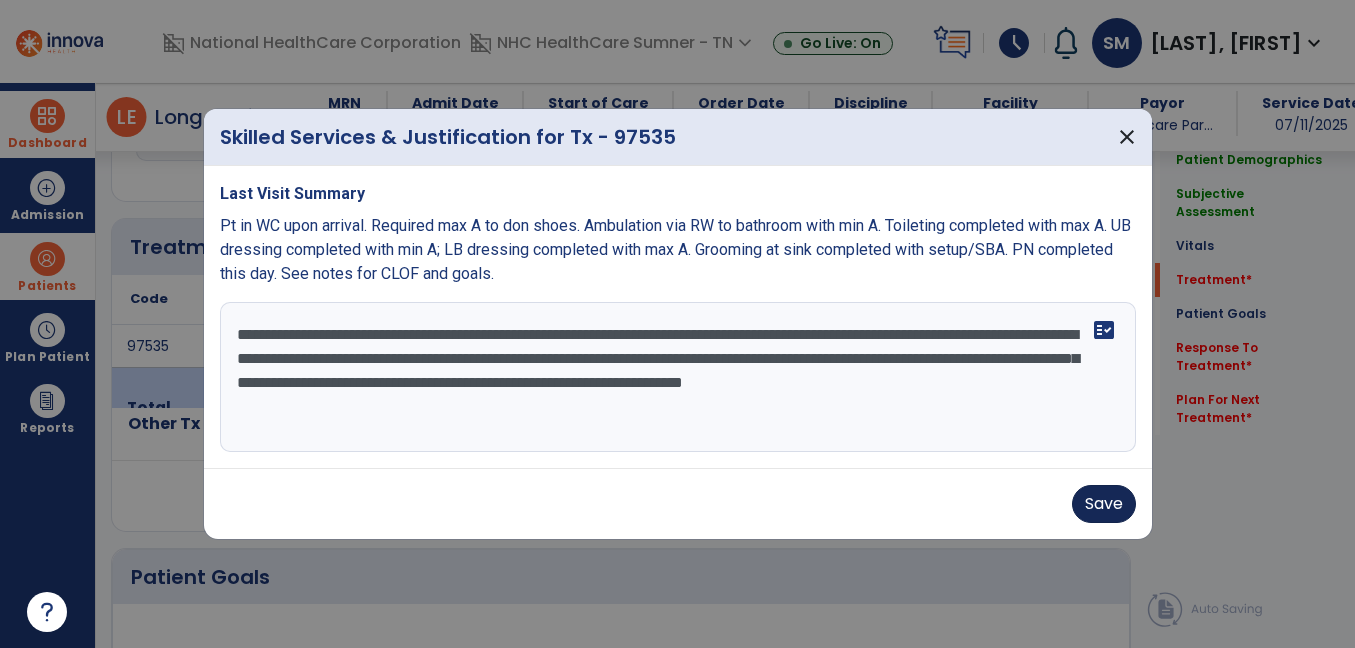 type on "**********" 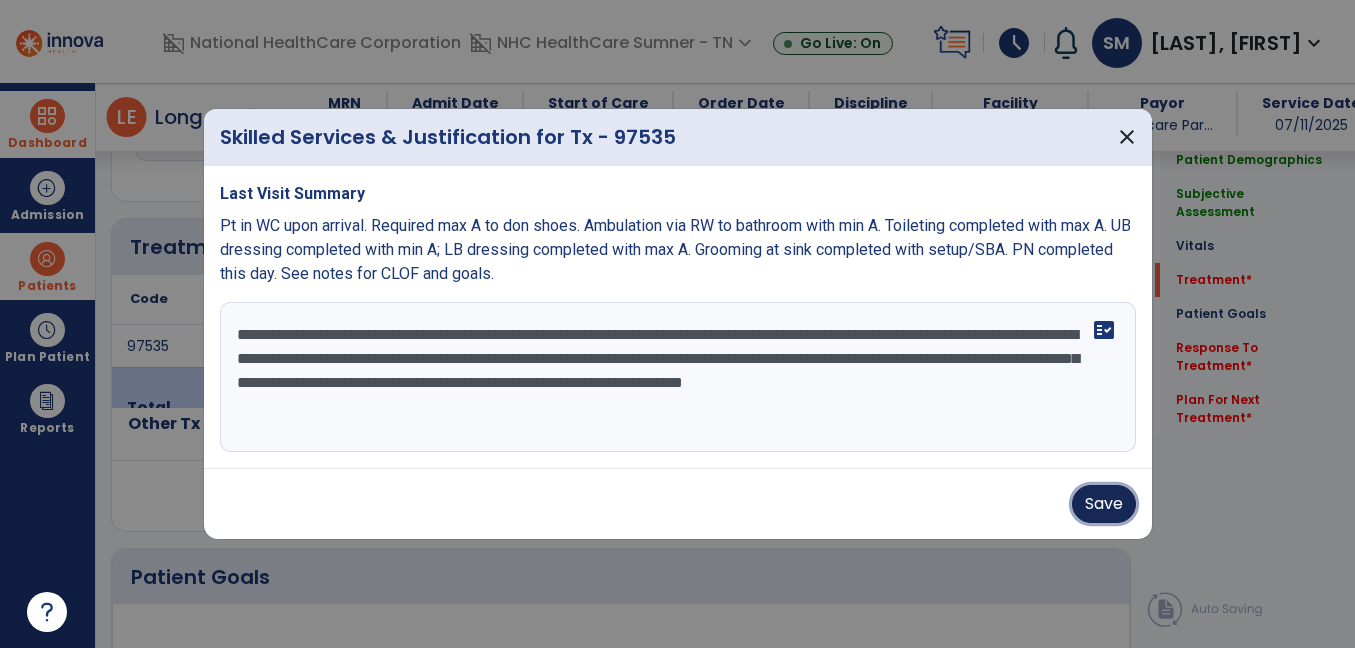 click on "Save" at bounding box center [1104, 504] 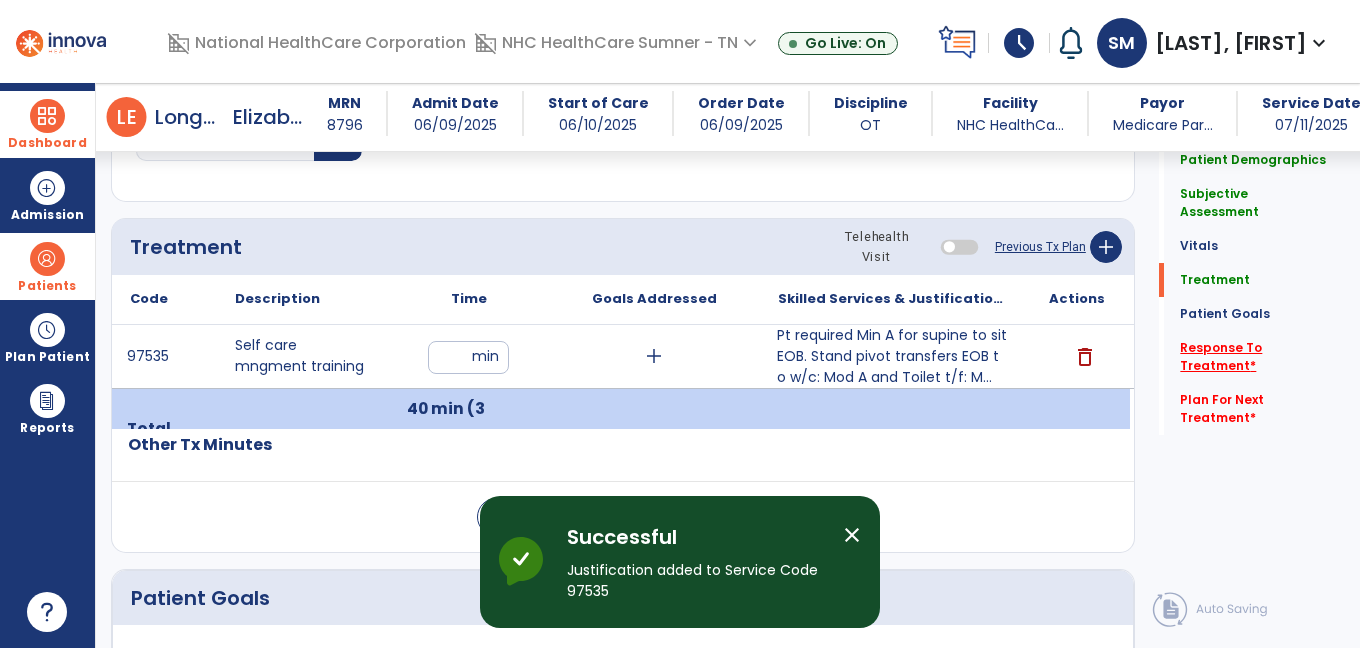 click on "Response To Treatment   *" 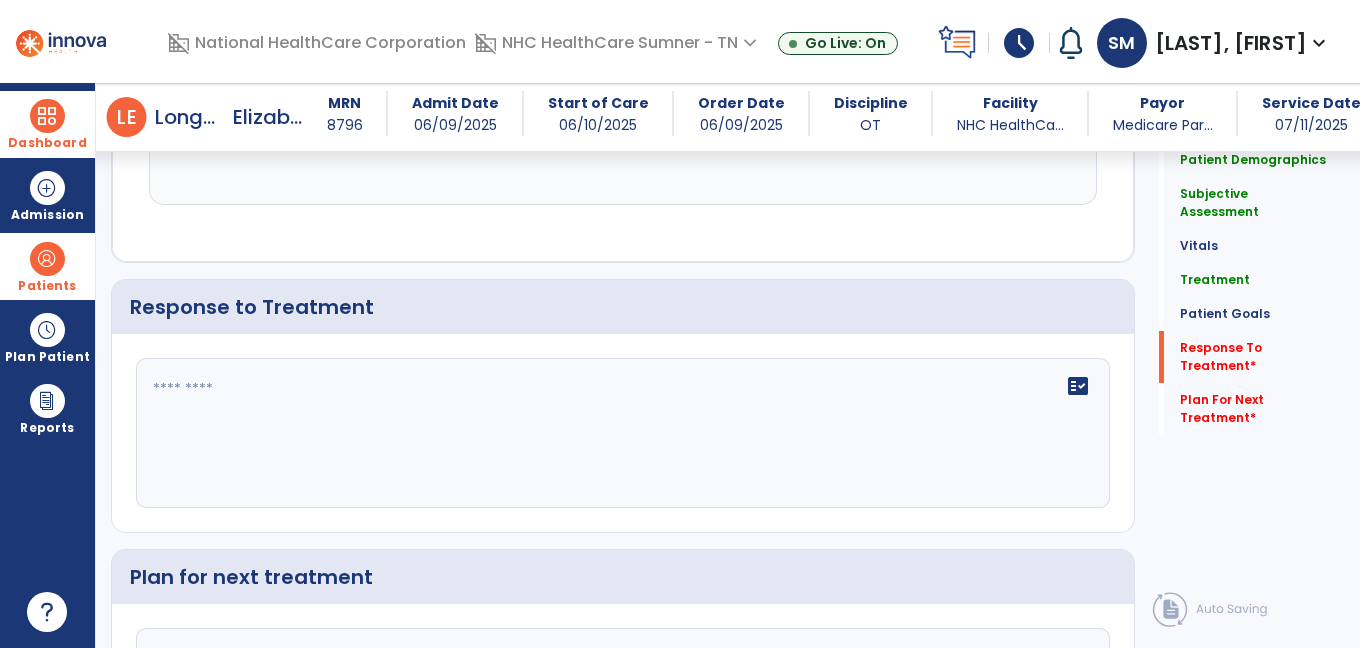 scroll, scrollTop: 3006, scrollLeft: 0, axis: vertical 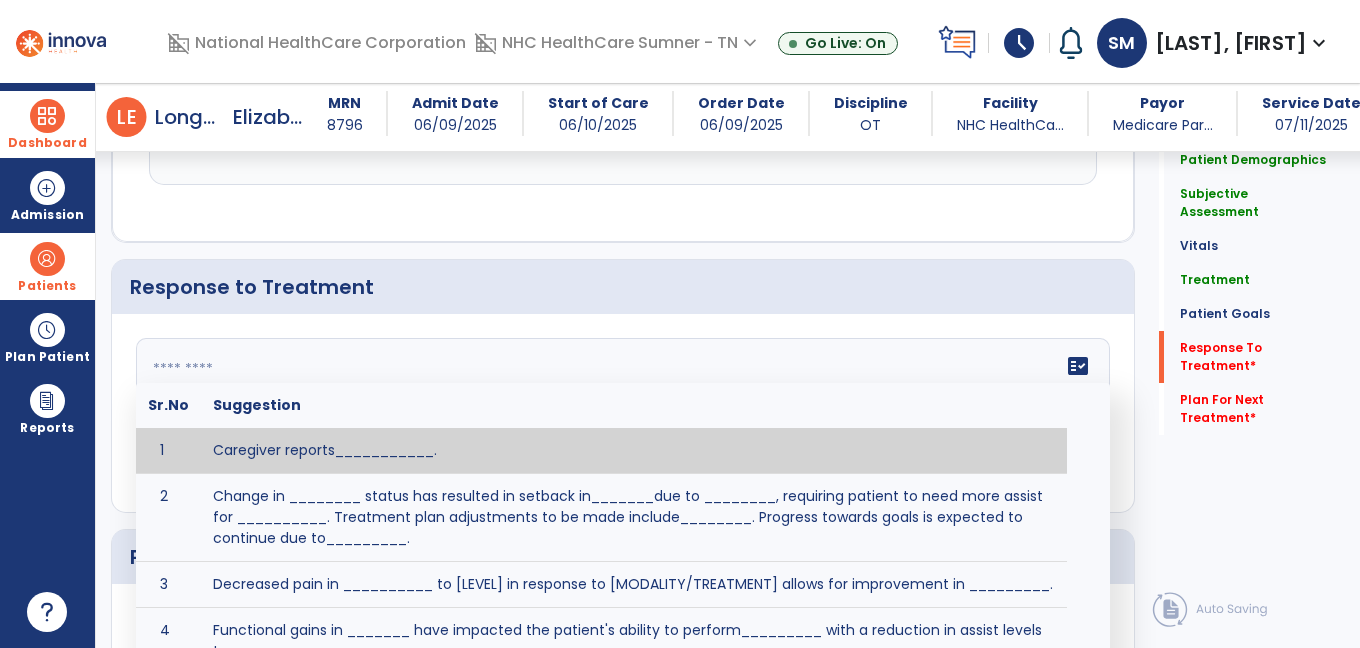 click on "fact_check  Sr.No Suggestion 1 Caregiver reports___________. 2 Change in ________ status has resulted in setback in_______due to ________, requiring patient to need more assist for __________.   Treatment plan adjustments to be made include________.  Progress towards goals is expected to continue due to_________. 3 Decreased pain in __________ to [LEVEL] in response to [MODALITY/TREATMENT] allows for improvement in _________. 4 Functional gains in _______ have impacted the patient's ability to perform_________ with a reduction in assist levels to_________. 5 Functional progress this week has been significant due to__________. 6 Gains in ________ have improved the patient's ability to perform ______with decreased levels of assist to___________. 7 Improvement in ________allows patient to tolerate higher levels of challenges in_________. 8 Pain in [AREA] has decreased to [LEVEL] in response to [TREATMENT/MODALITY], allowing fore ease in completing__________. 9 10 11 12 13 14 15 16 17 18 19 20 21" 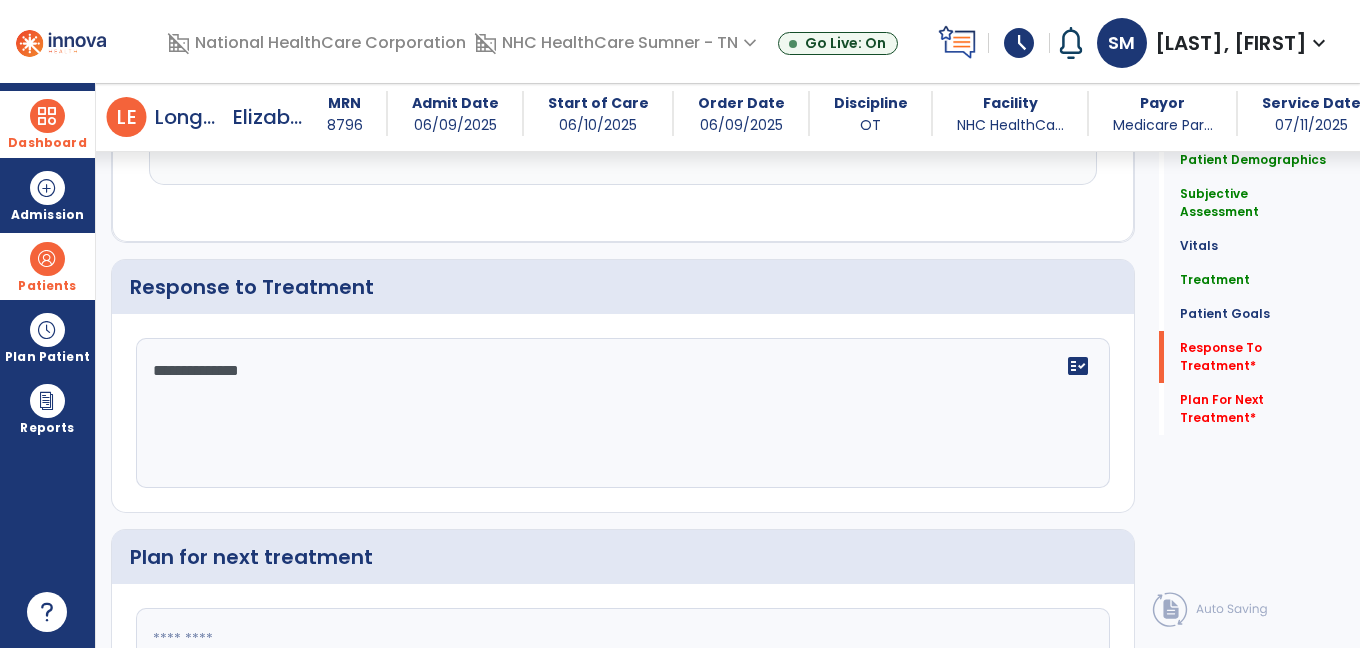 type on "**********" 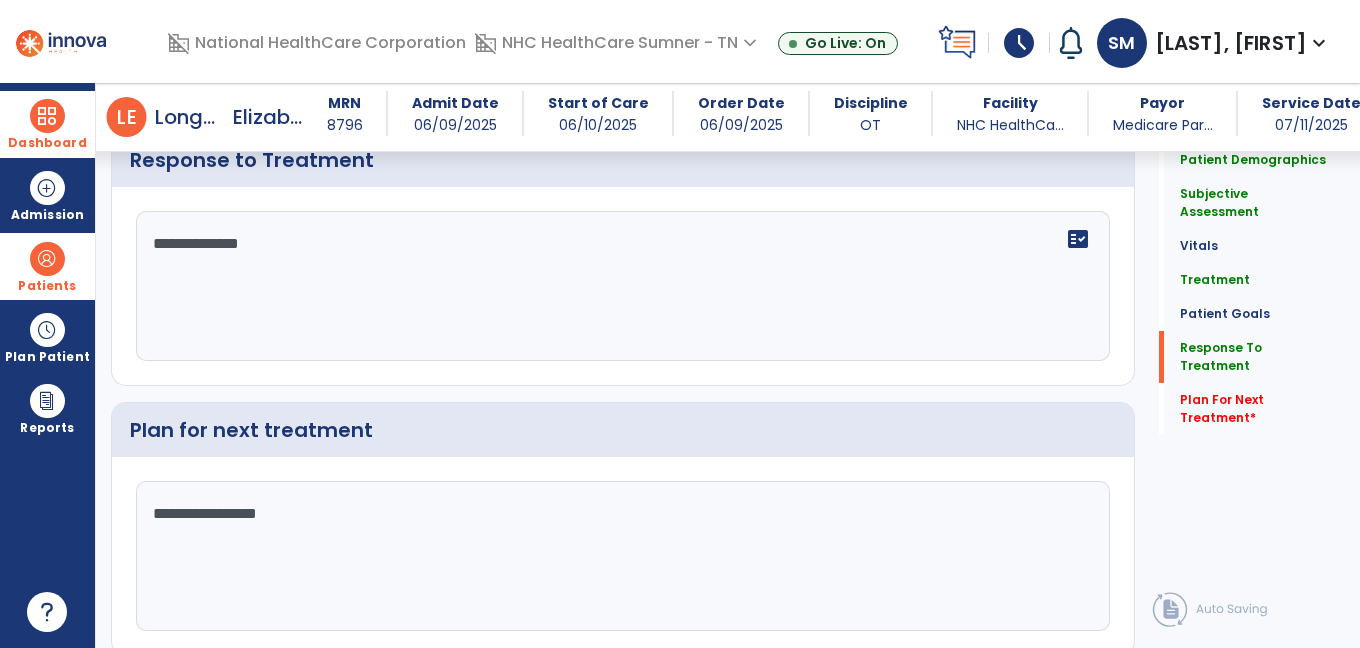 scroll, scrollTop: 3187, scrollLeft: 0, axis: vertical 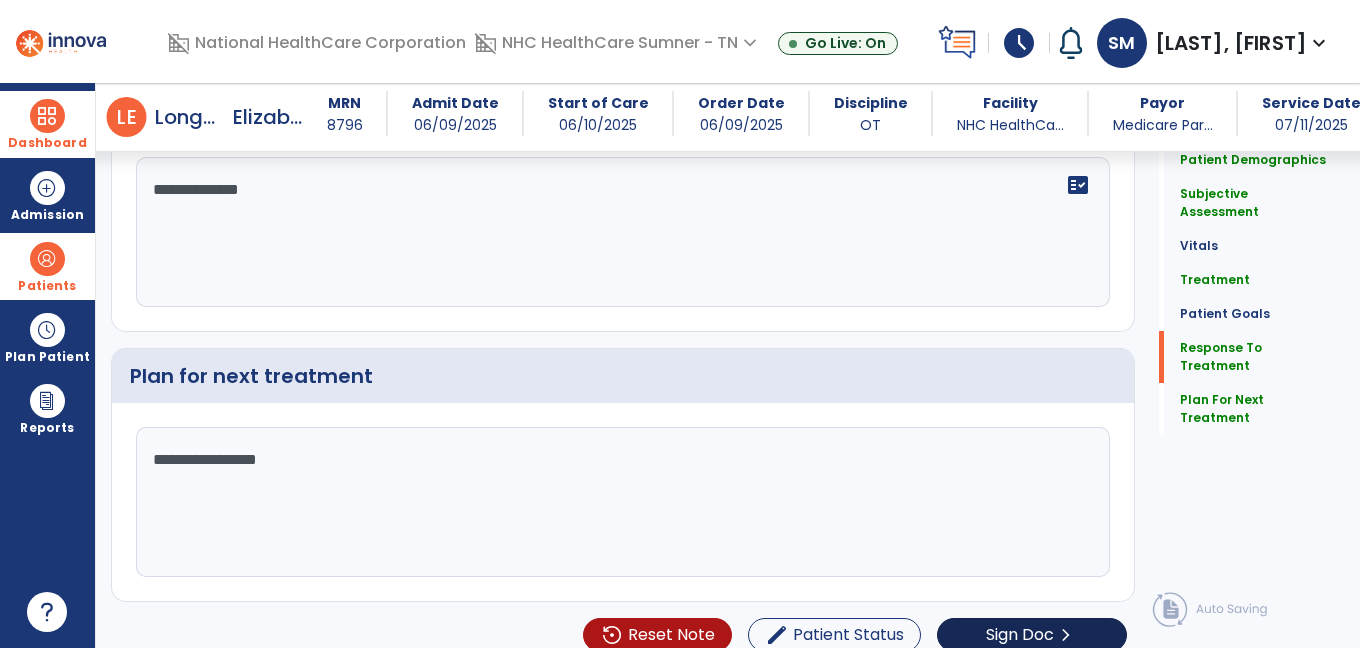 type on "**********" 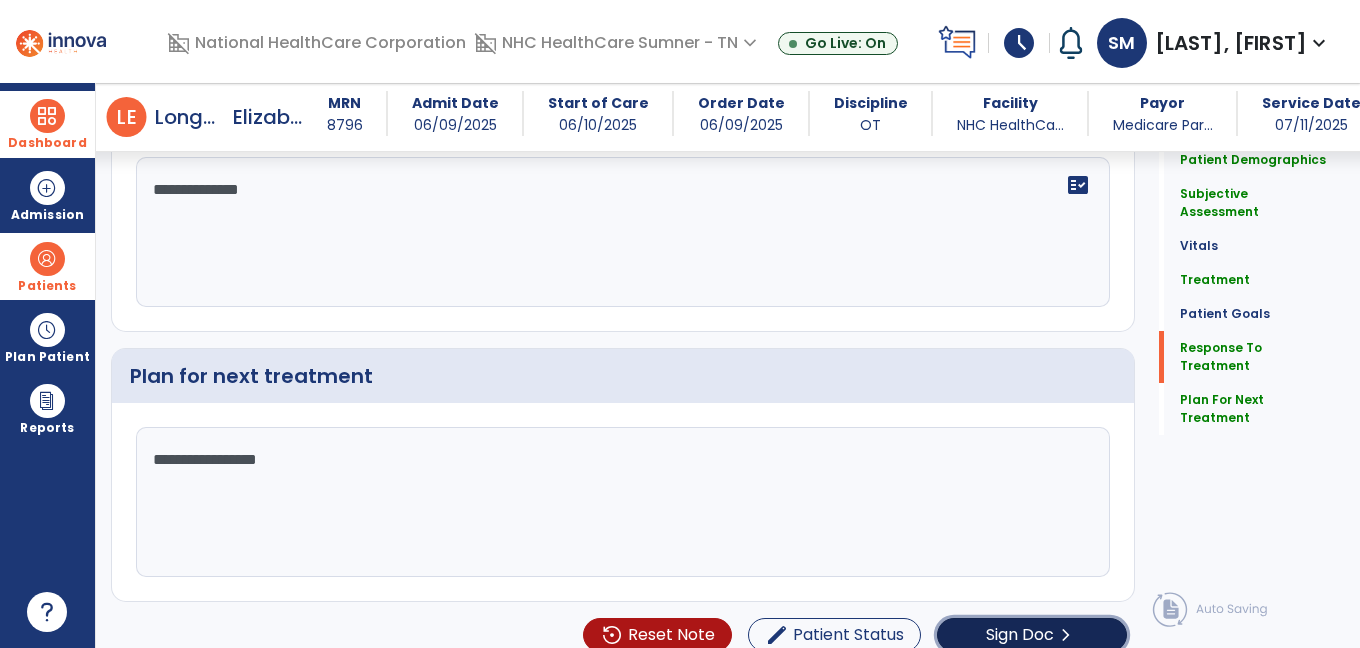 click on "Sign Doc" 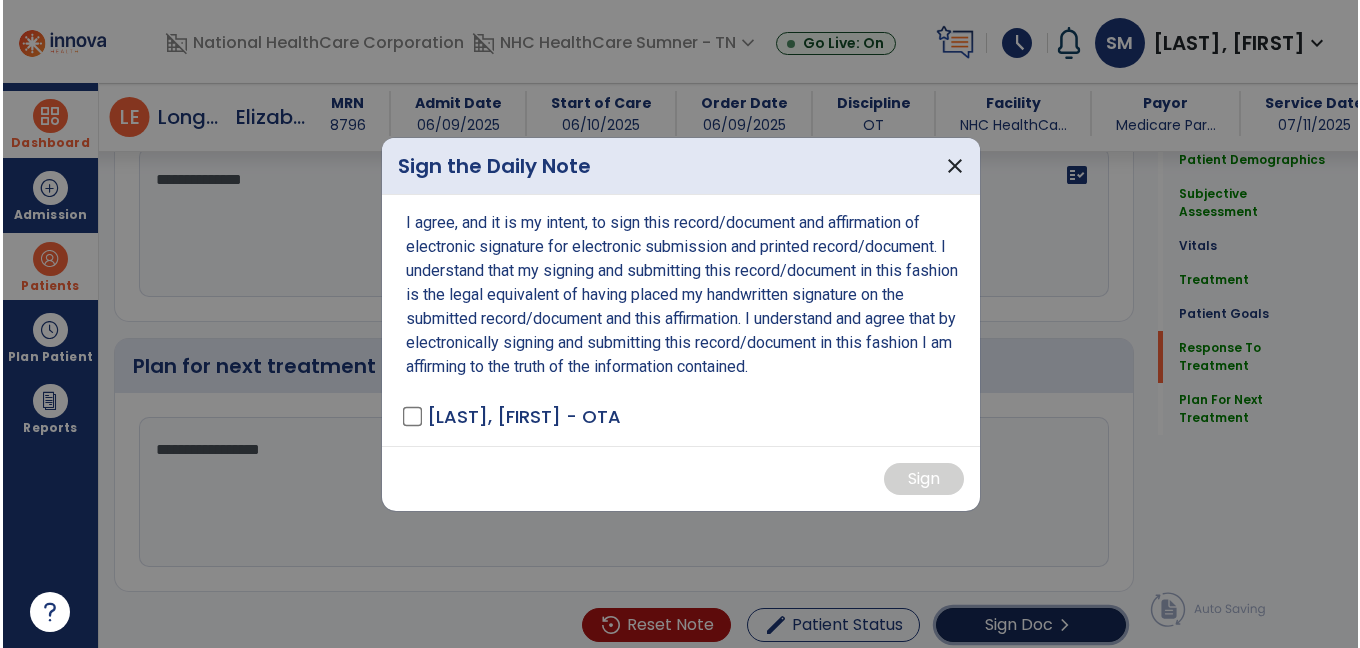 scroll, scrollTop: 3208, scrollLeft: 0, axis: vertical 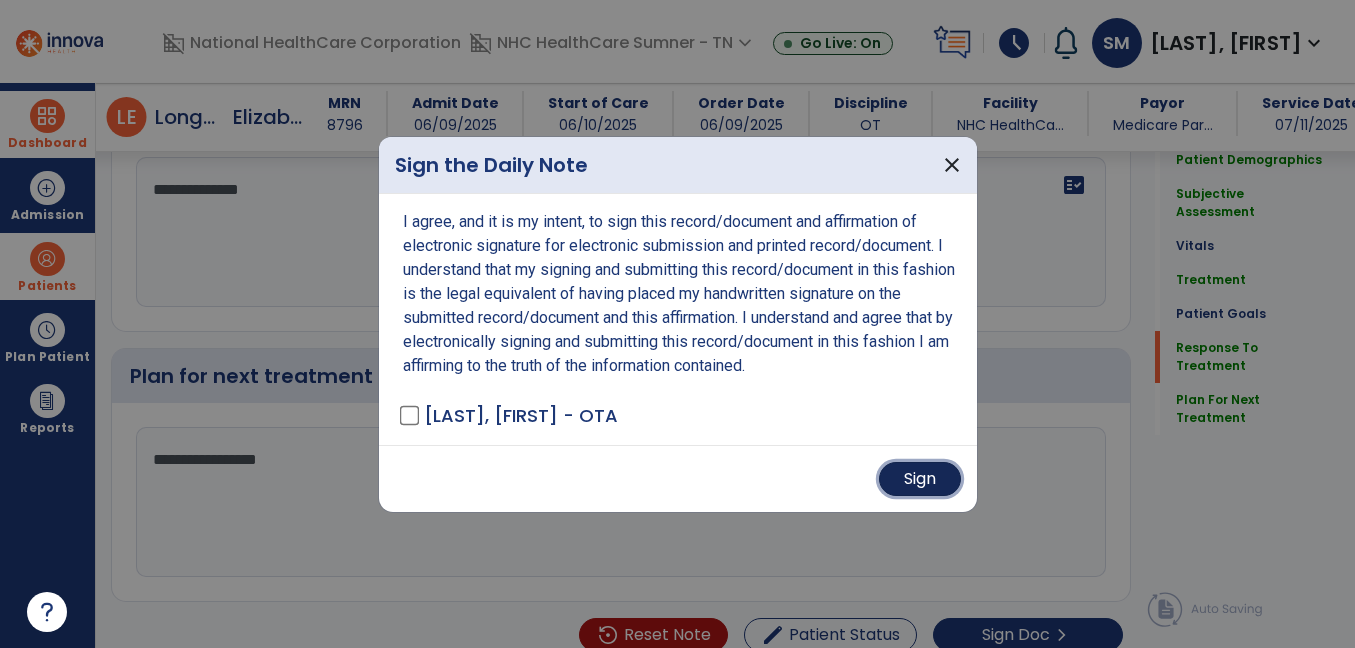 click on "Sign" at bounding box center (920, 479) 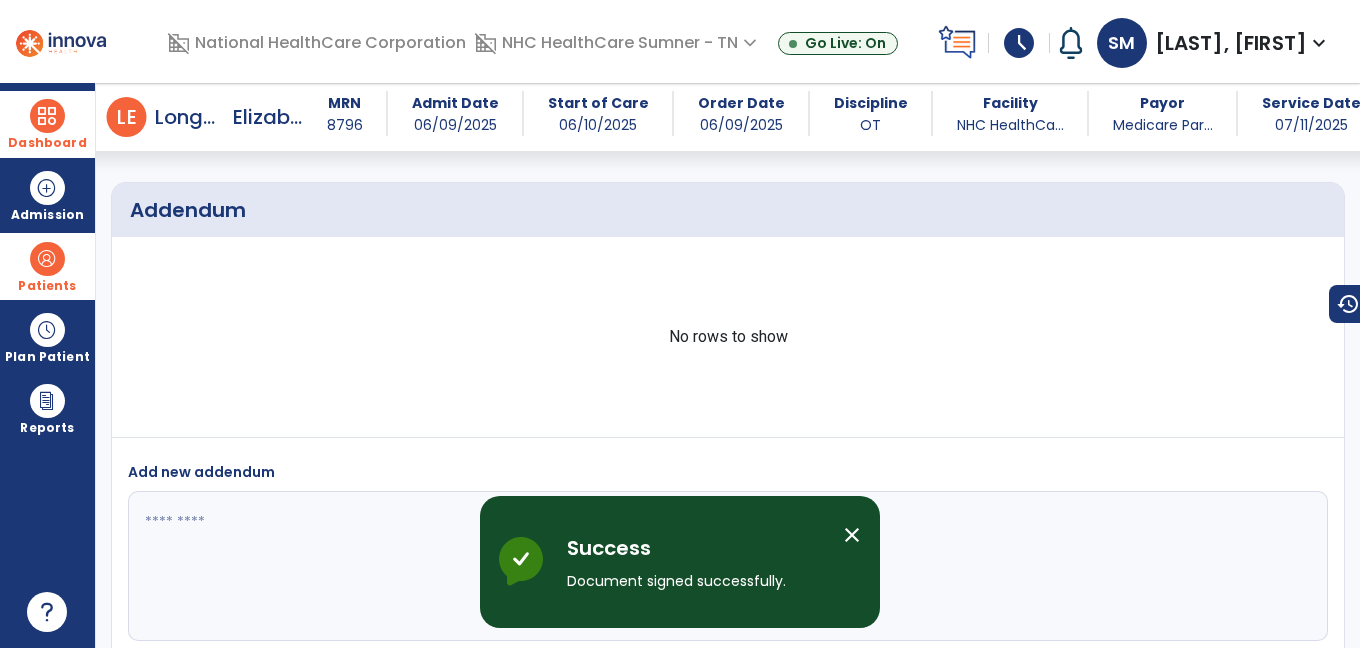 scroll, scrollTop: 4825, scrollLeft: 0, axis: vertical 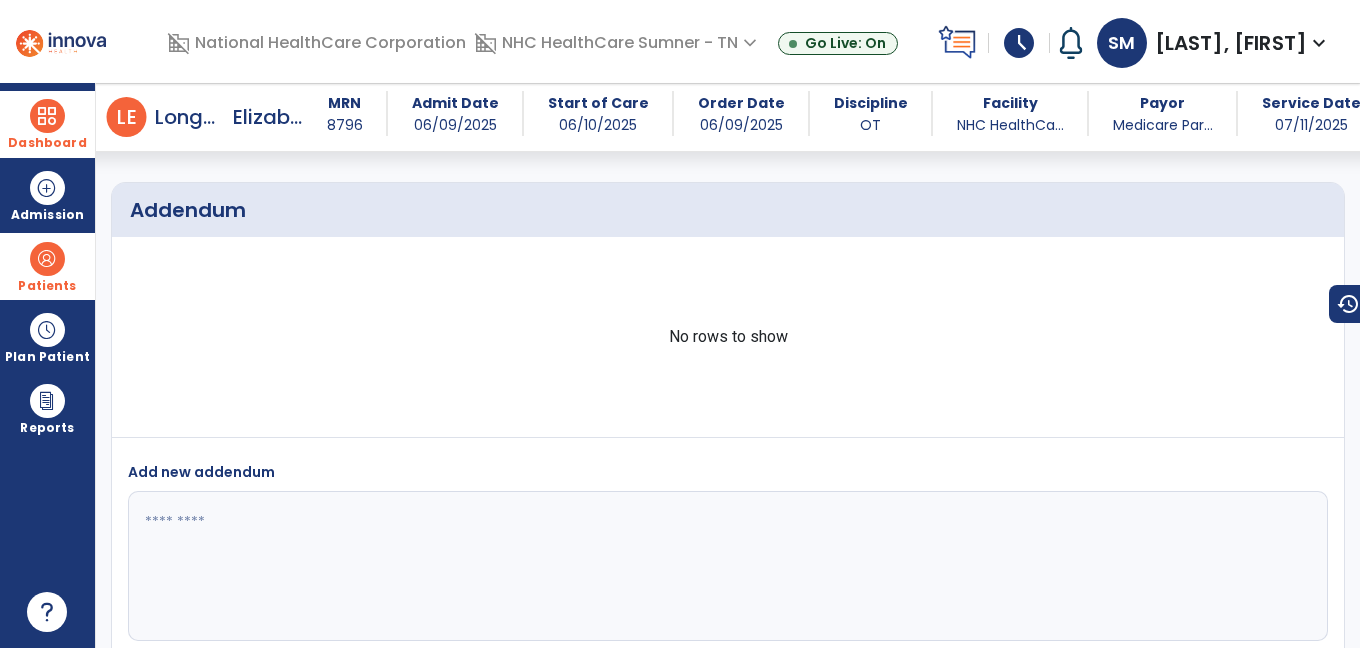click at bounding box center [47, 259] 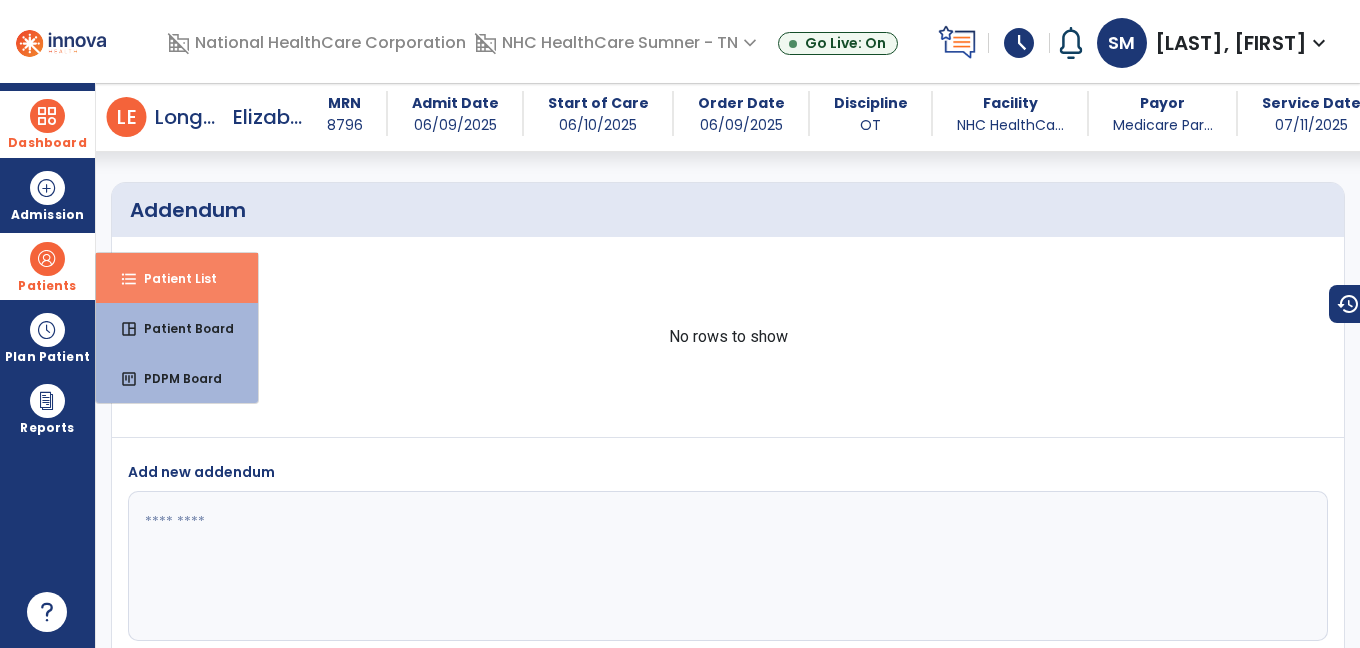 click on "format_list_bulleted  Patient List" at bounding box center [177, 278] 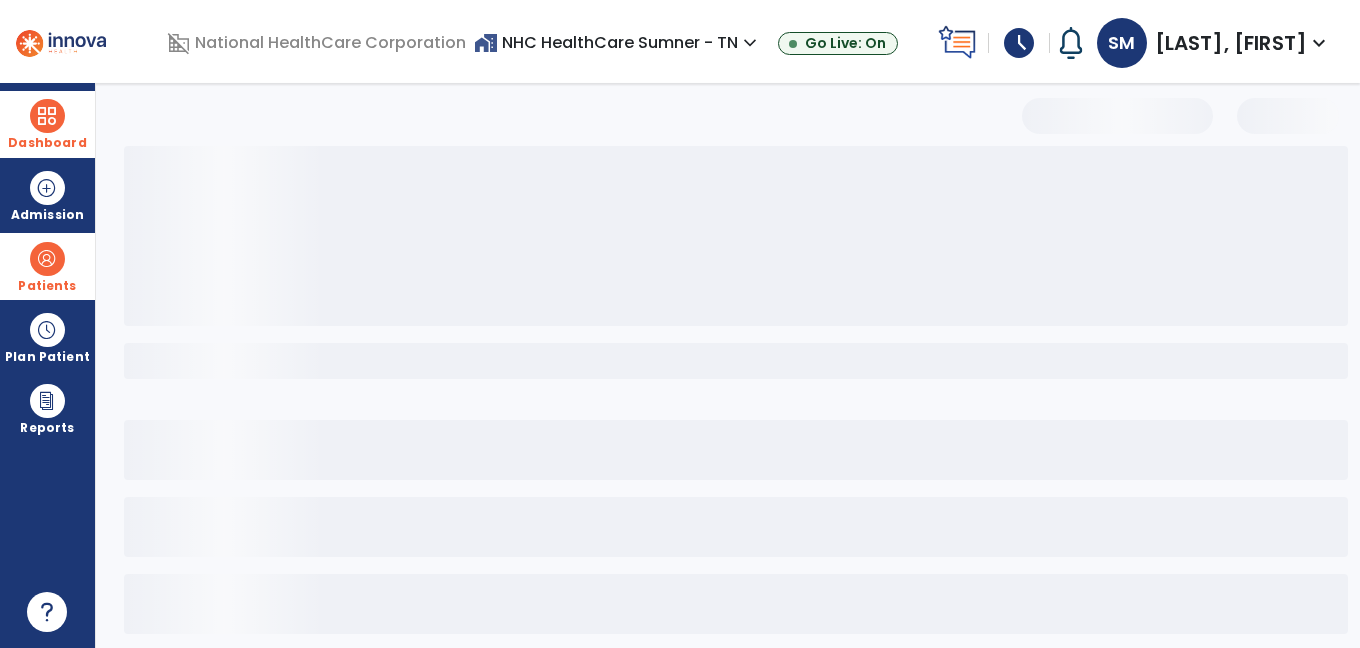 scroll, scrollTop: 0, scrollLeft: 0, axis: both 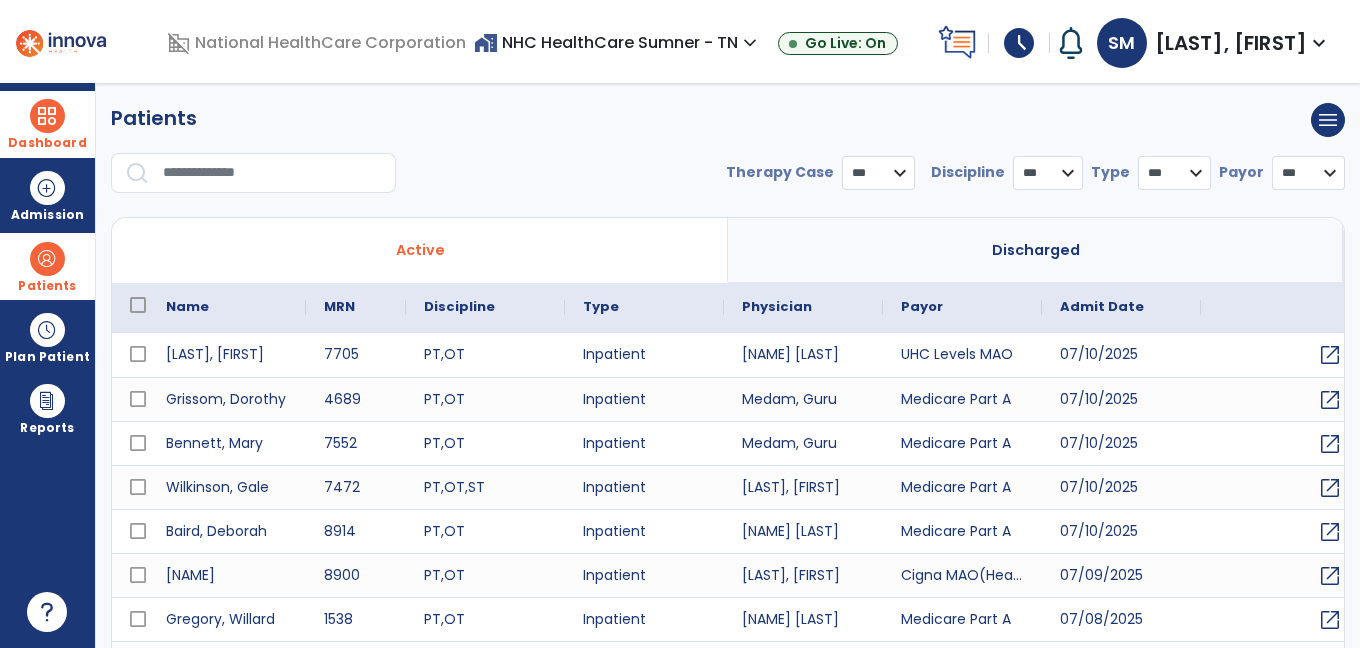 select on "***" 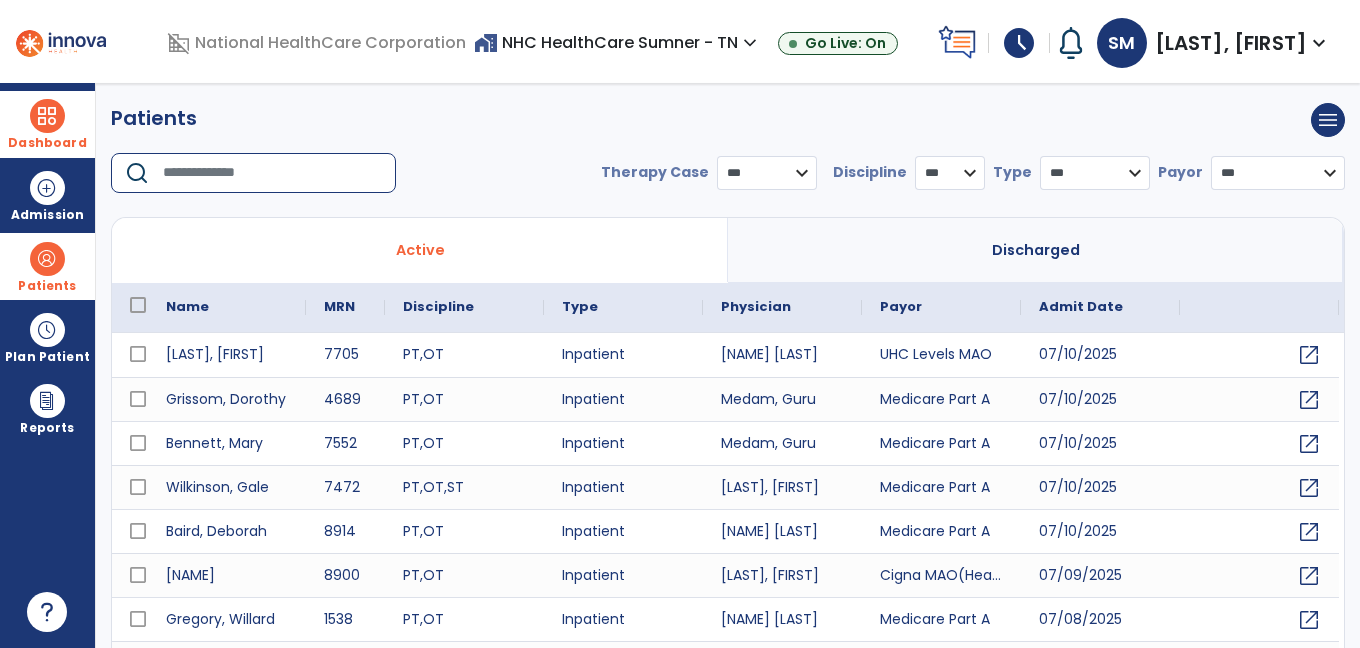 click at bounding box center (272, 173) 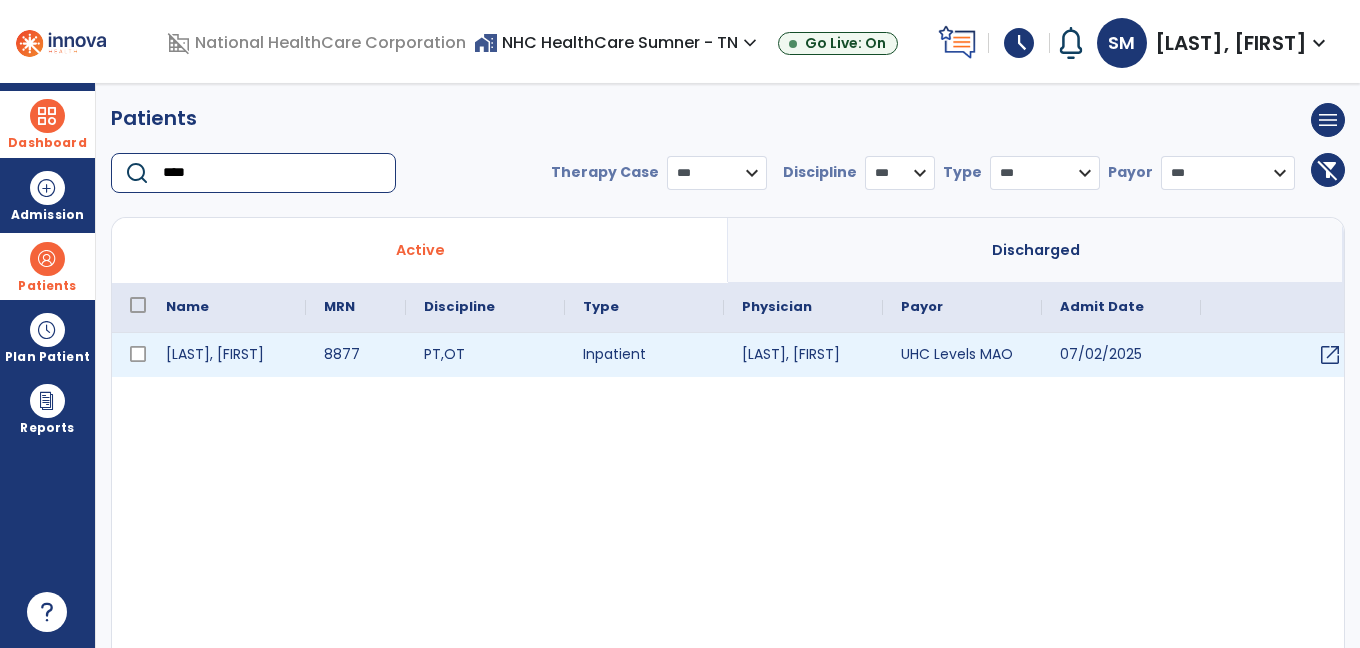 type on "****" 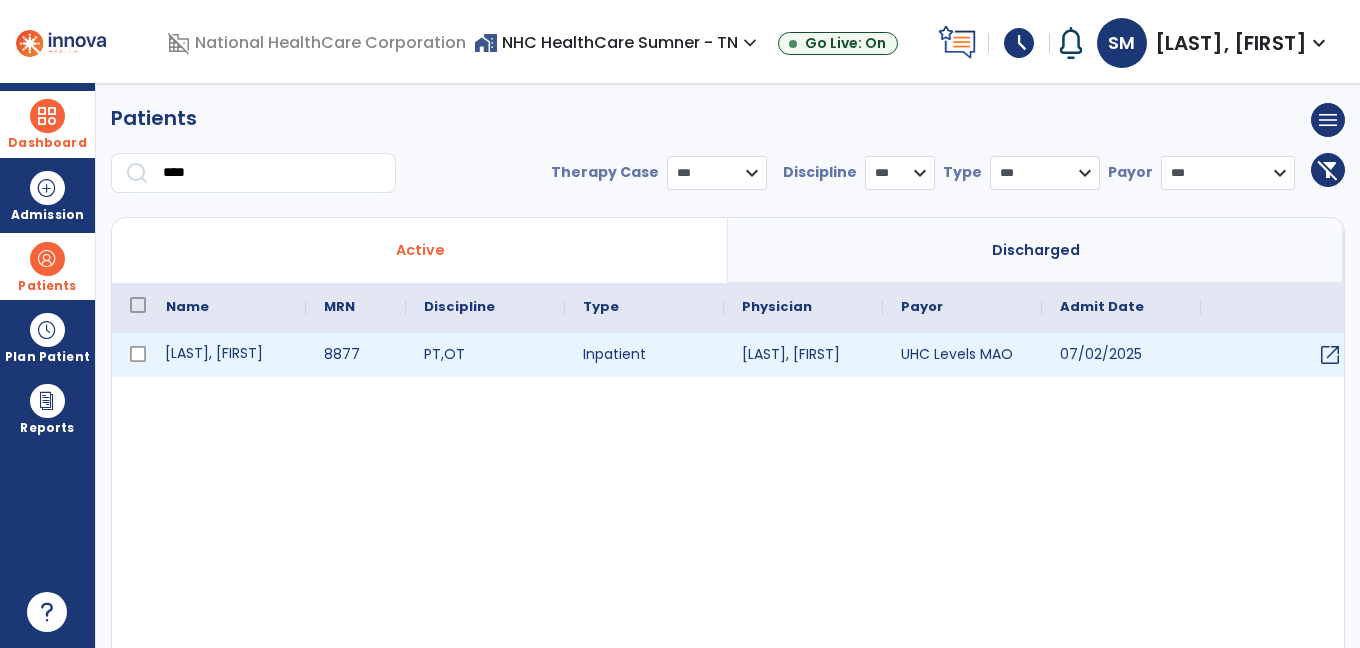 click on "[LAST], [FIRST]" at bounding box center (227, 355) 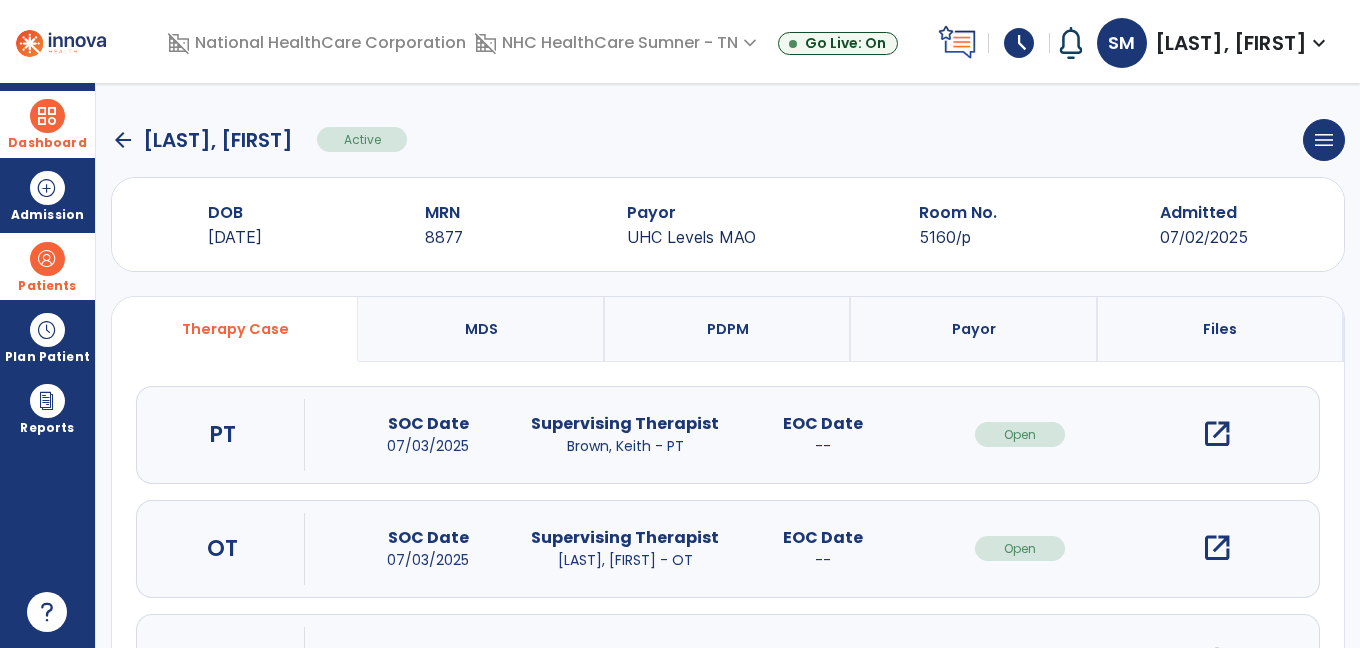 click on "open_in_new" at bounding box center [1217, 548] 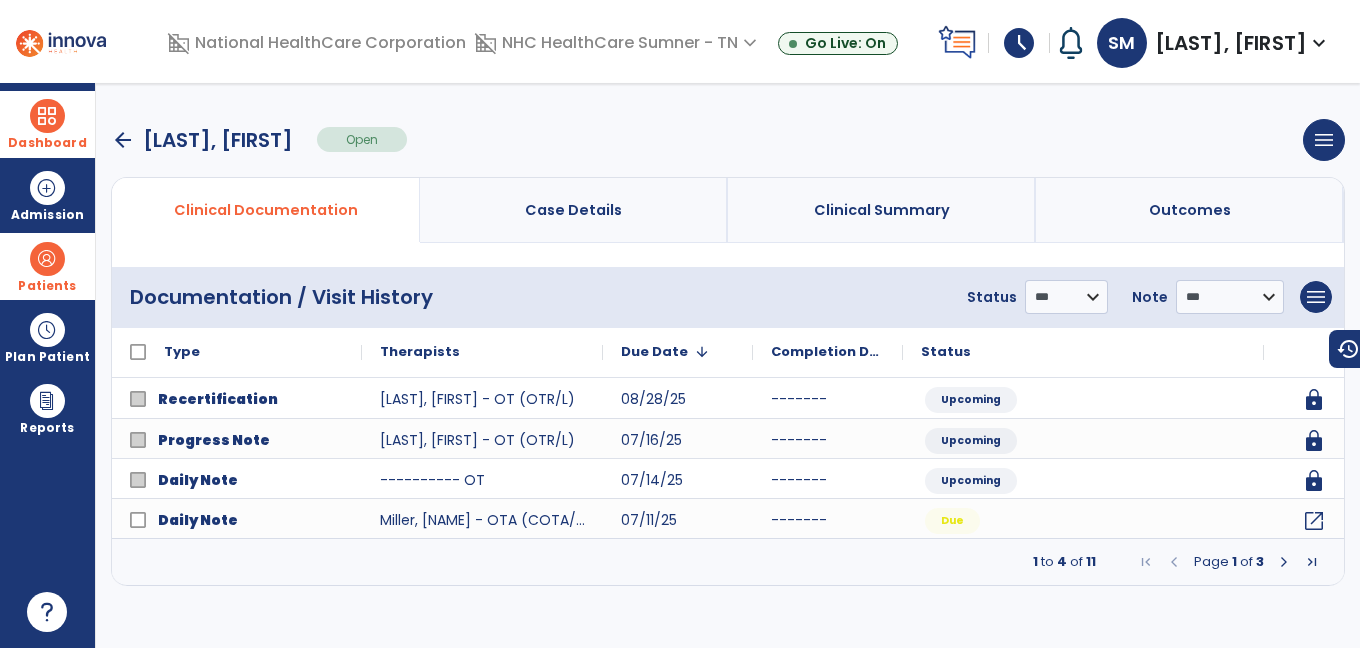 click at bounding box center (1284, 562) 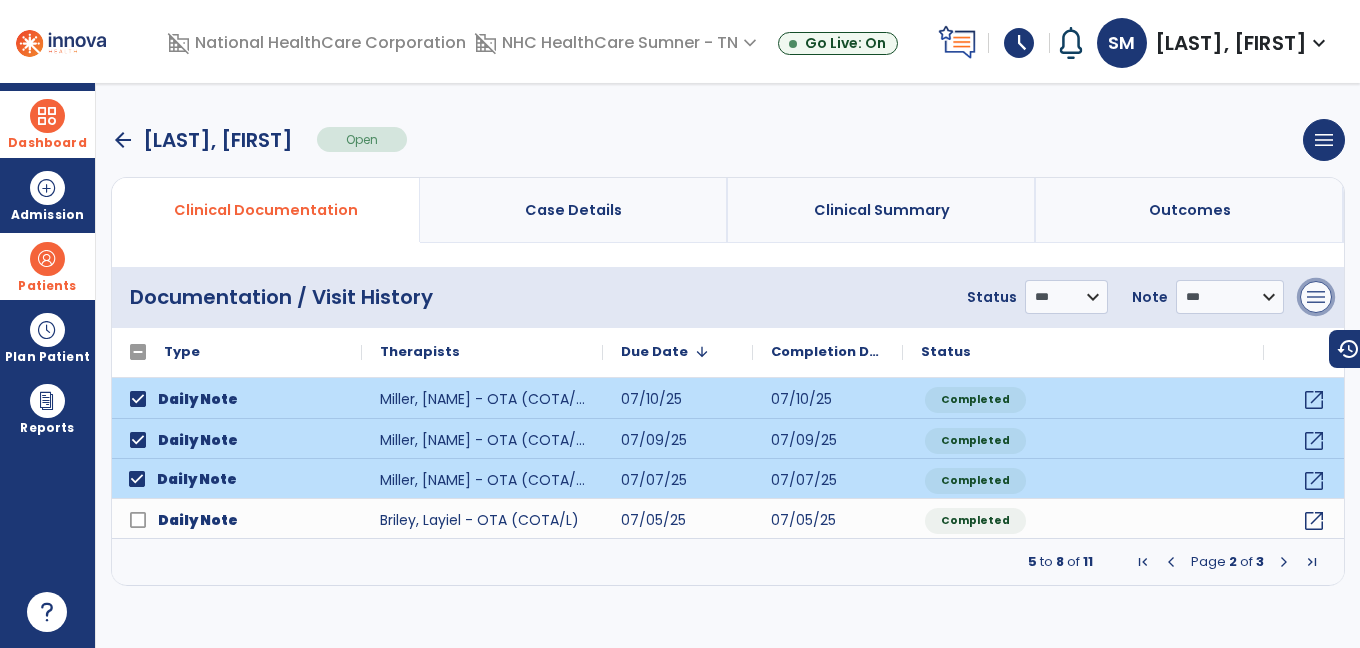 click on "menu" at bounding box center (1316, 297) 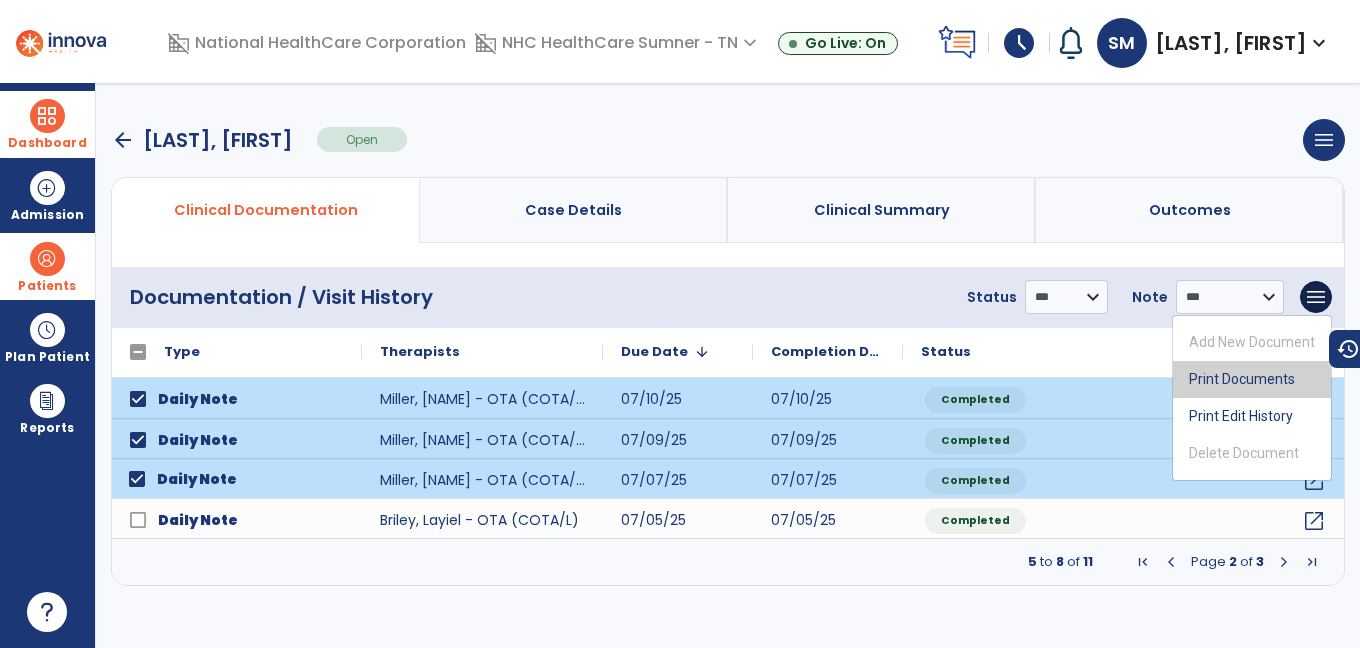 click on "Print Documents" at bounding box center [1252, 379] 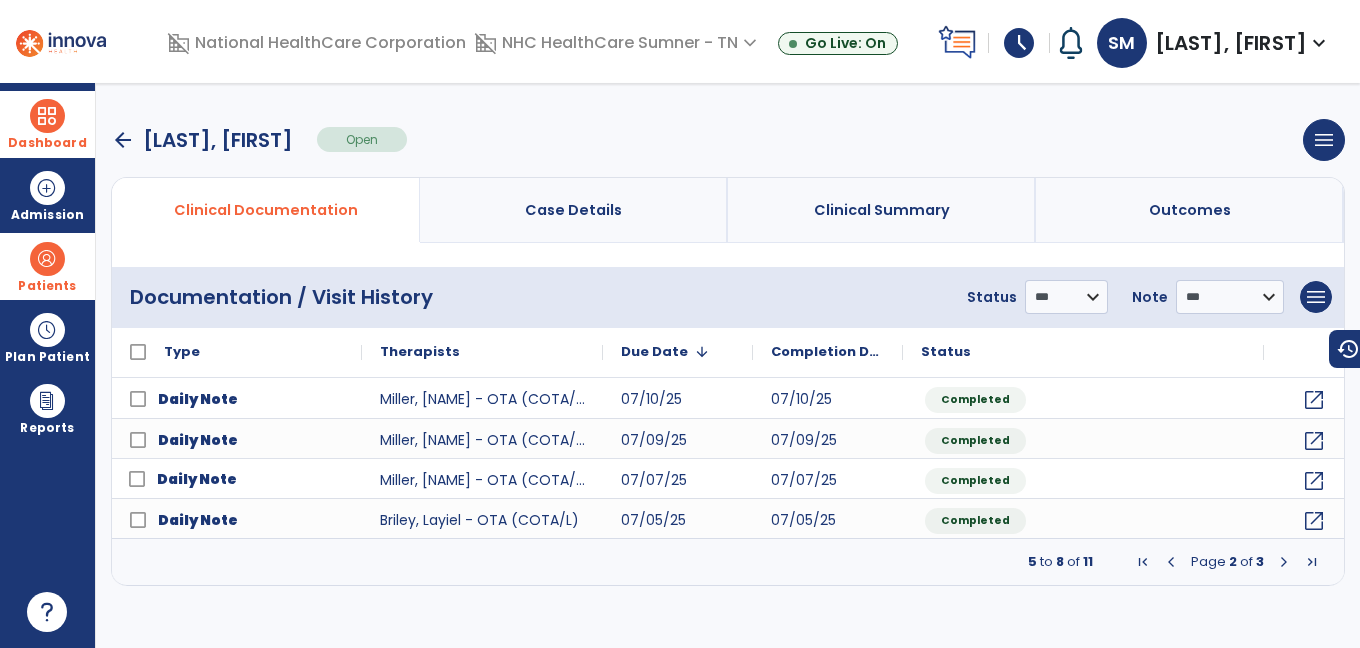 click at bounding box center (1284, 562) 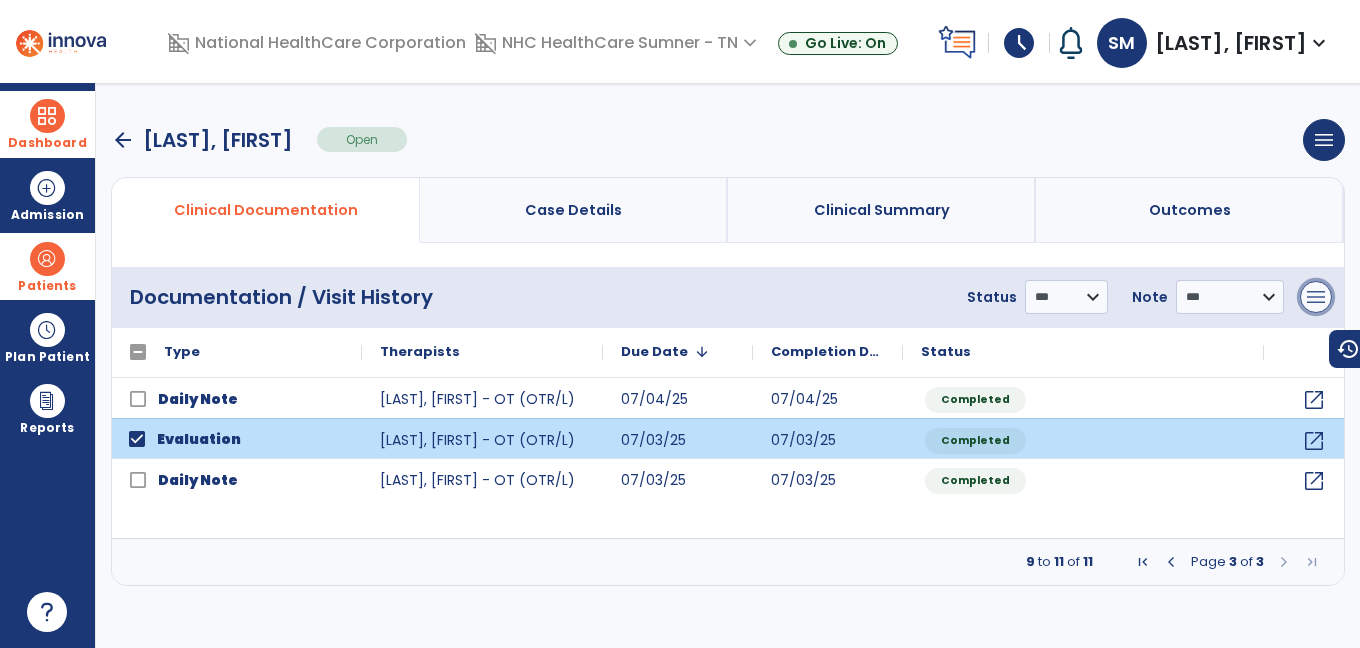 click on "menu" at bounding box center [1316, 297] 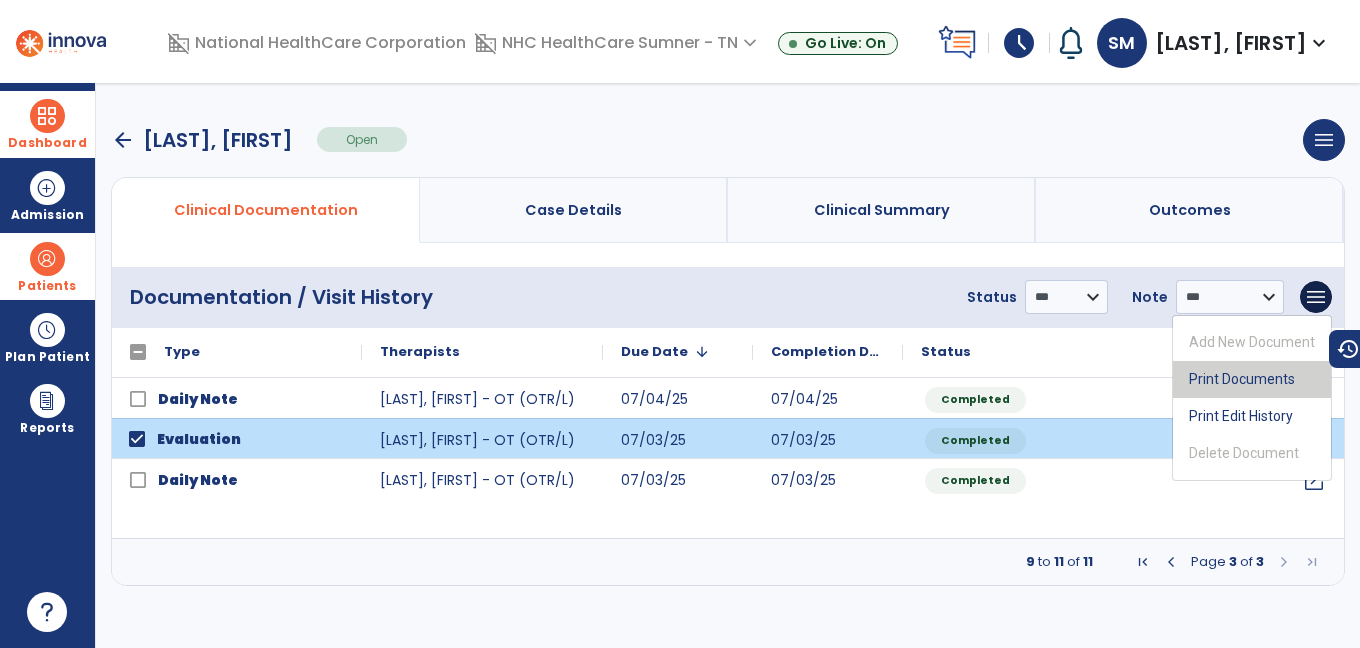 click on "Print Documents" at bounding box center [1252, 379] 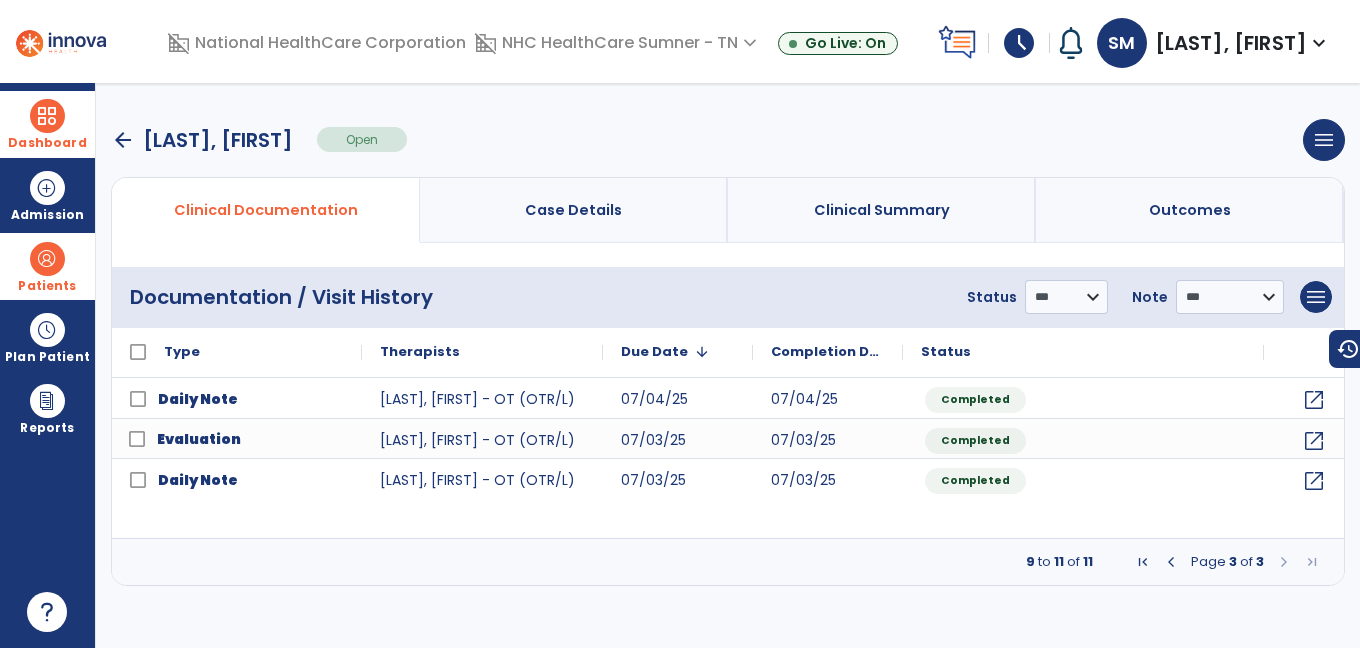 click at bounding box center (47, 116) 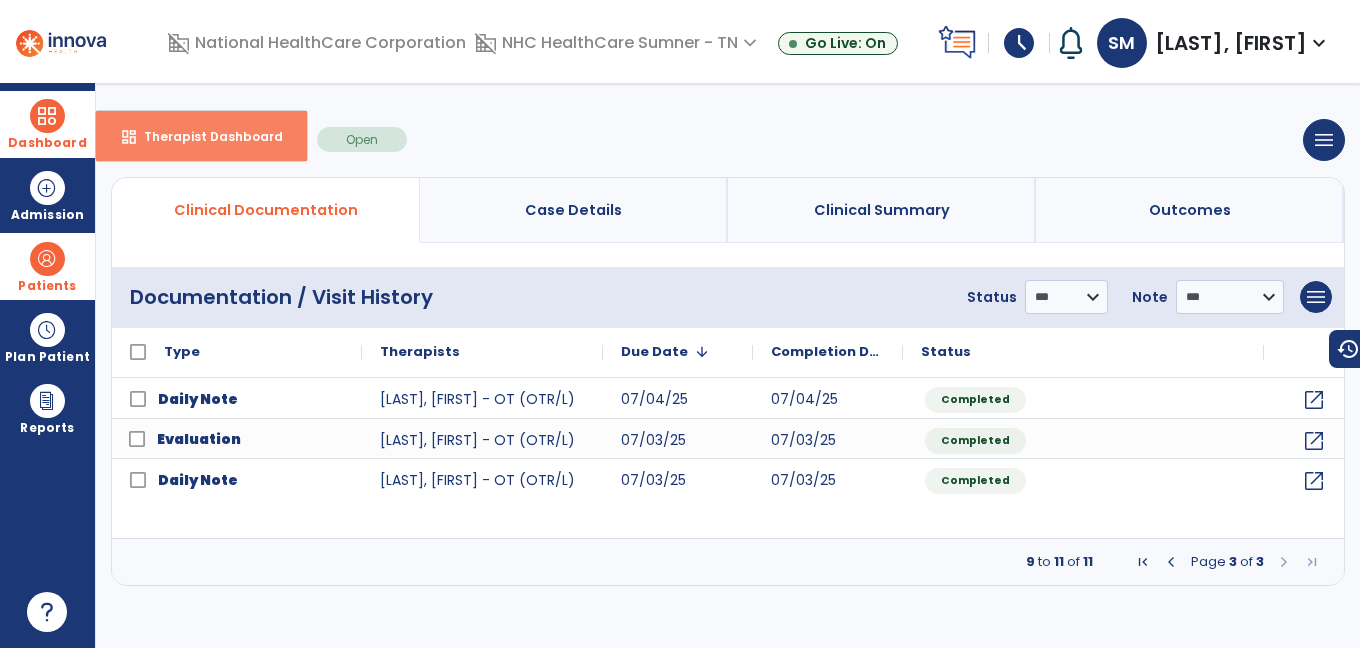 click on "dashboard  Therapist Dashboard" at bounding box center (201, 136) 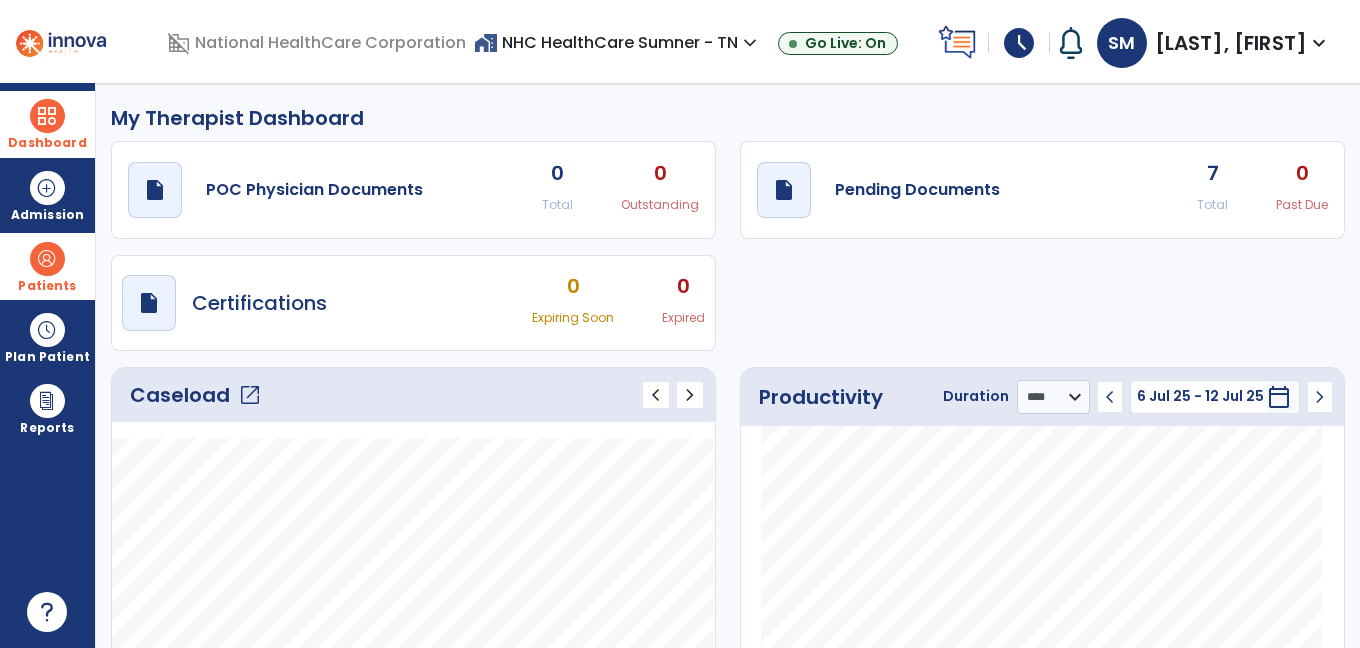 click on "open_in_new" 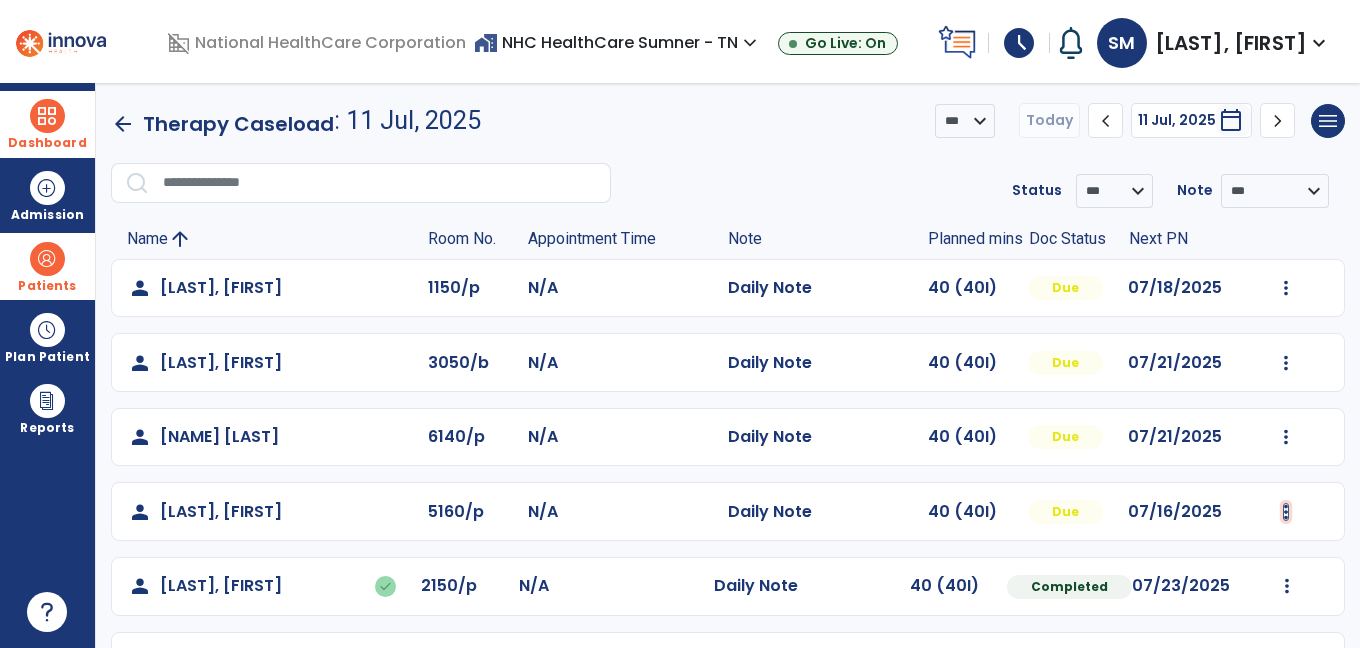 click at bounding box center (1286, 288) 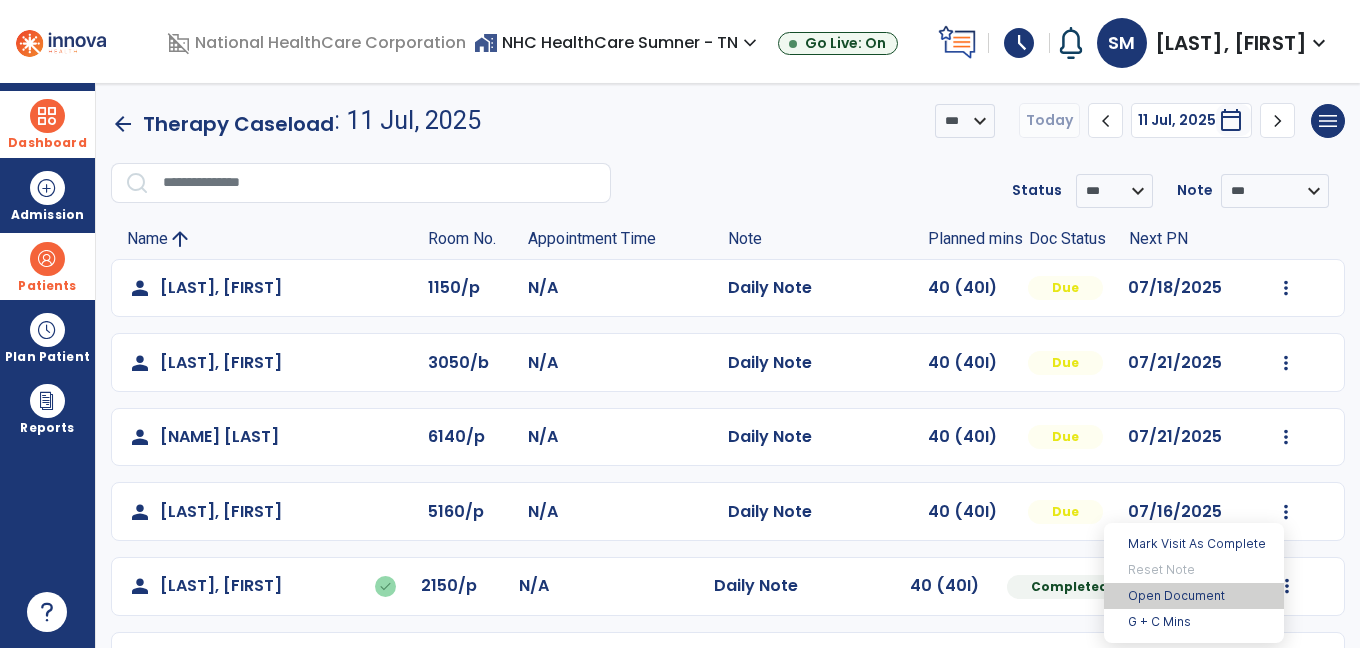 click on "Open Document" at bounding box center [1194, 596] 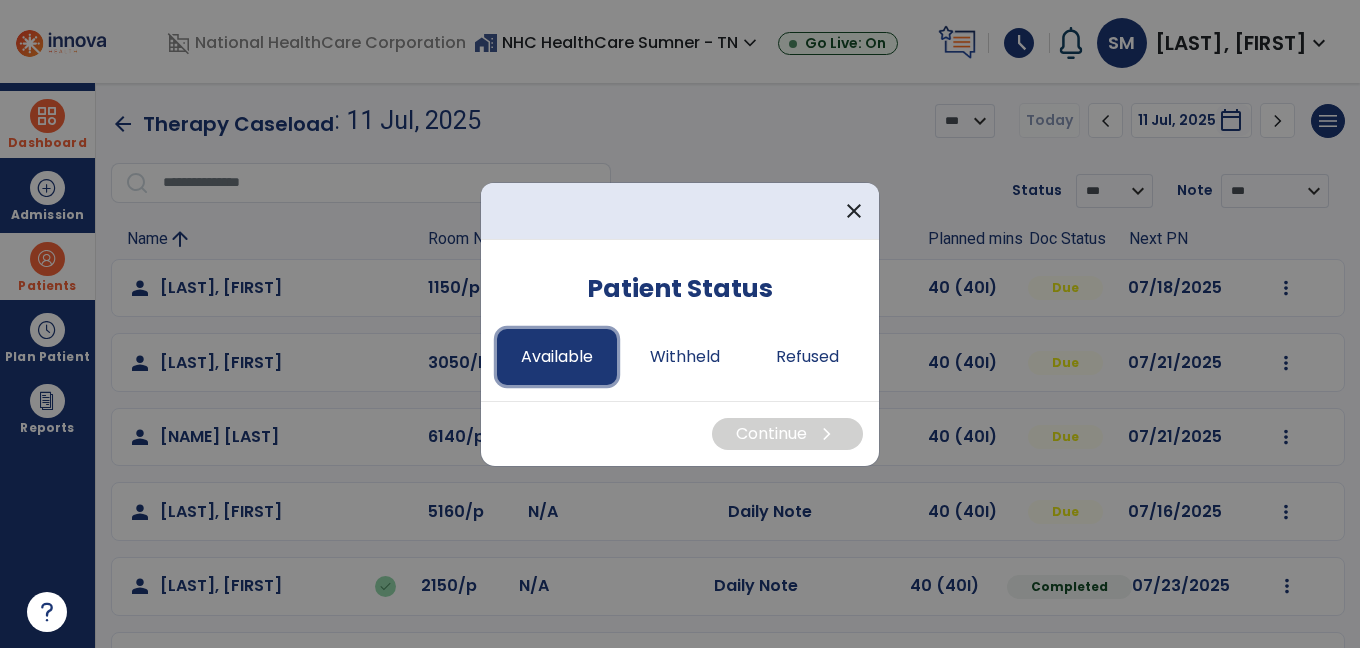 click on "Available" at bounding box center [557, 357] 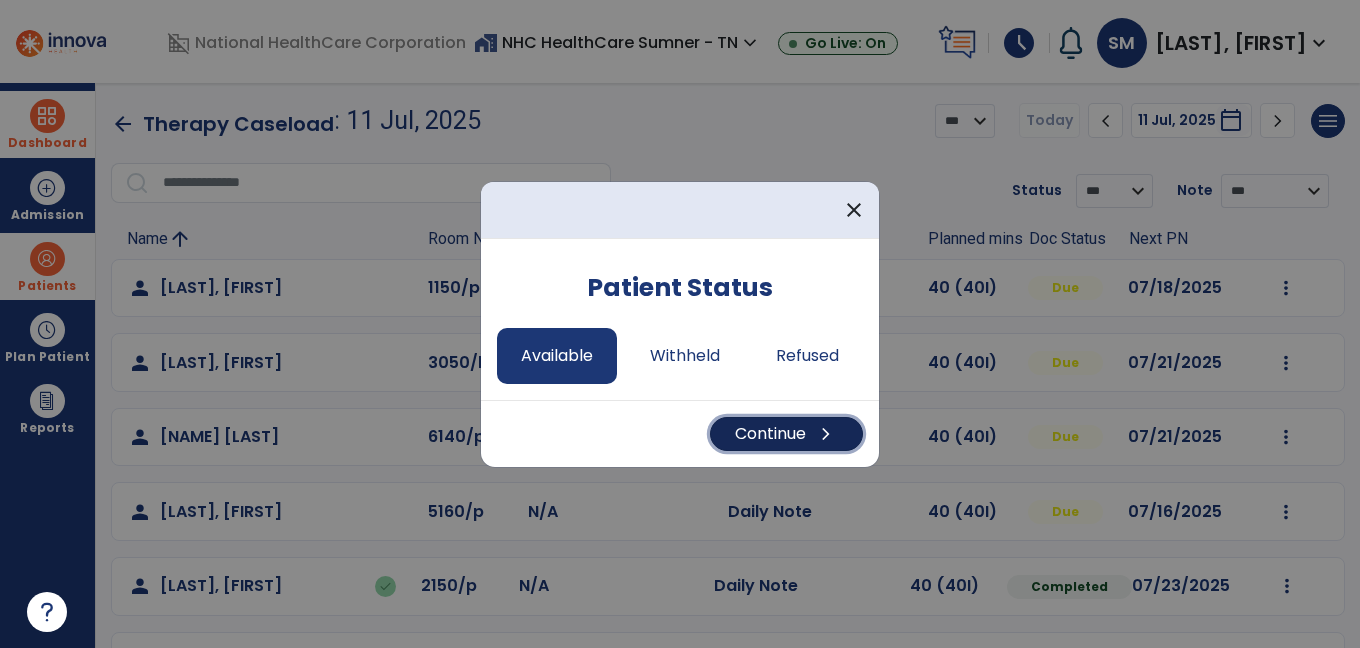 click on "Continue   chevron_right" at bounding box center (786, 434) 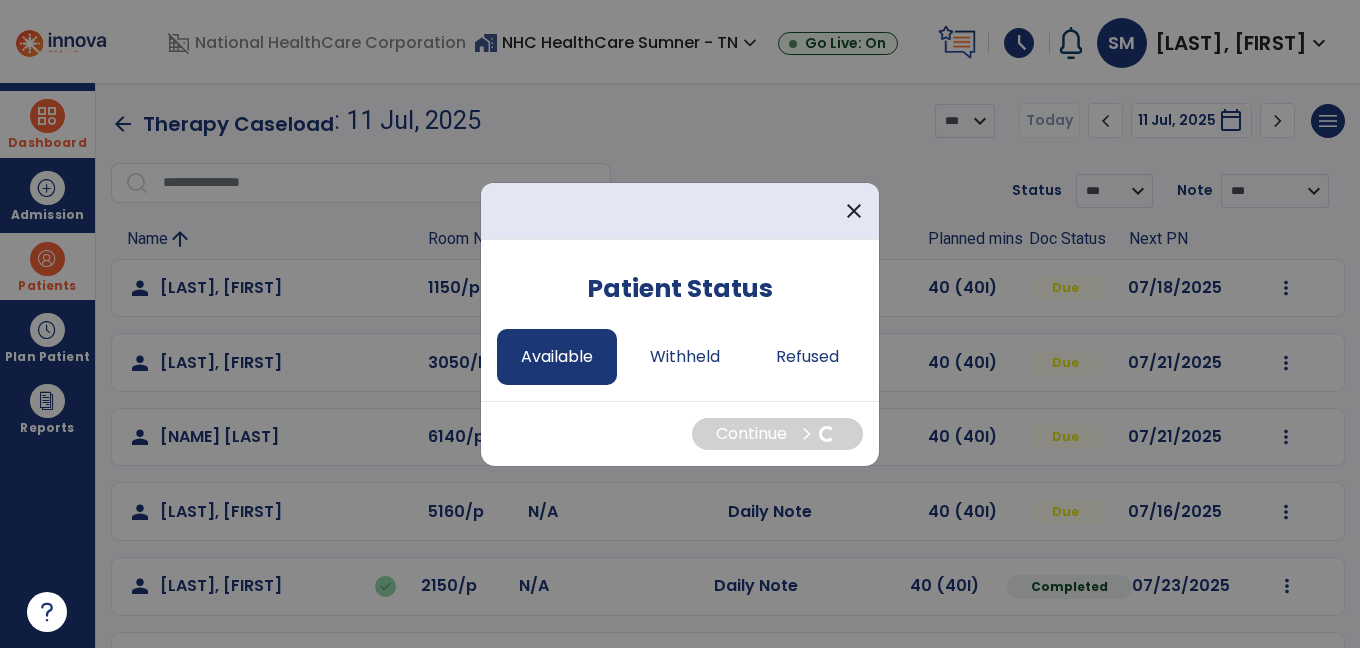 select on "*" 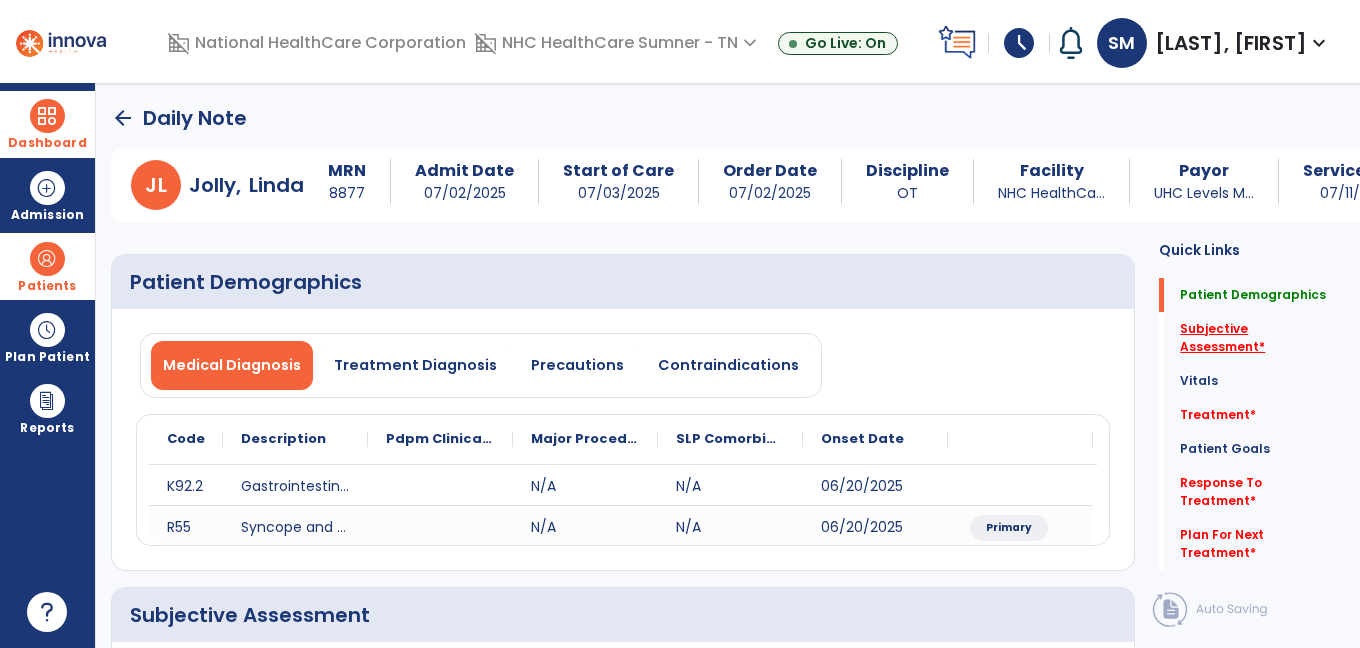 click on "Subjective Assessment   *" 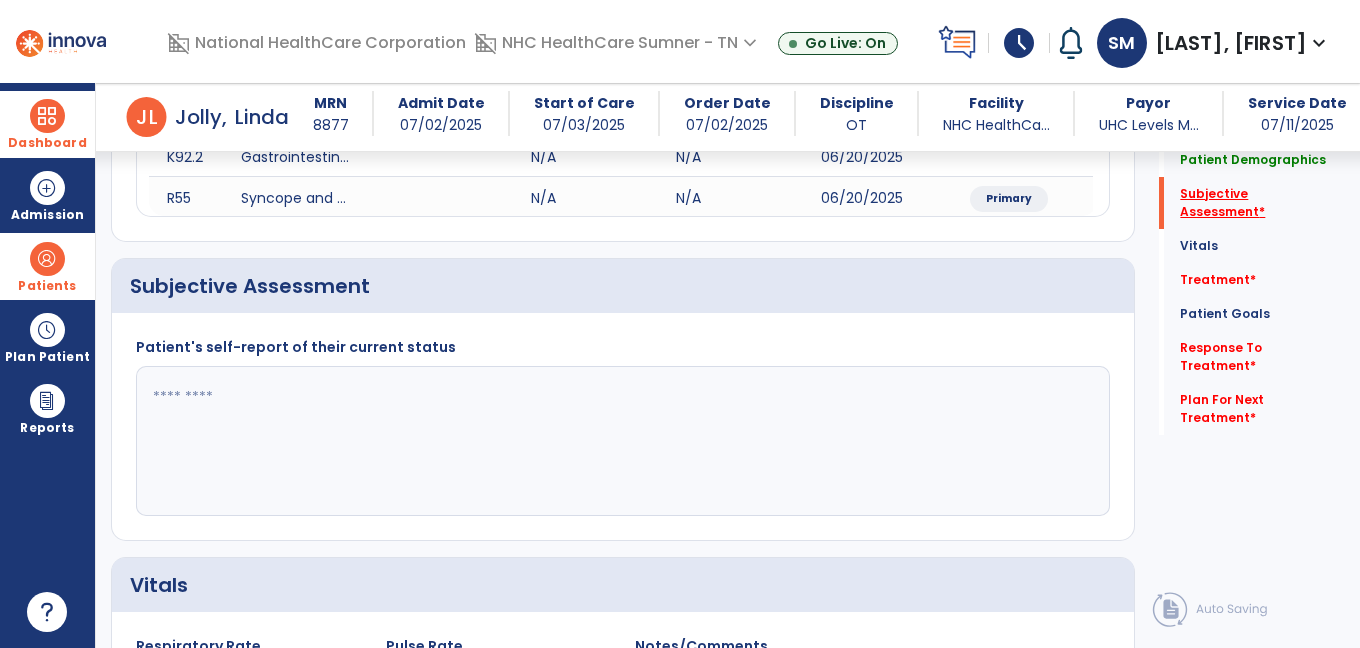 scroll, scrollTop: 363, scrollLeft: 0, axis: vertical 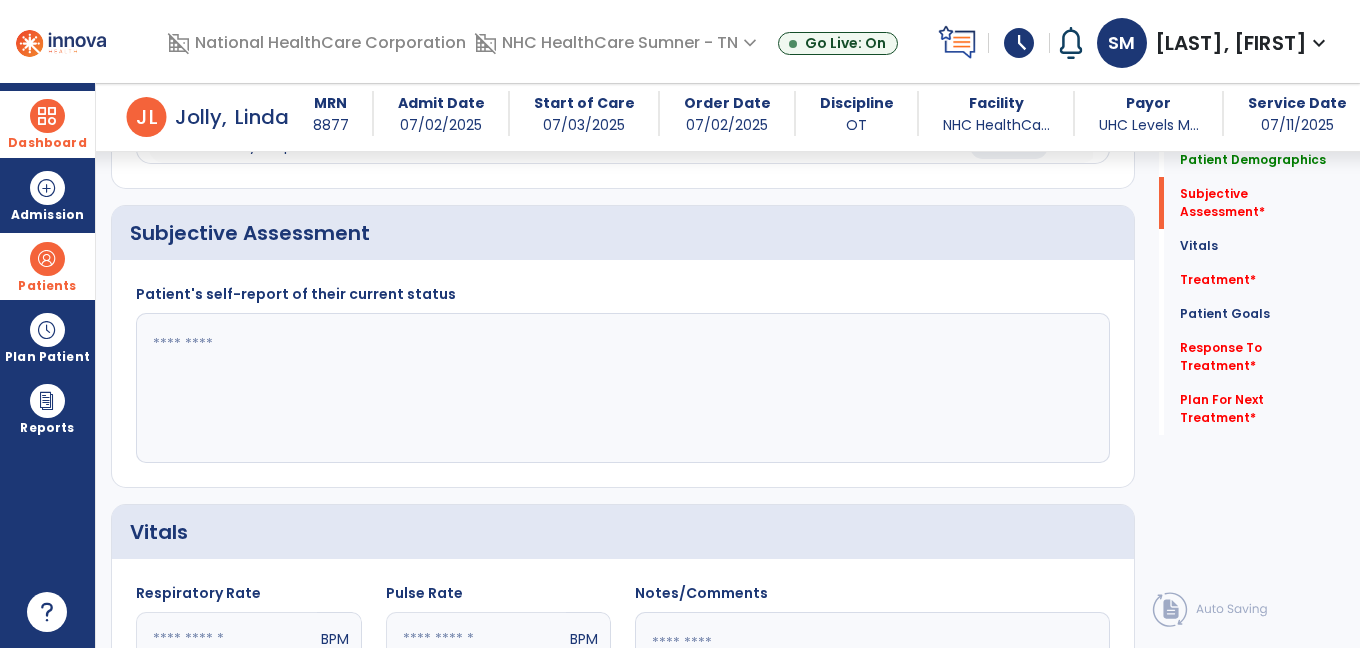 click 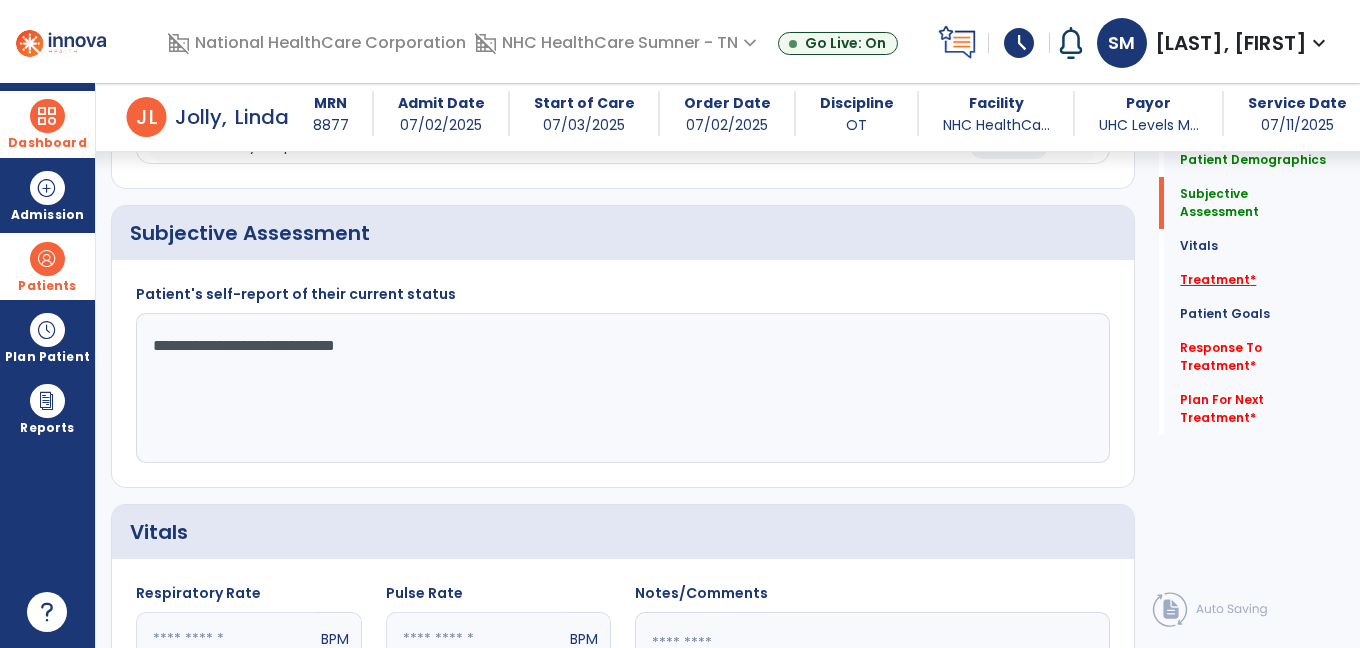 type on "**********" 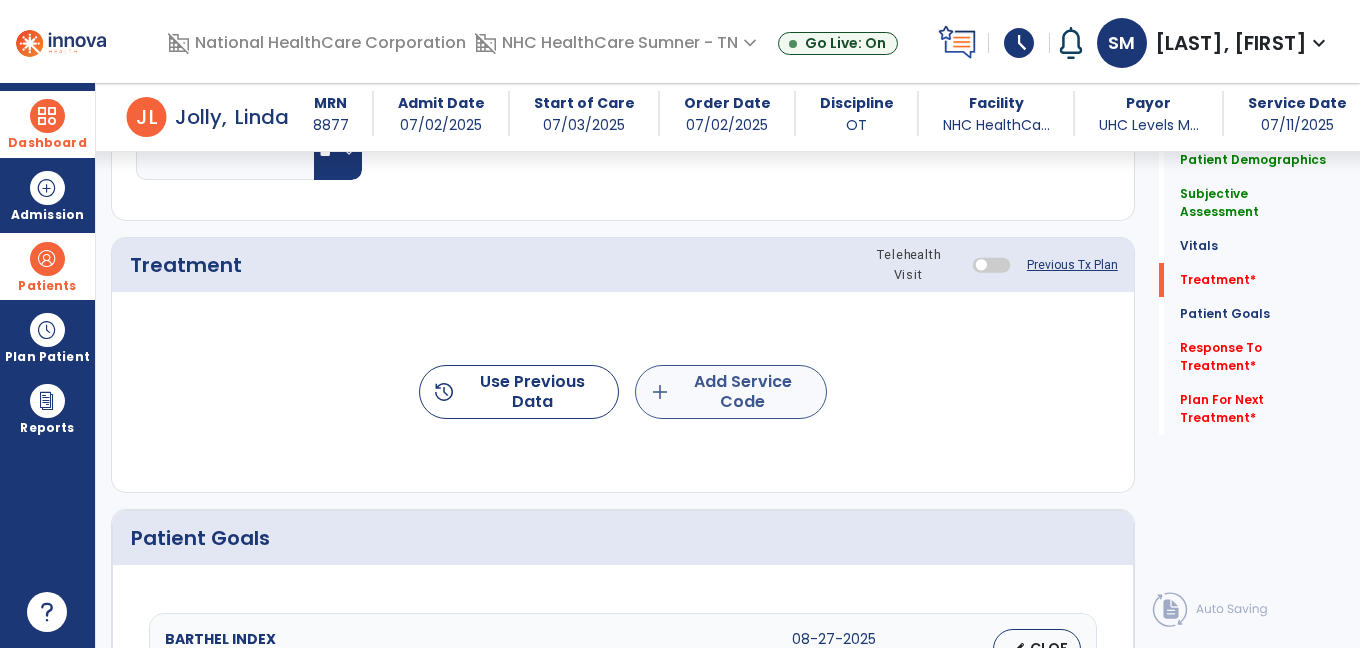 click on "add  Add Service Code" 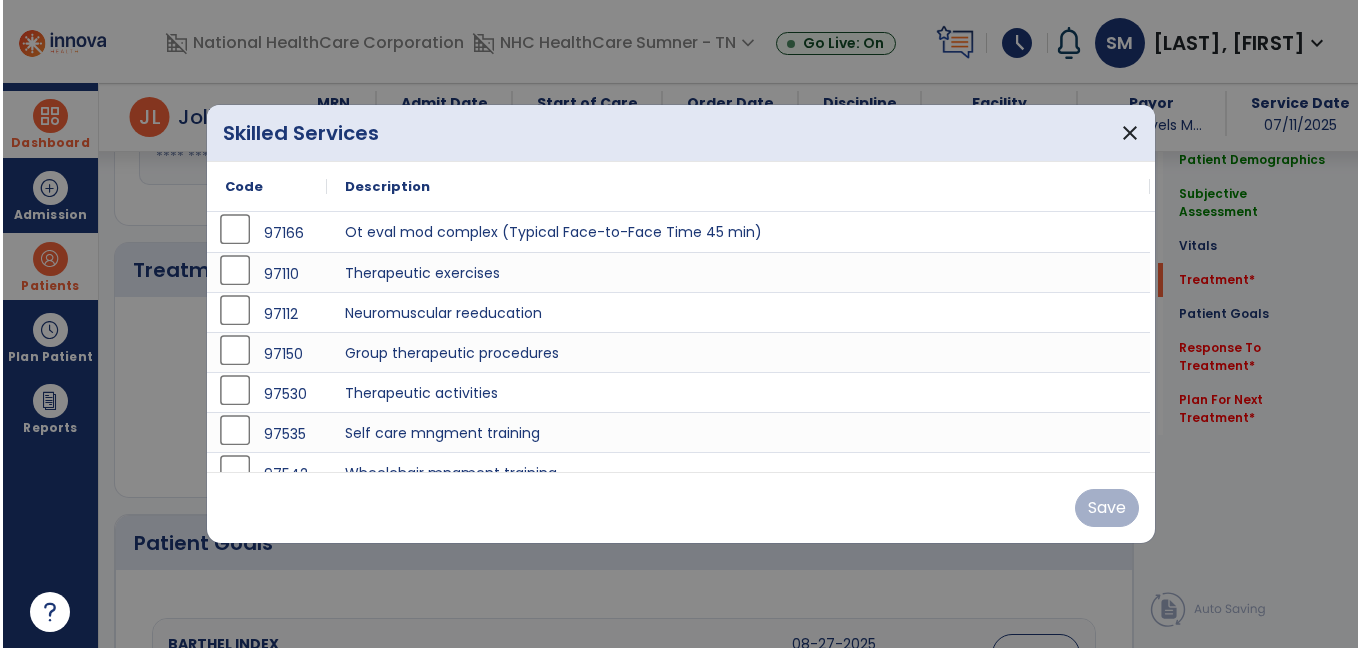 scroll, scrollTop: 1052, scrollLeft: 0, axis: vertical 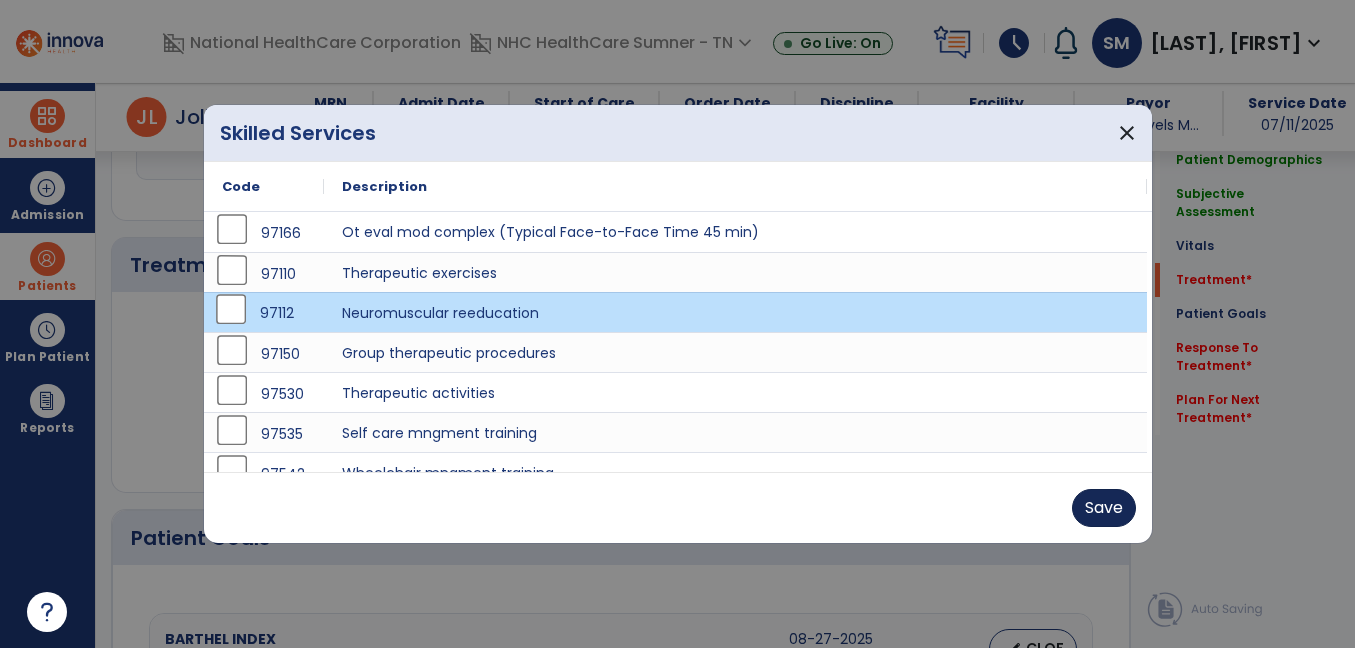 click on "Save" at bounding box center [1104, 508] 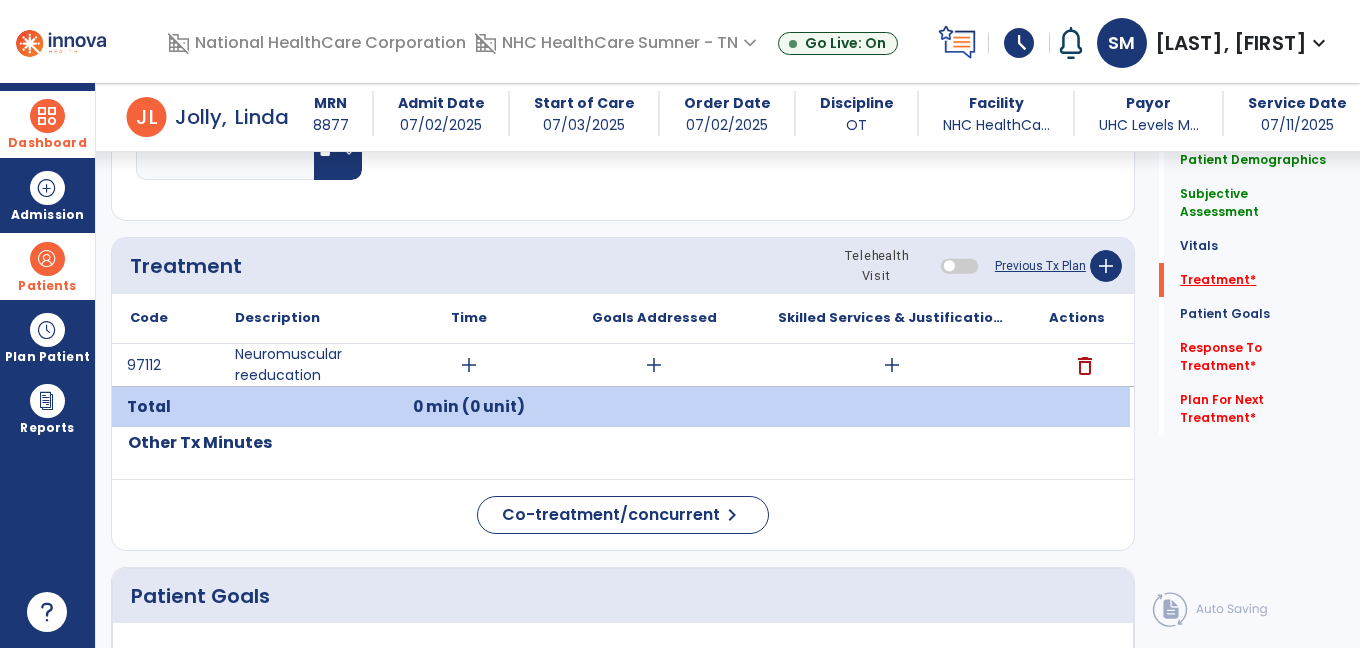 click on "Treatment   *" 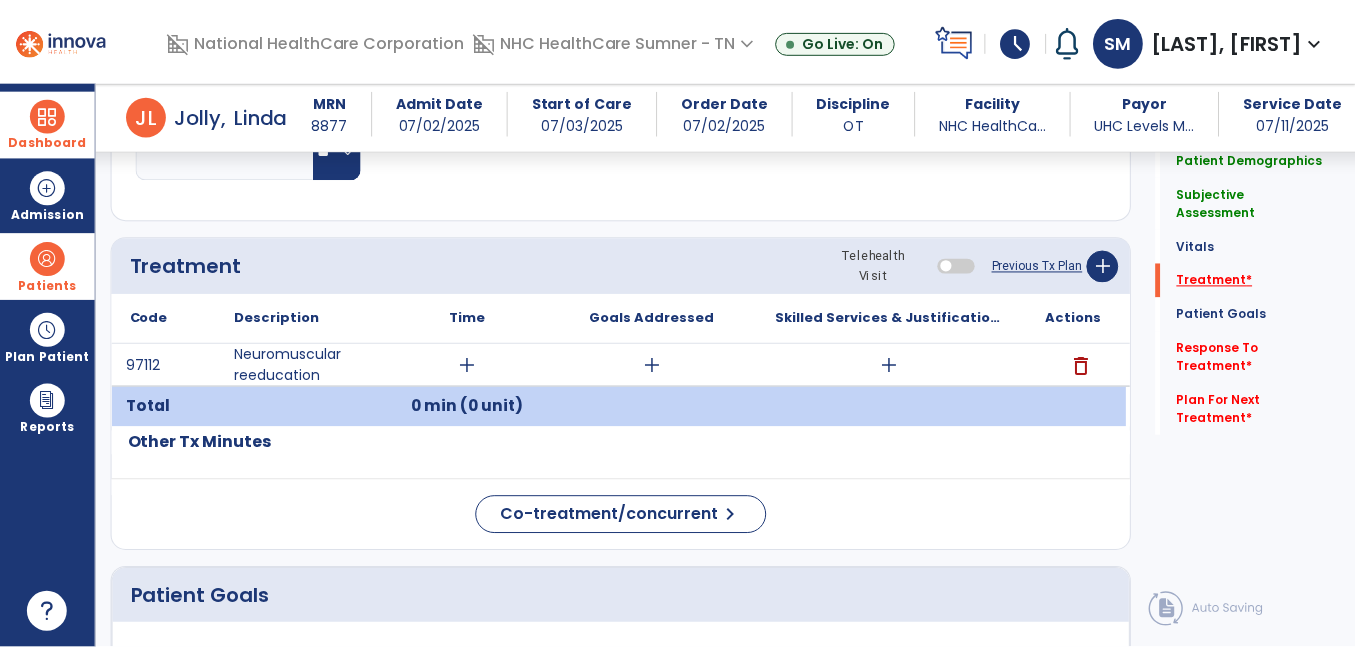 scroll, scrollTop: 1081, scrollLeft: 0, axis: vertical 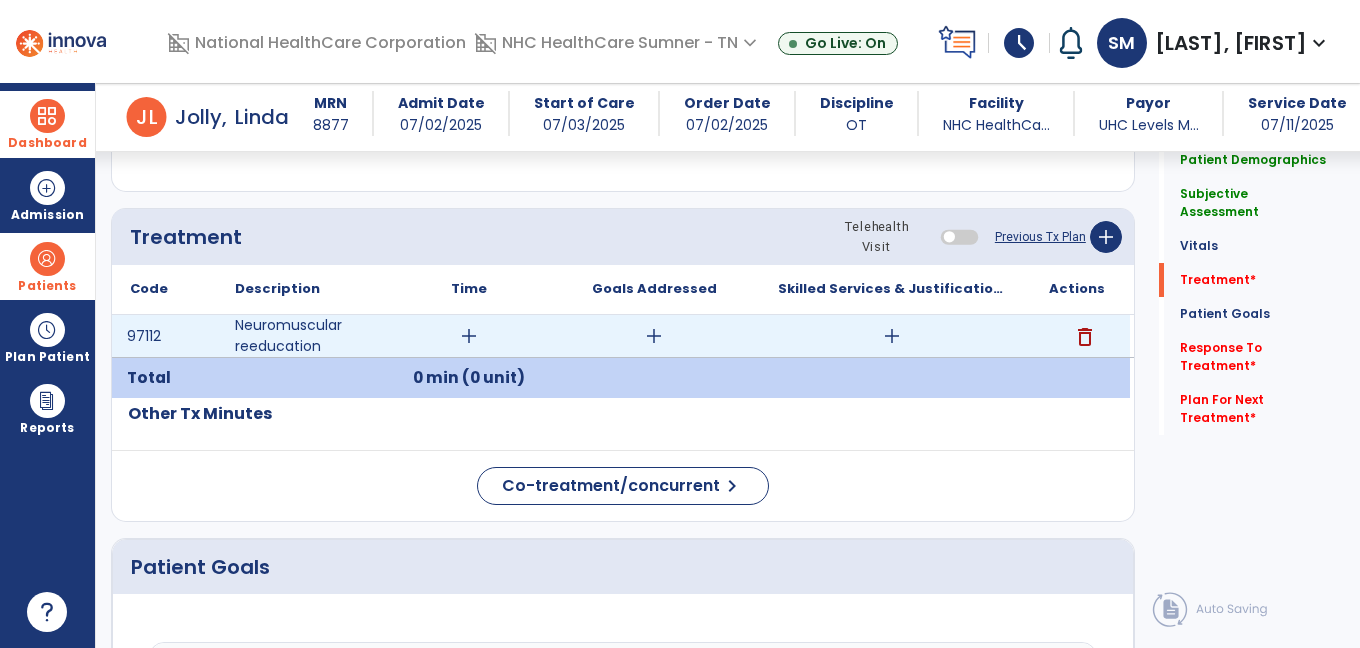 click on "add" at bounding box center [469, 336] 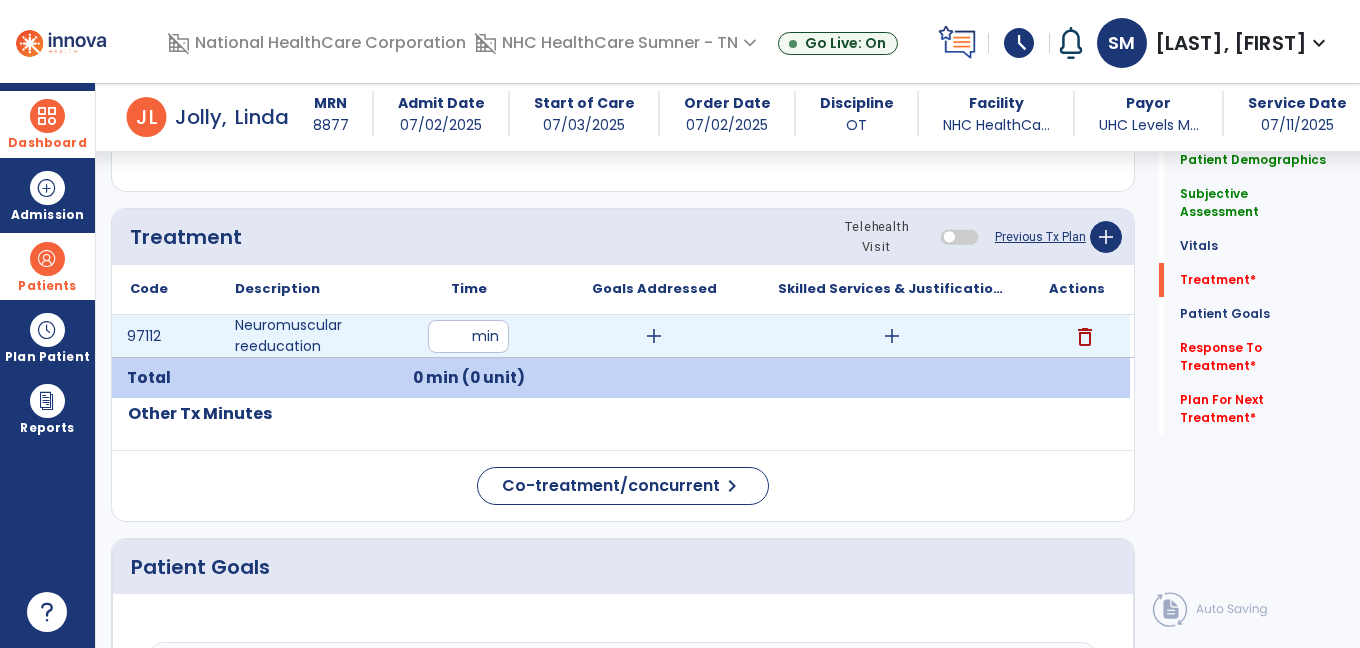 type on "**" 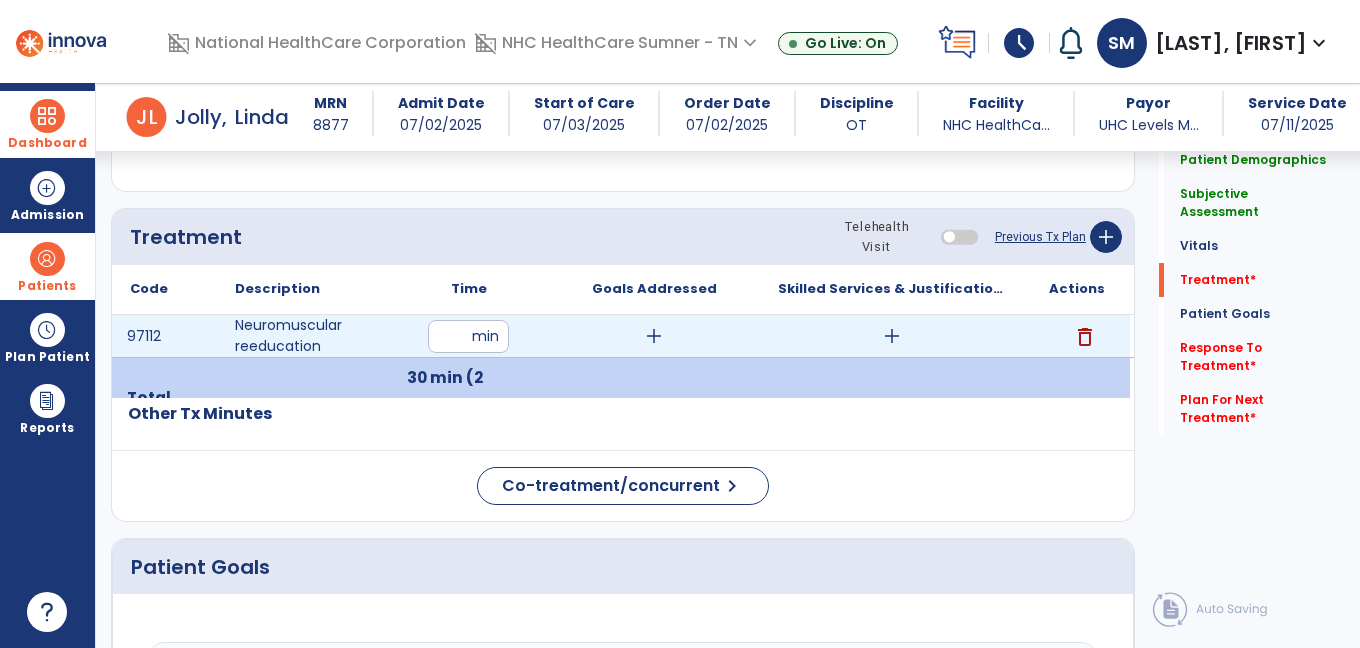 click on "add" at bounding box center [892, 336] 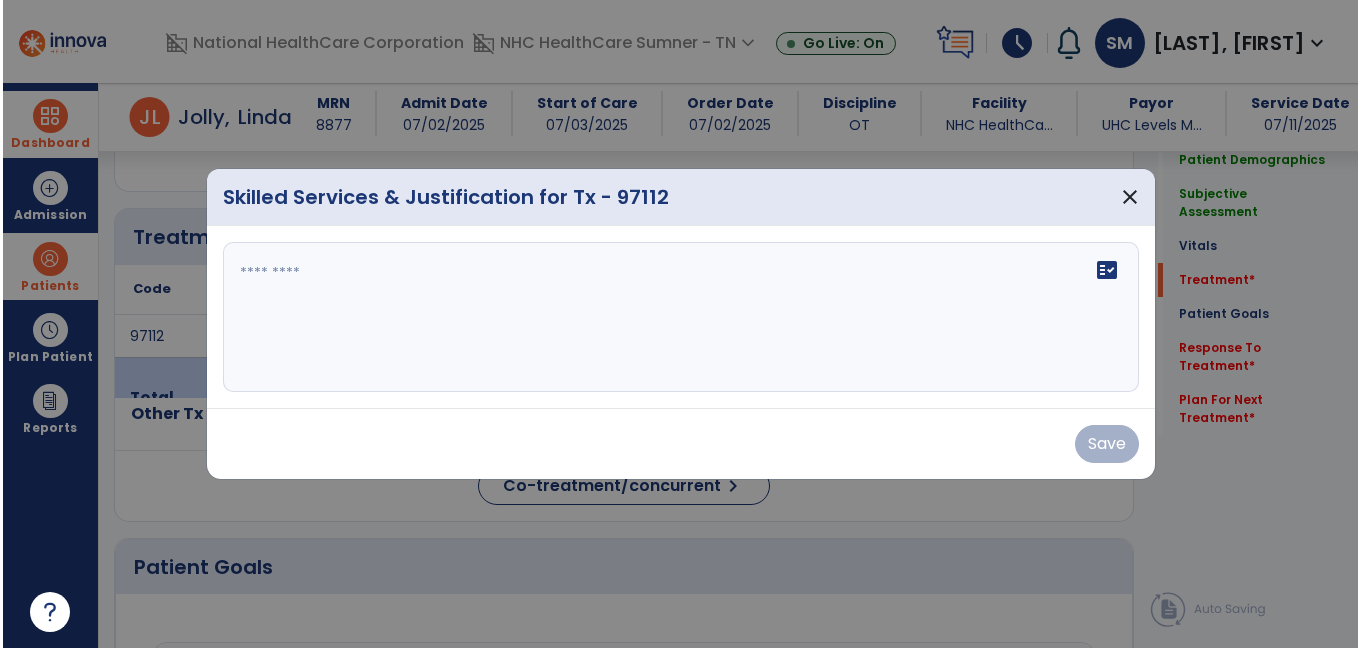scroll, scrollTop: 1081, scrollLeft: 0, axis: vertical 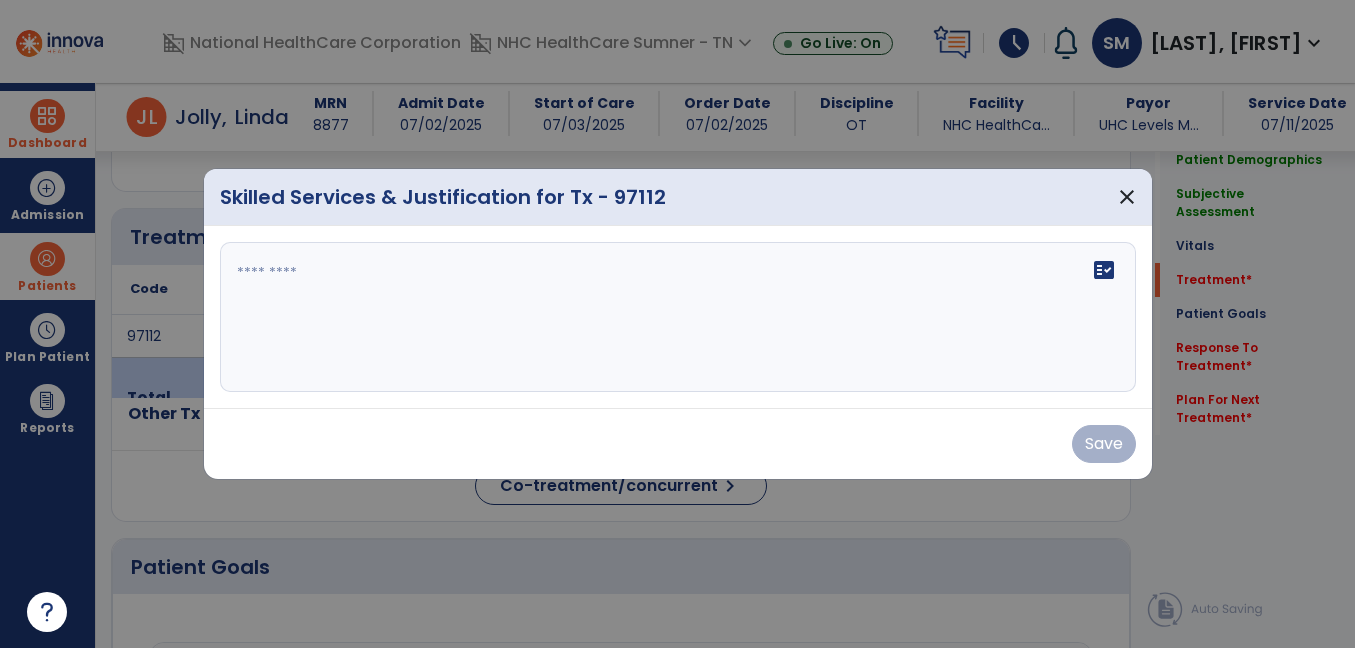 click on "fact_check" at bounding box center [678, 317] 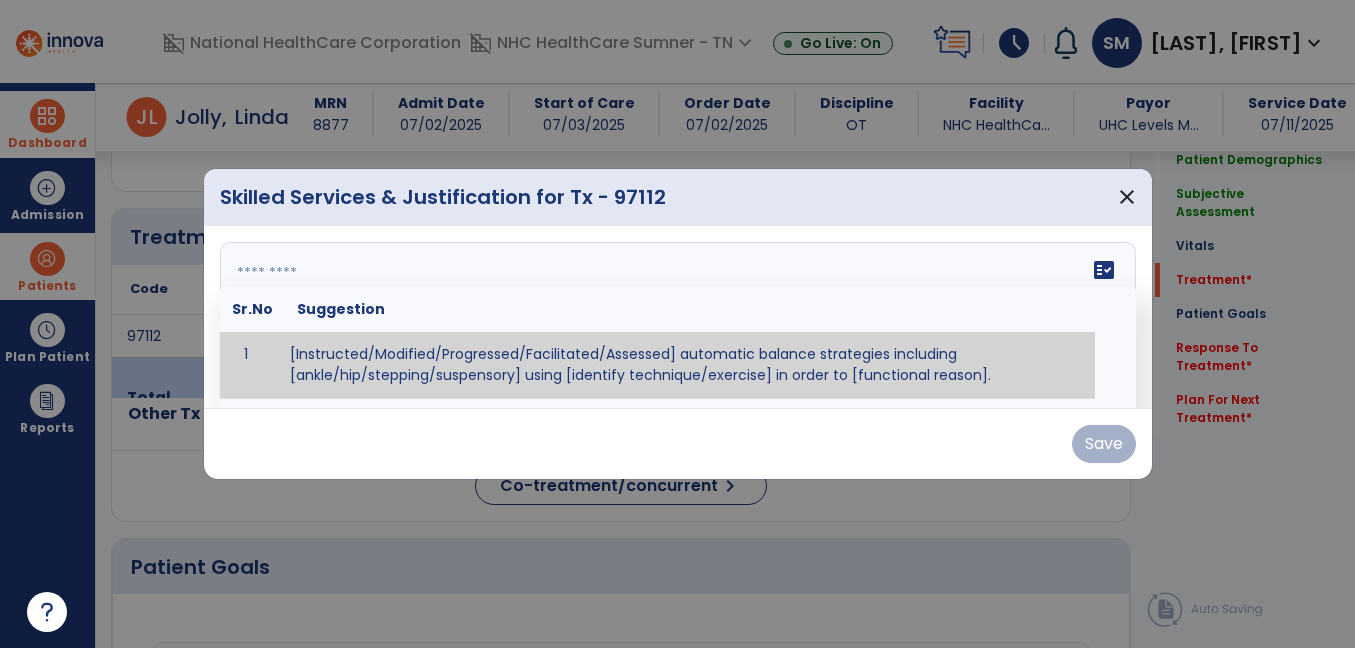 paste on "**********" 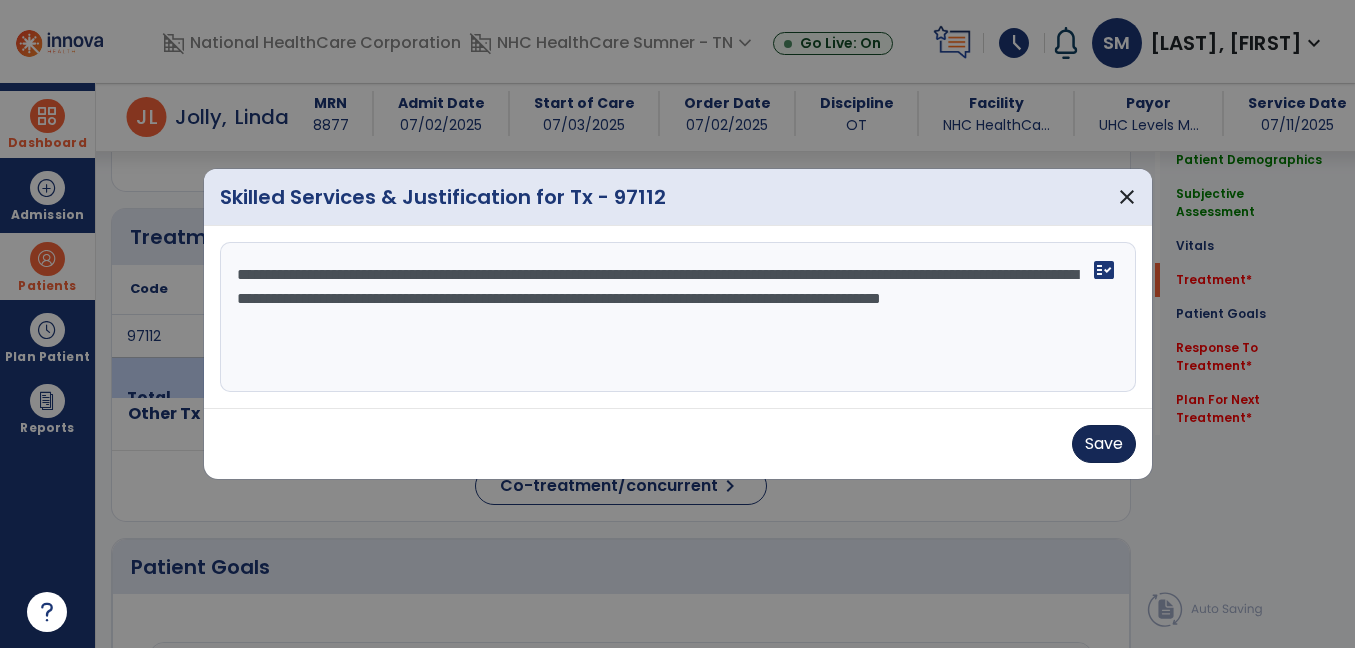 type on "**********" 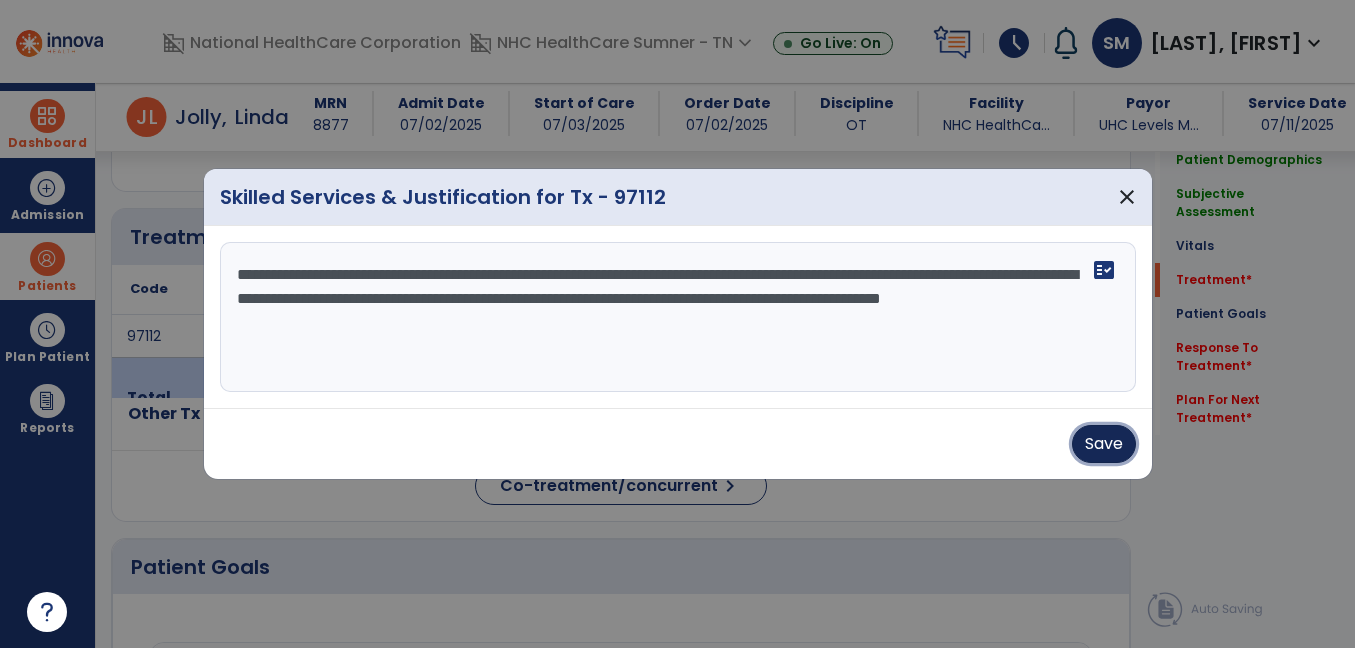 click on "Save" at bounding box center (1104, 444) 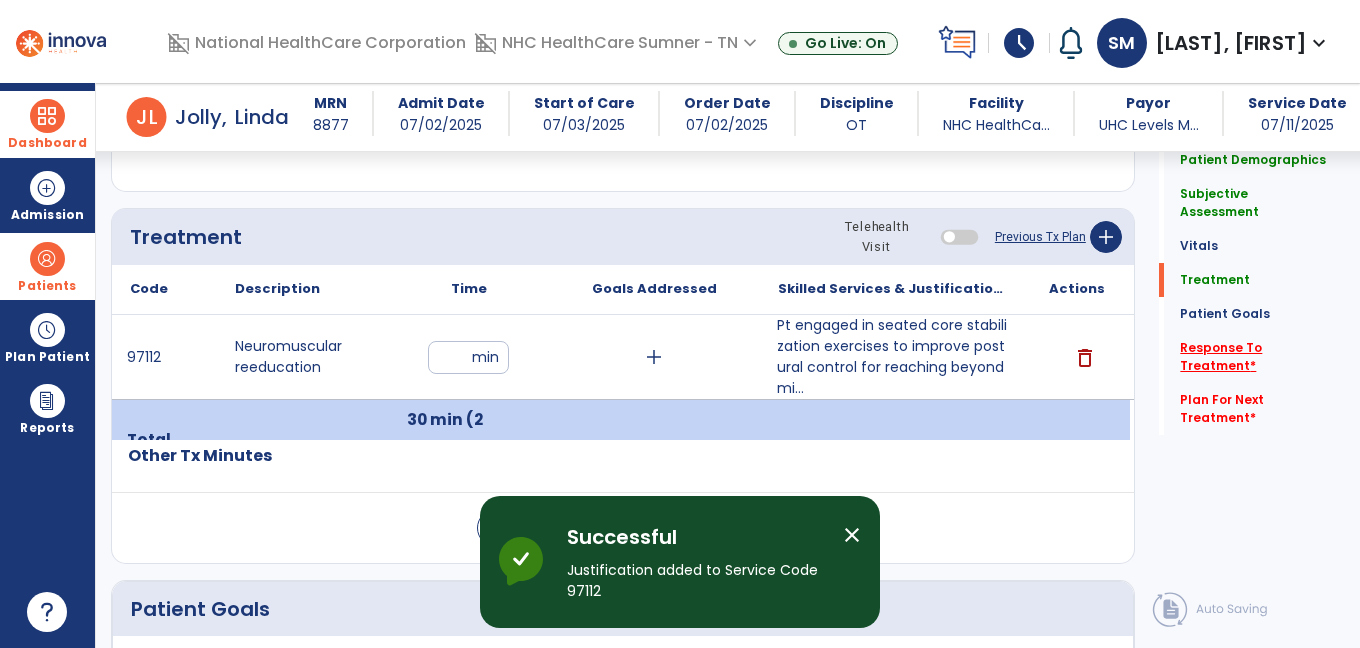 click on "Response To Treatment   *" 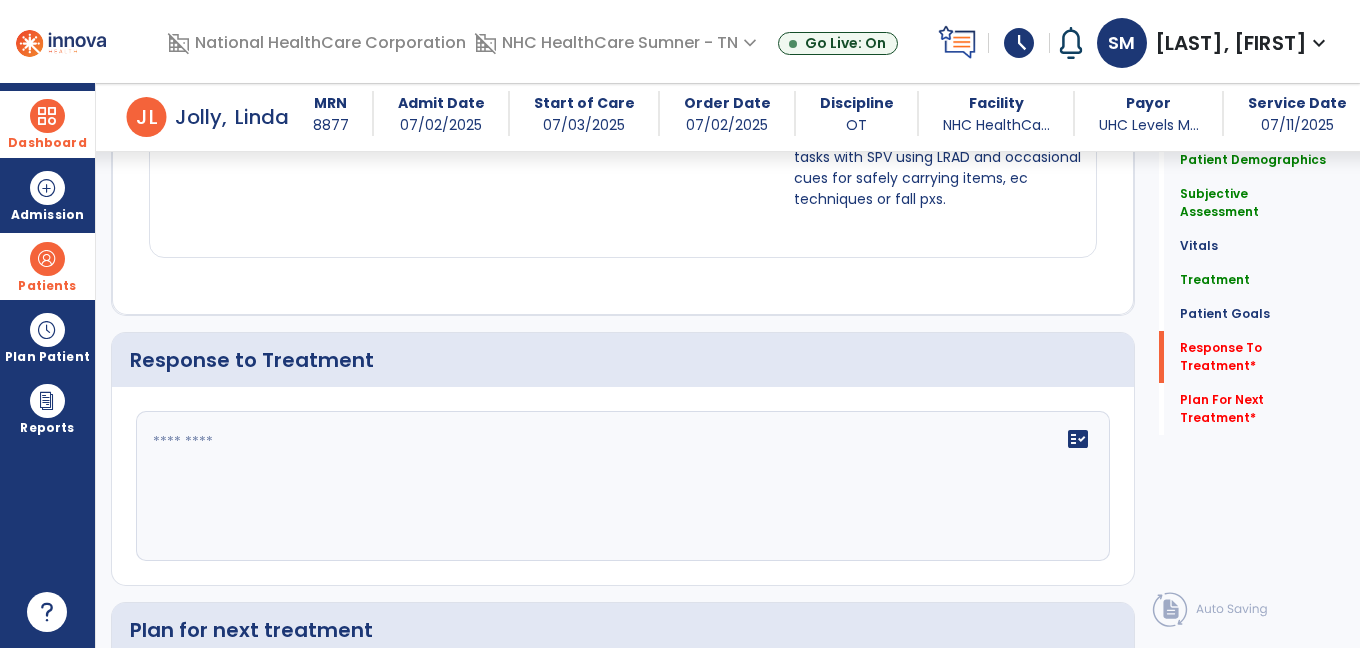scroll, scrollTop: 2827, scrollLeft: 0, axis: vertical 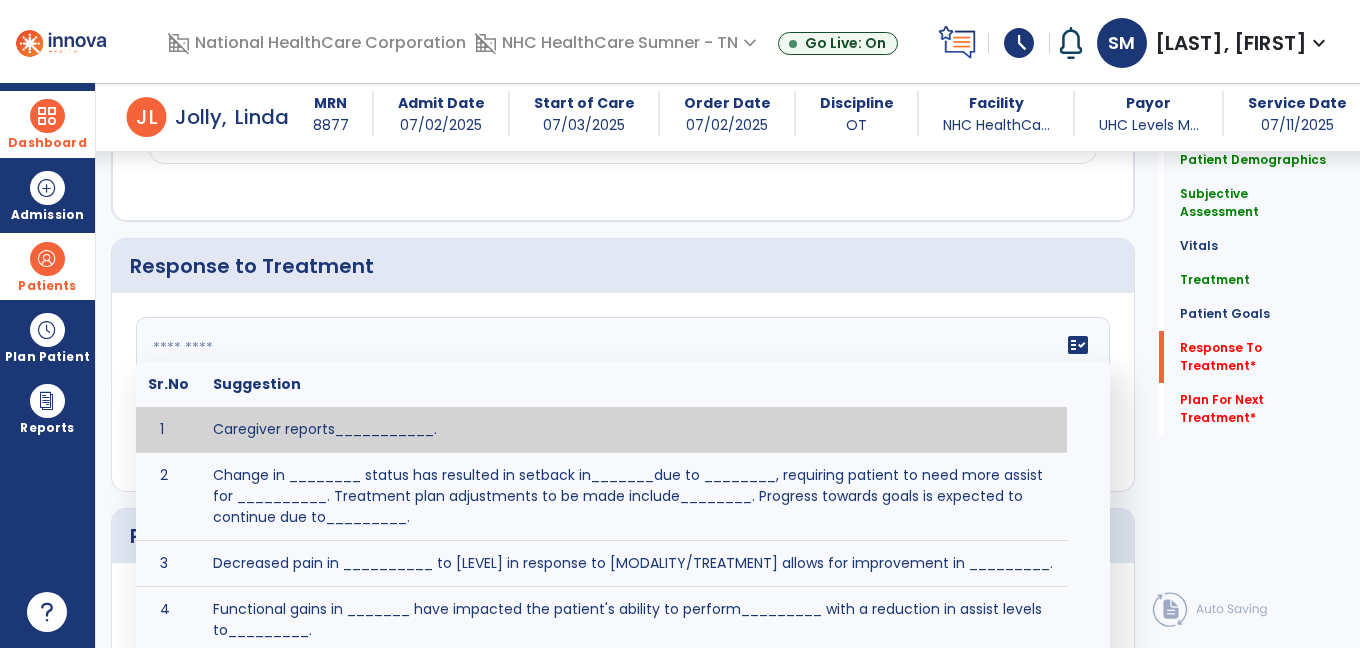 click on "fact_check  Sr.No Suggestion 1 Caregiver reports___________. 2 Change in ________ status has resulted in setback in_______due to ________, requiring patient to need more assist for __________.   Treatment plan adjustments to be made include________.  Progress towards goals is expected to continue due to_________. 3 Decreased pain in __________ to [LEVEL] in response to [MODALITY/TREATMENT] allows for improvement in _________. 4 Functional gains in _______ have impacted the patient's ability to perform_________ with a reduction in assist levels to_________. 5 Functional progress this week has been significant due to__________. 6 Gains in ________ have improved the patient's ability to perform ______with decreased levels of assist to___________. 7 Improvement in ________allows patient to tolerate higher levels of challenges in_________. 8 Pain in [AREA] has decreased to [LEVEL] in response to [TREATMENT/MODALITY], allowing fore ease in completing__________. 9 10 11 12 13 14 15 16 17 18 19 20 21" 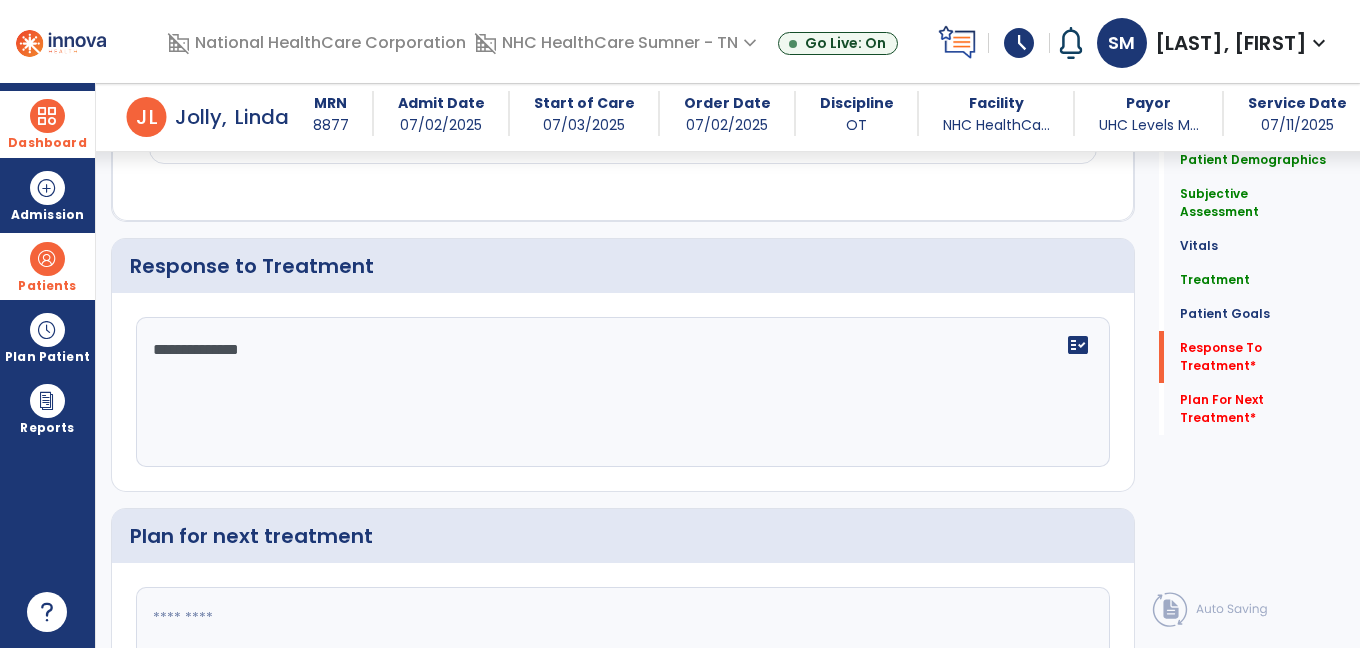 type on "**********" 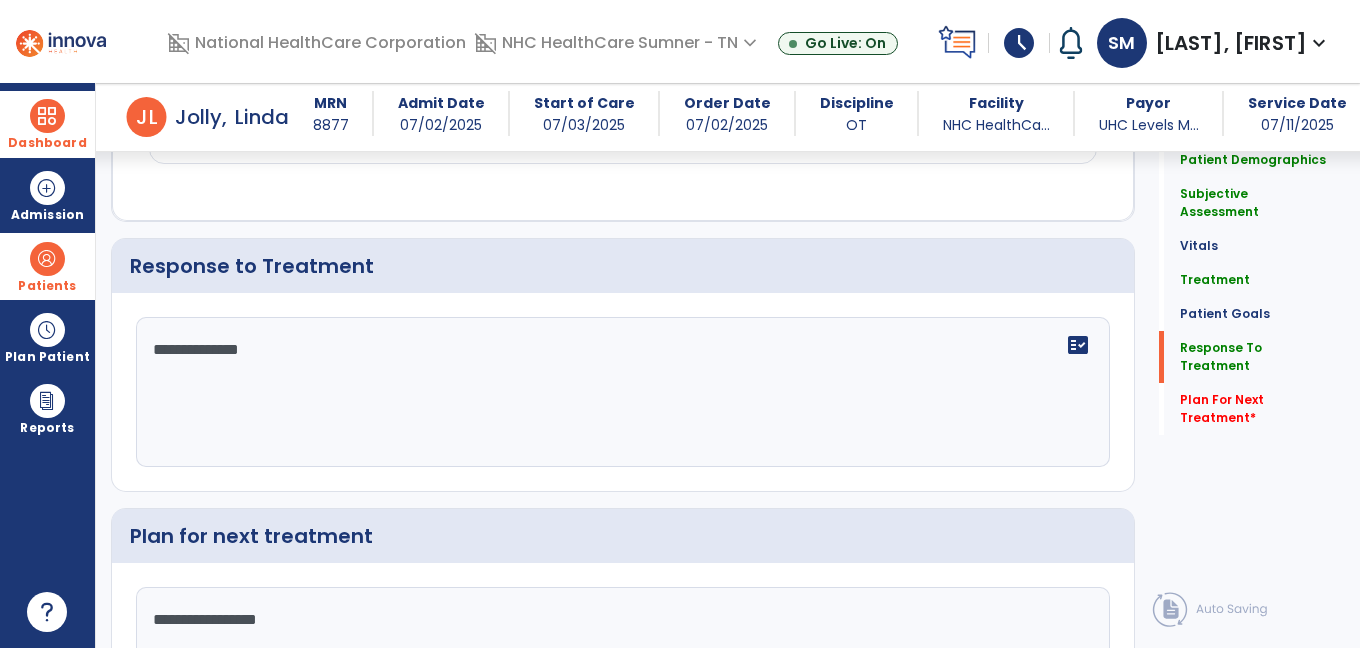 scroll, scrollTop: 3008, scrollLeft: 0, axis: vertical 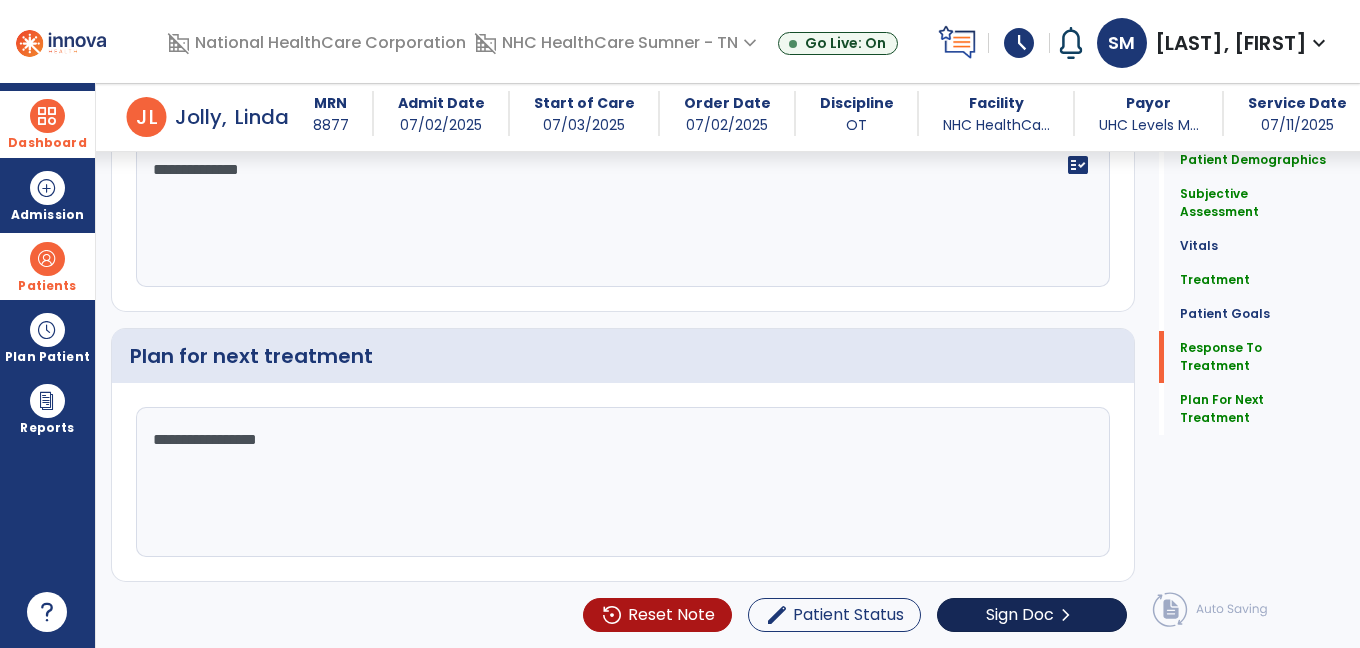 type on "**********" 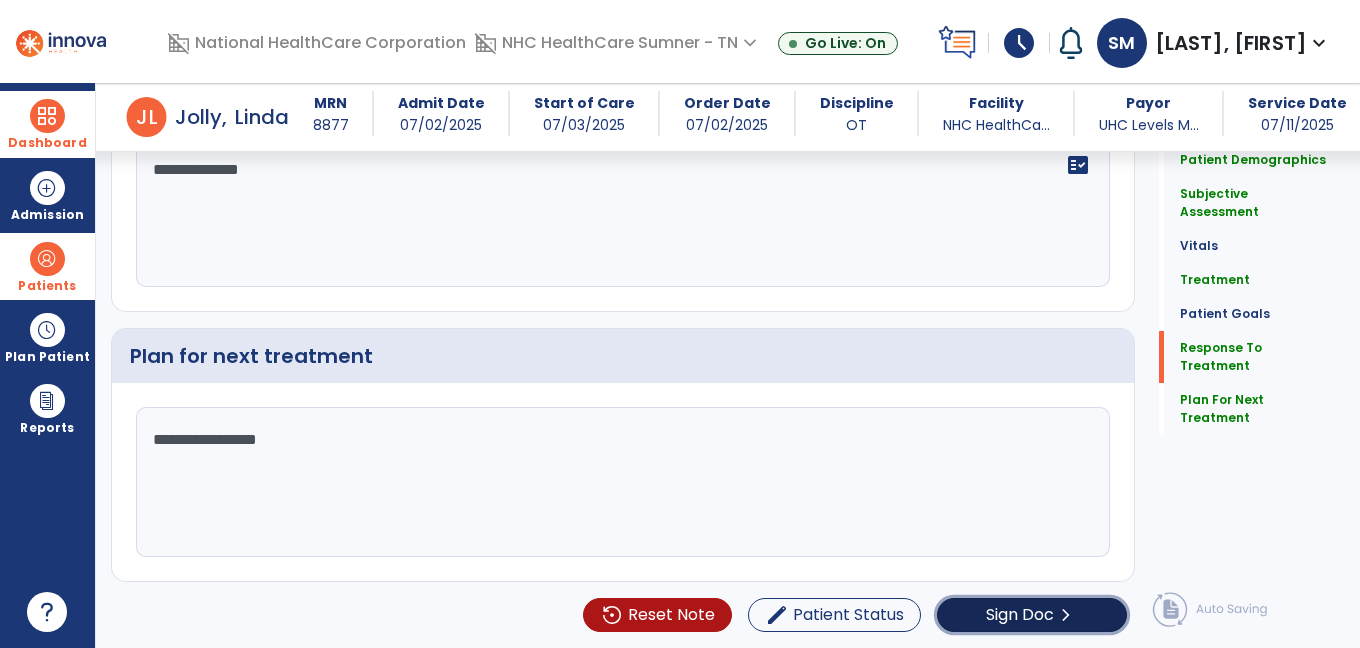 click on "Sign Doc" 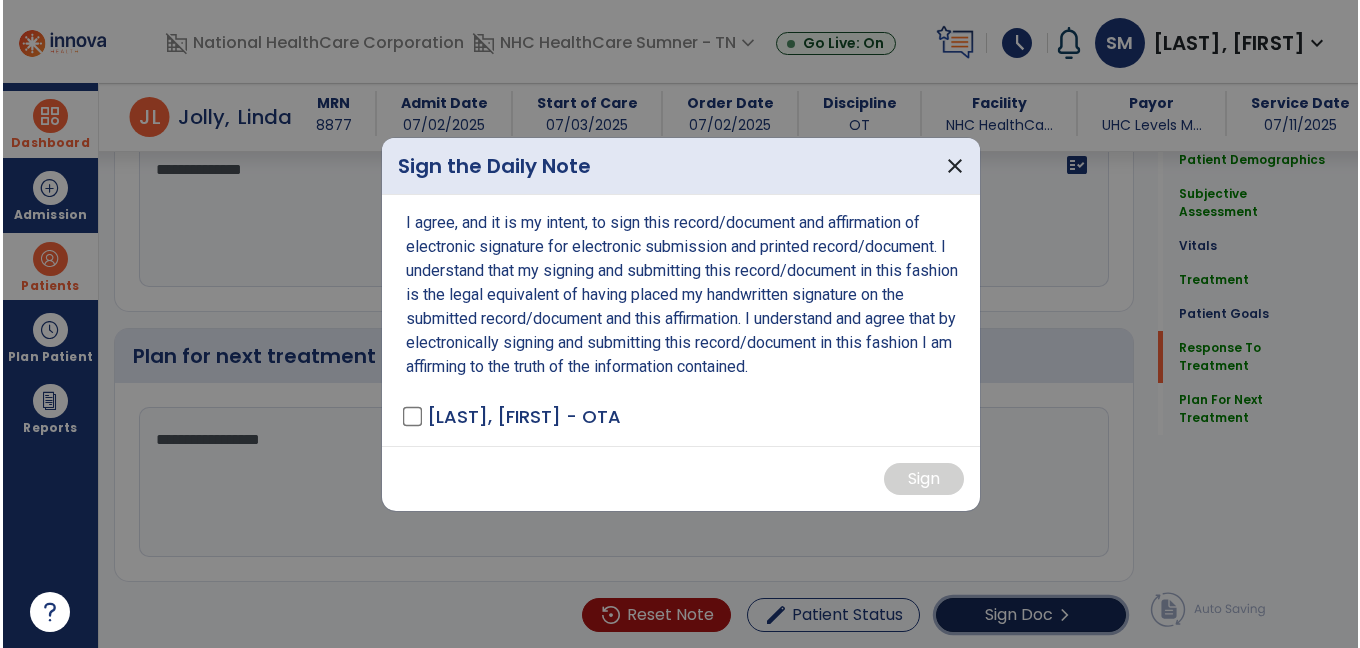 scroll, scrollTop: 3008, scrollLeft: 0, axis: vertical 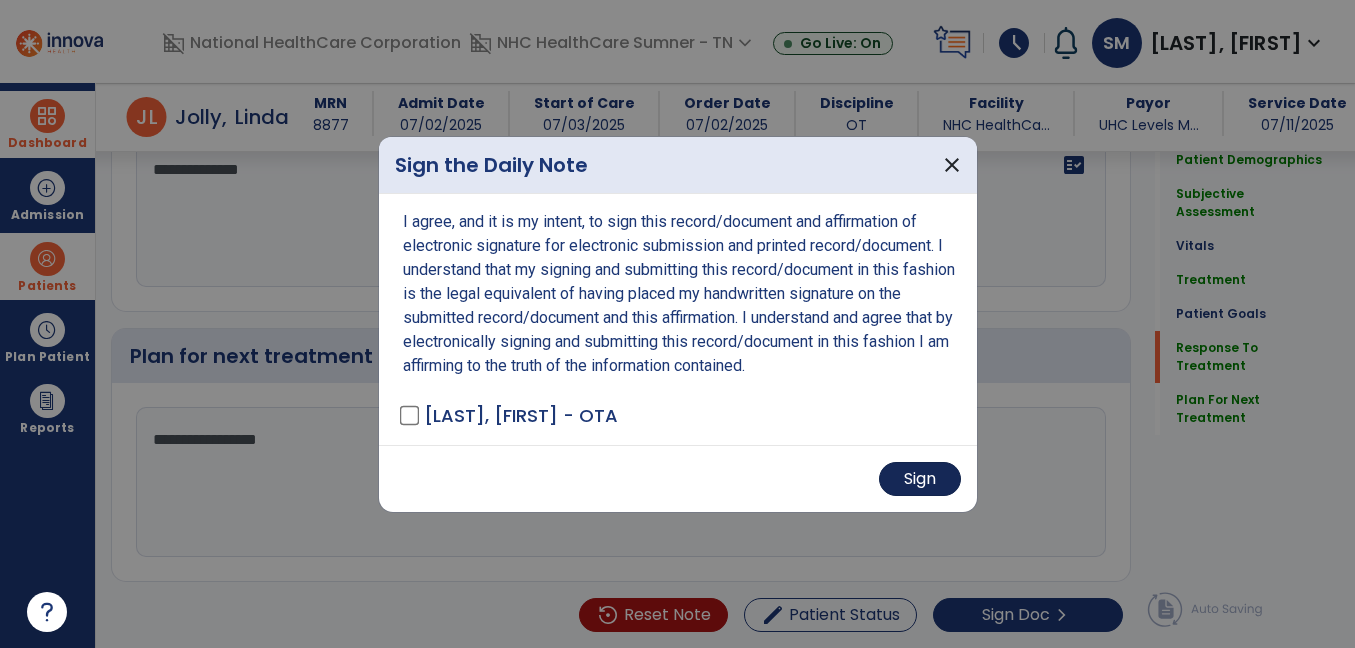 click on "Sign" at bounding box center [920, 479] 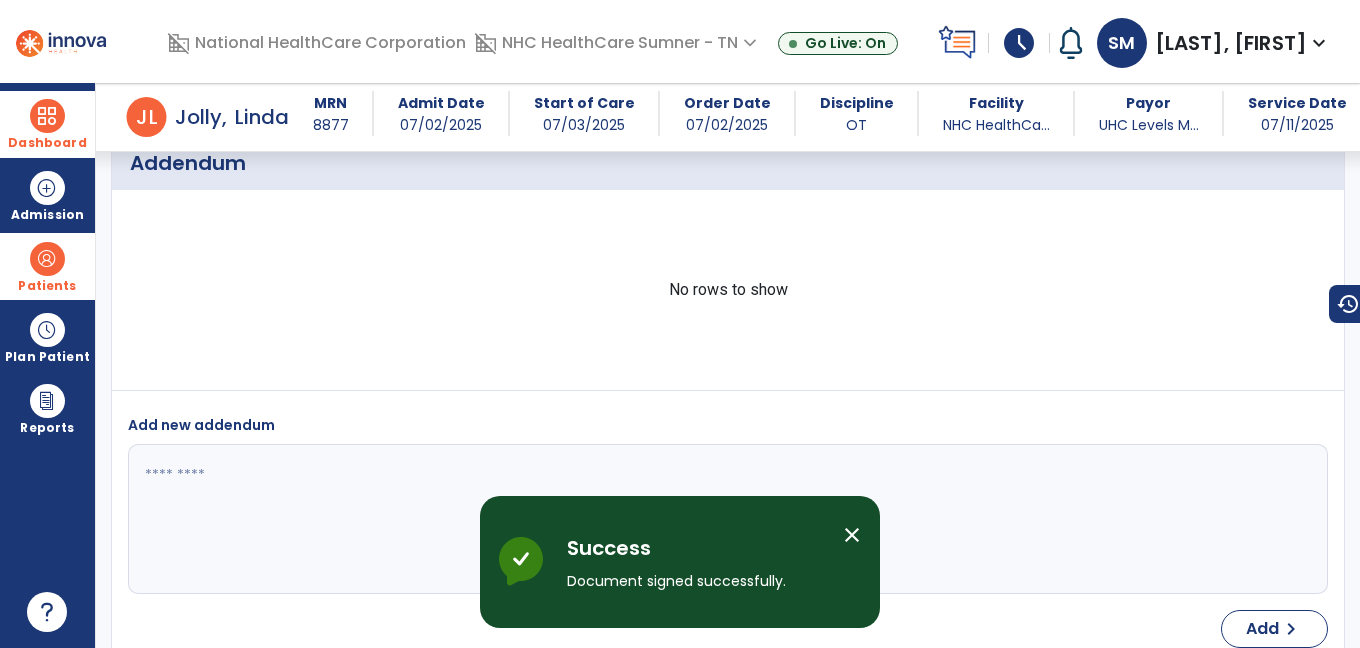 scroll, scrollTop: 4154, scrollLeft: 0, axis: vertical 